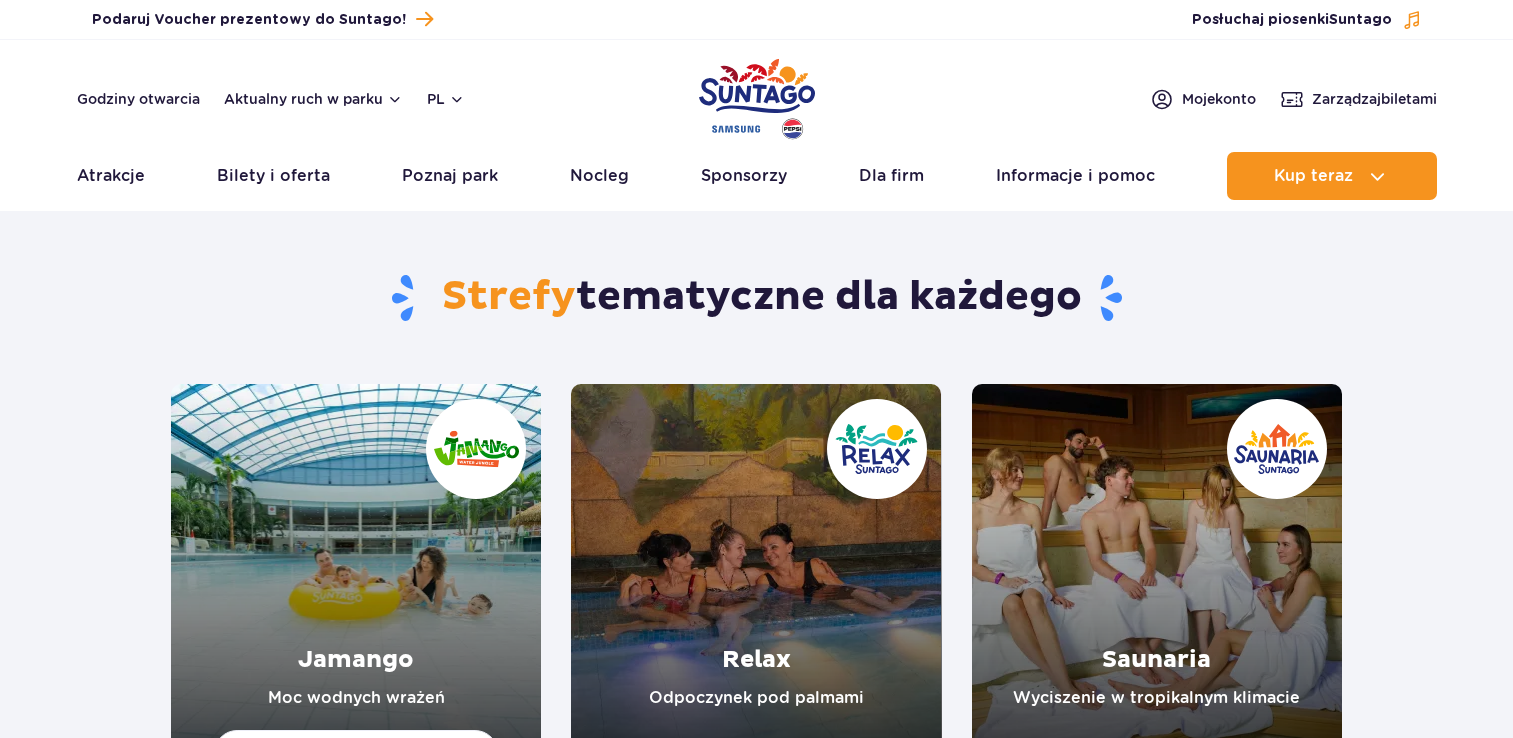 scroll, scrollTop: 0, scrollLeft: 0, axis: both 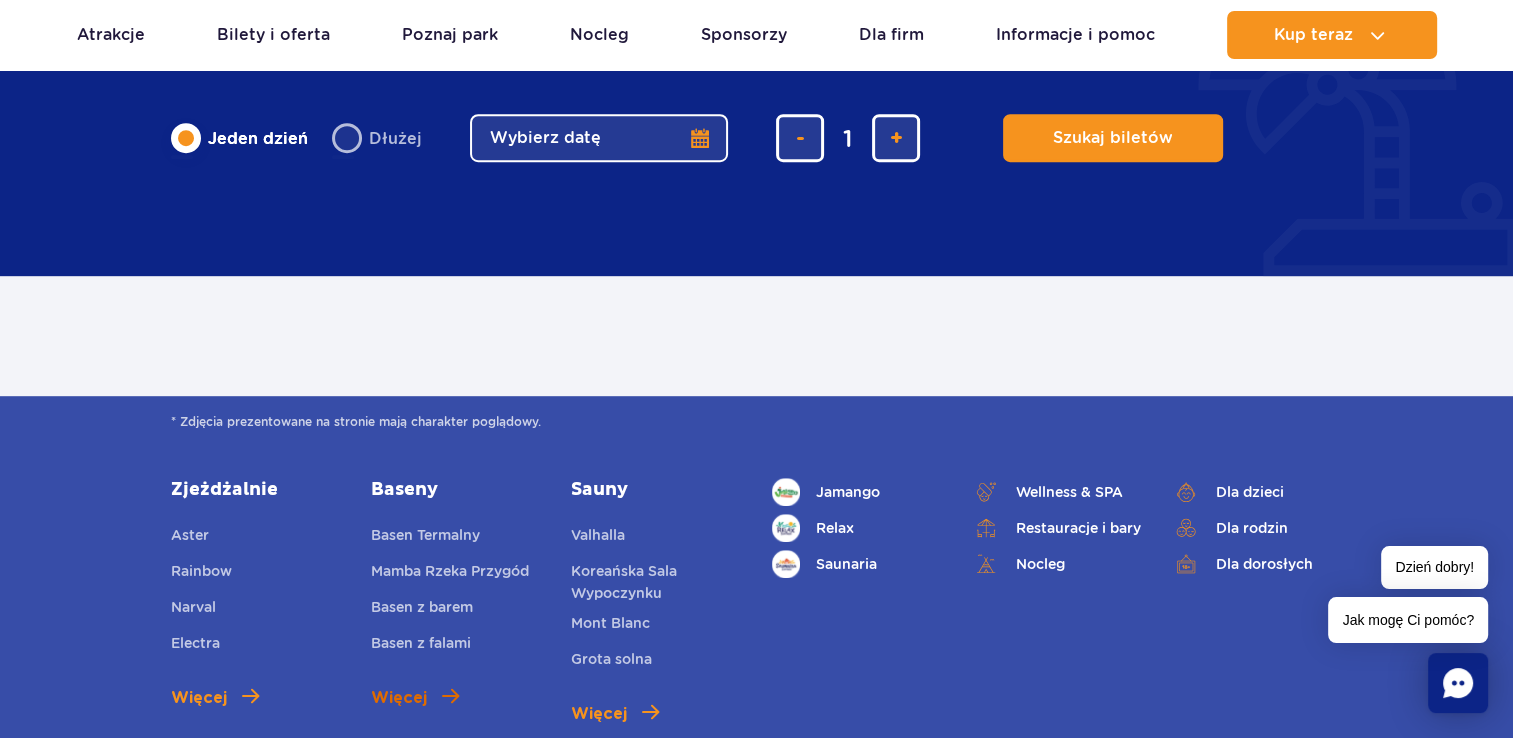 click on "Więcej" at bounding box center [399, 698] 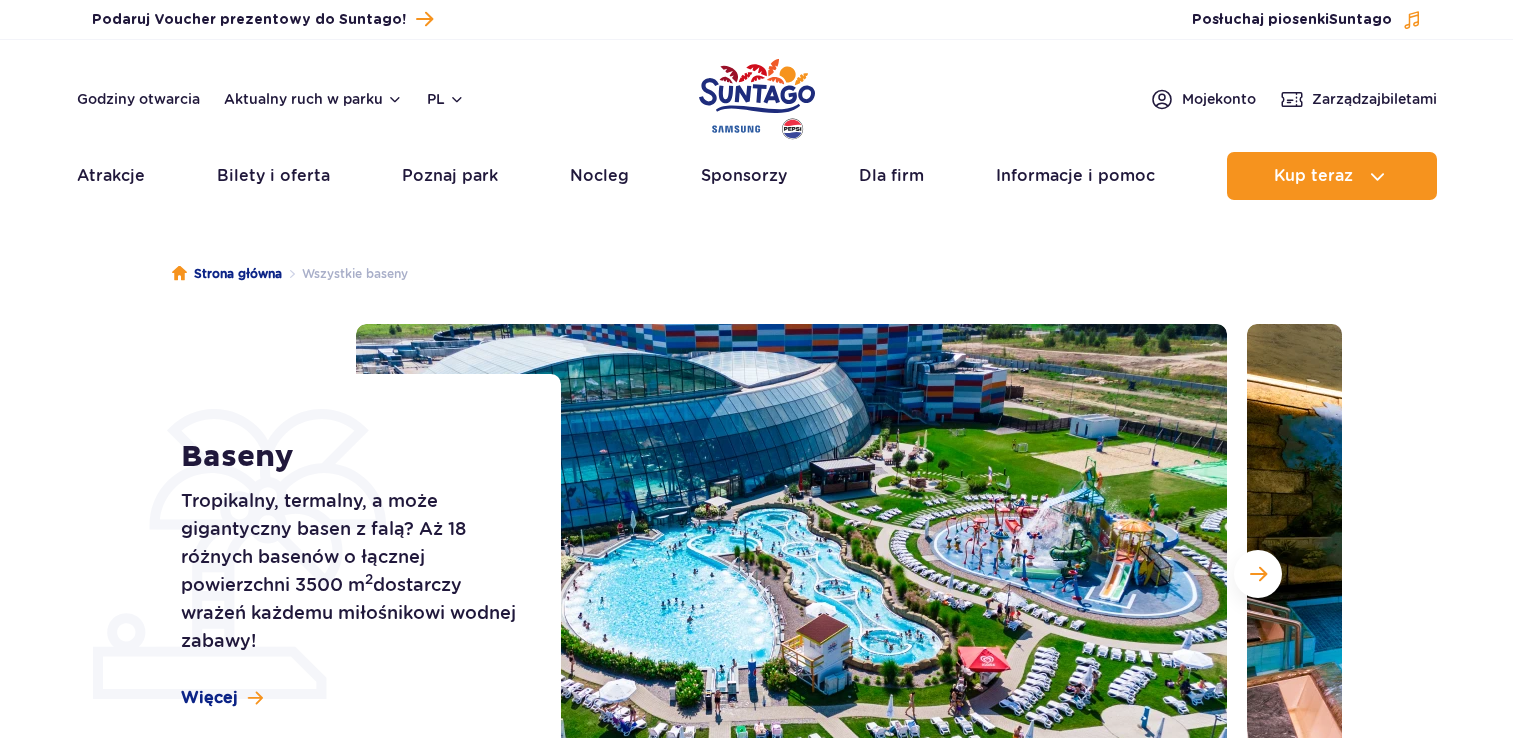 scroll, scrollTop: 0, scrollLeft: 0, axis: both 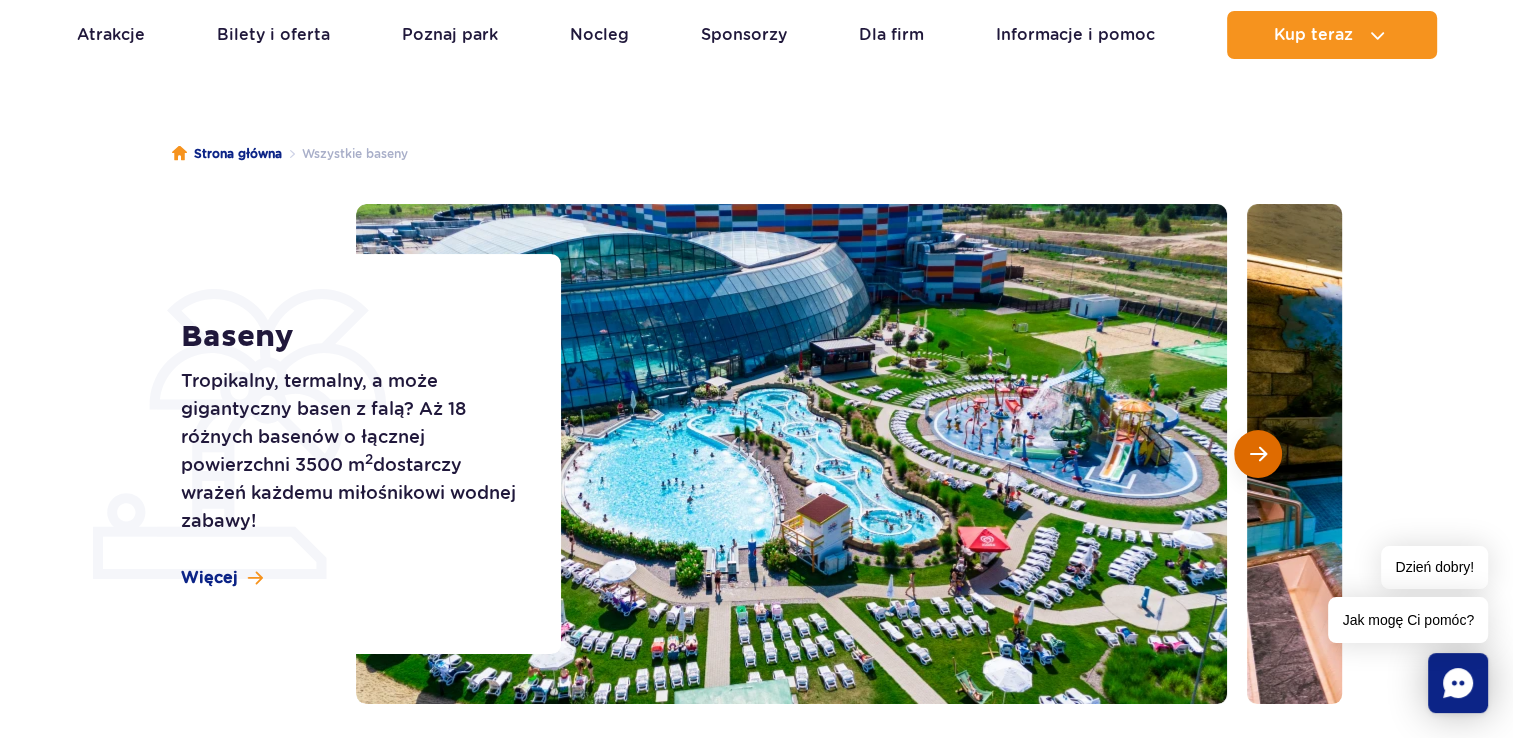 click at bounding box center (1258, 454) 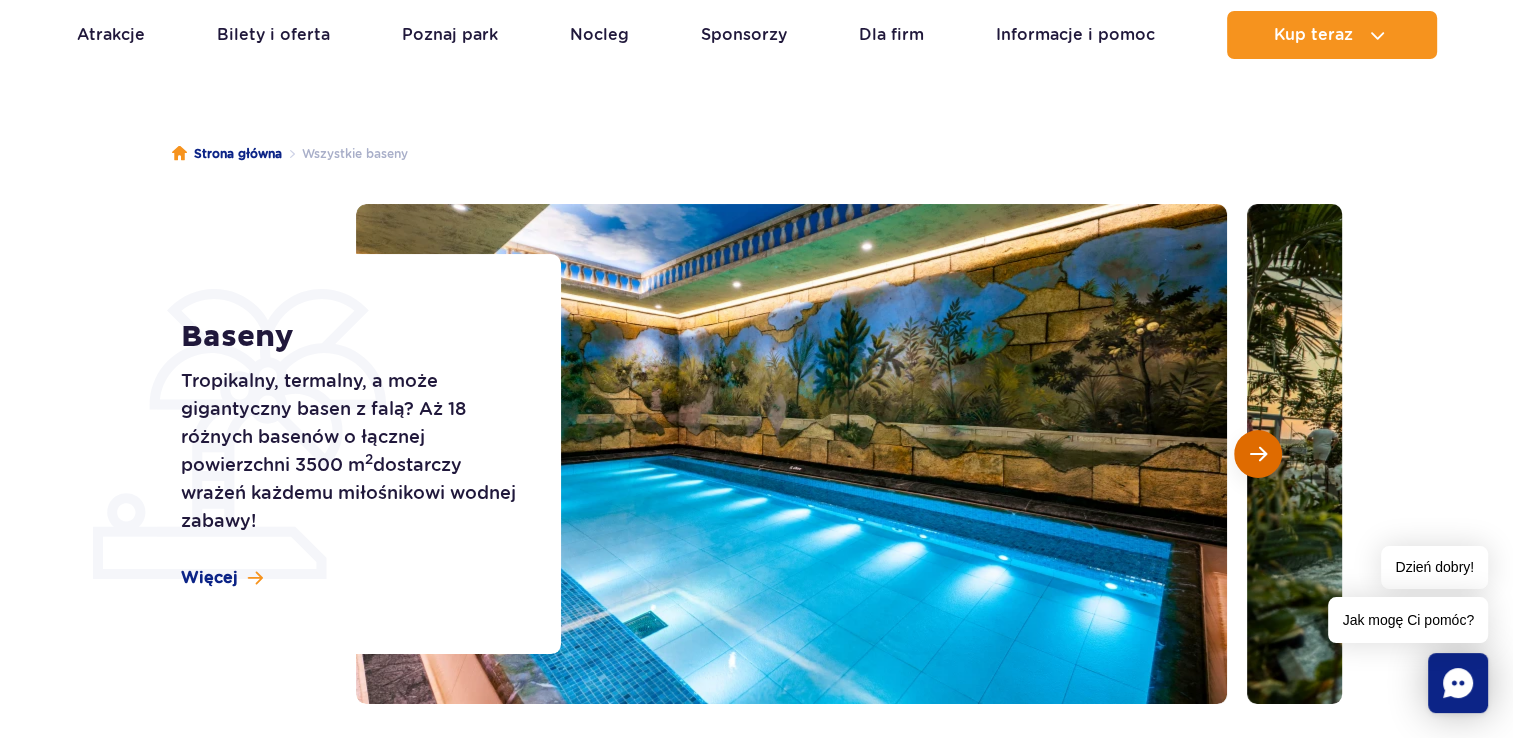 click at bounding box center (1258, 454) 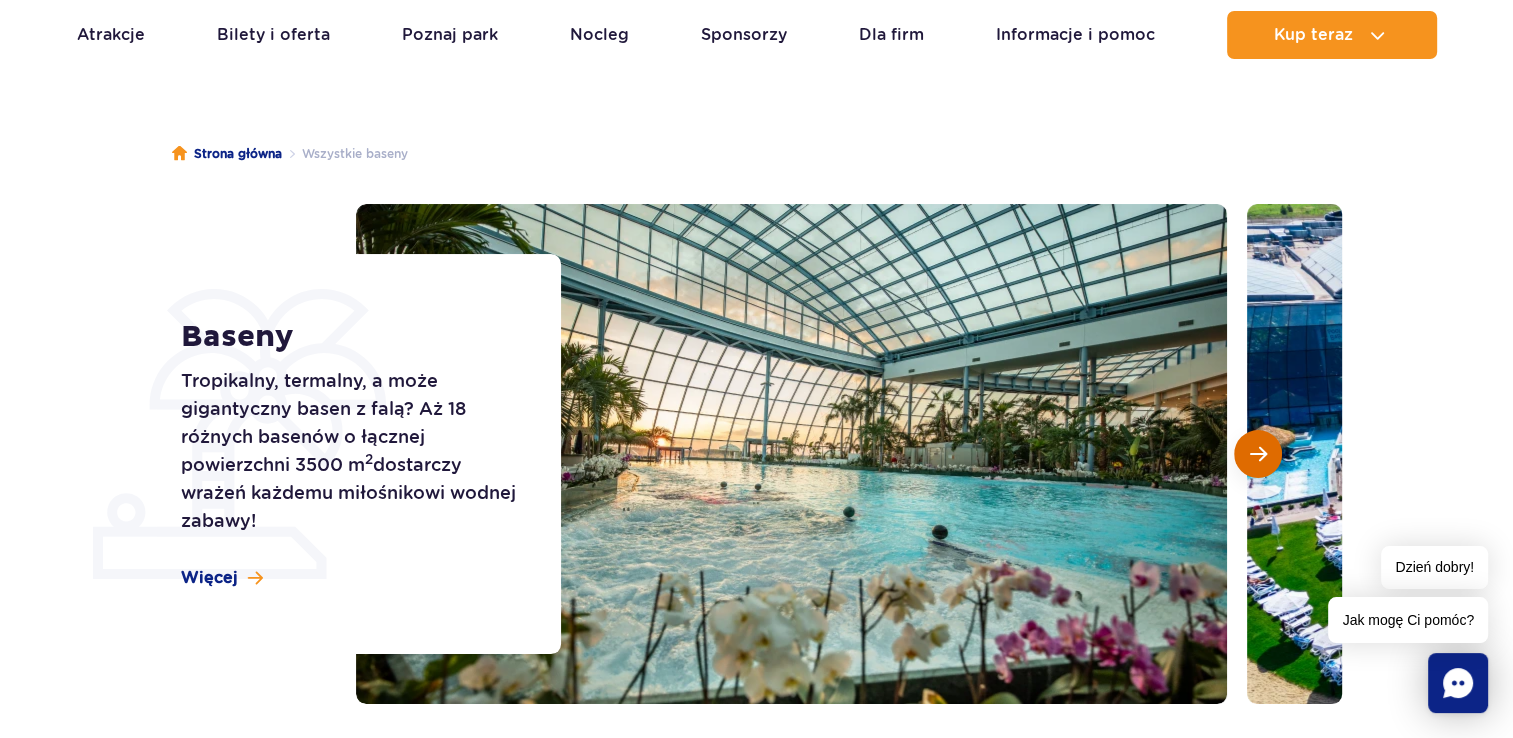 click at bounding box center [1258, 454] 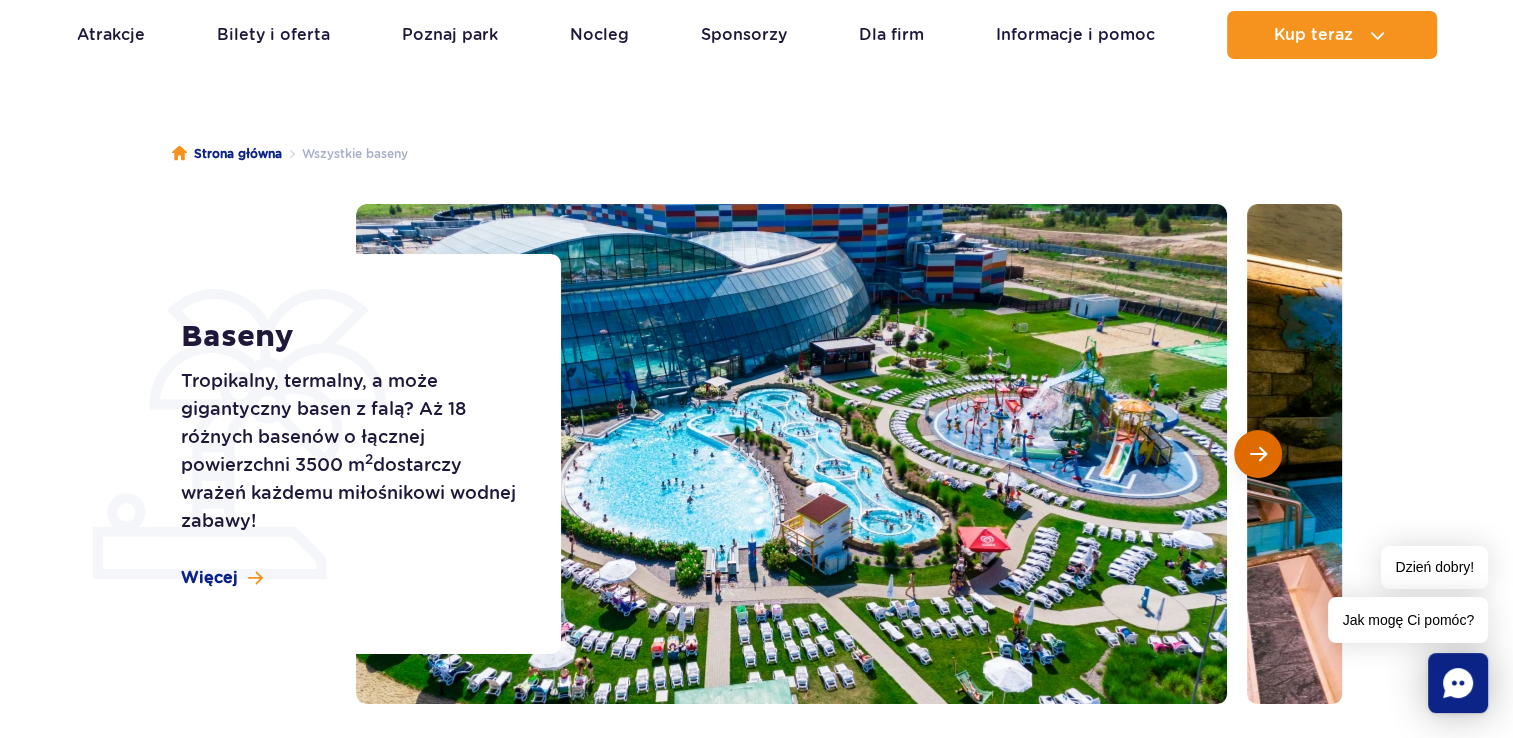 click at bounding box center [1258, 454] 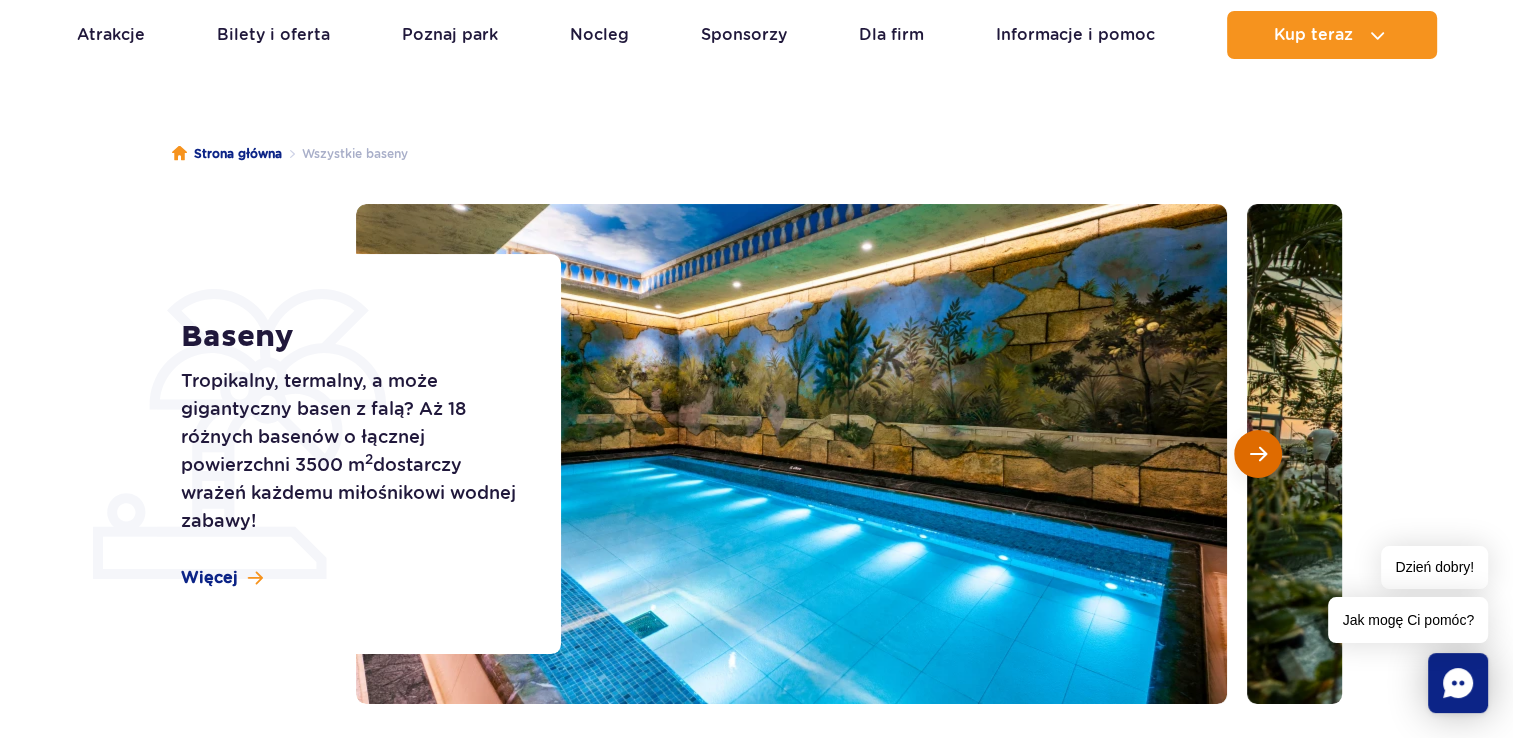 click at bounding box center (1258, 454) 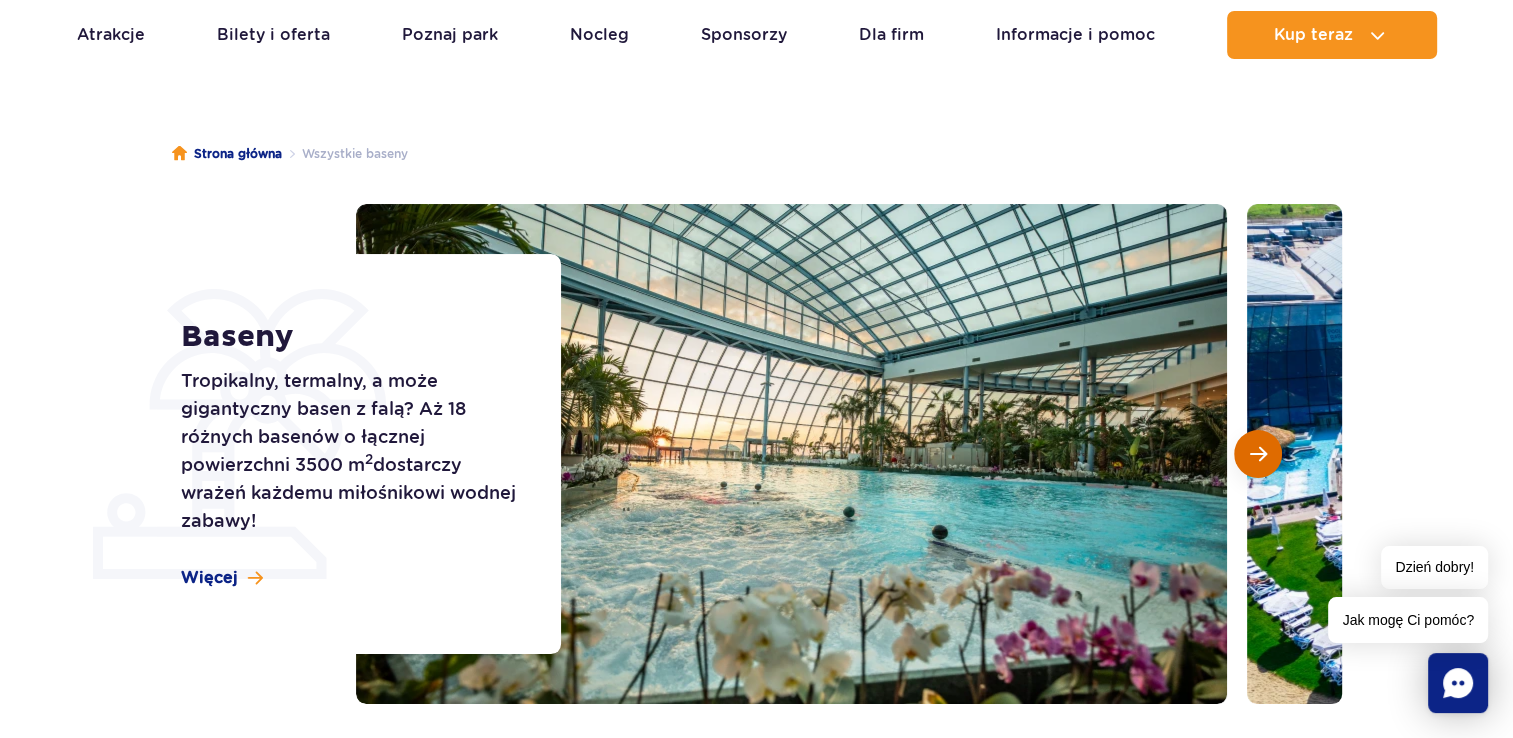 click at bounding box center (1258, 454) 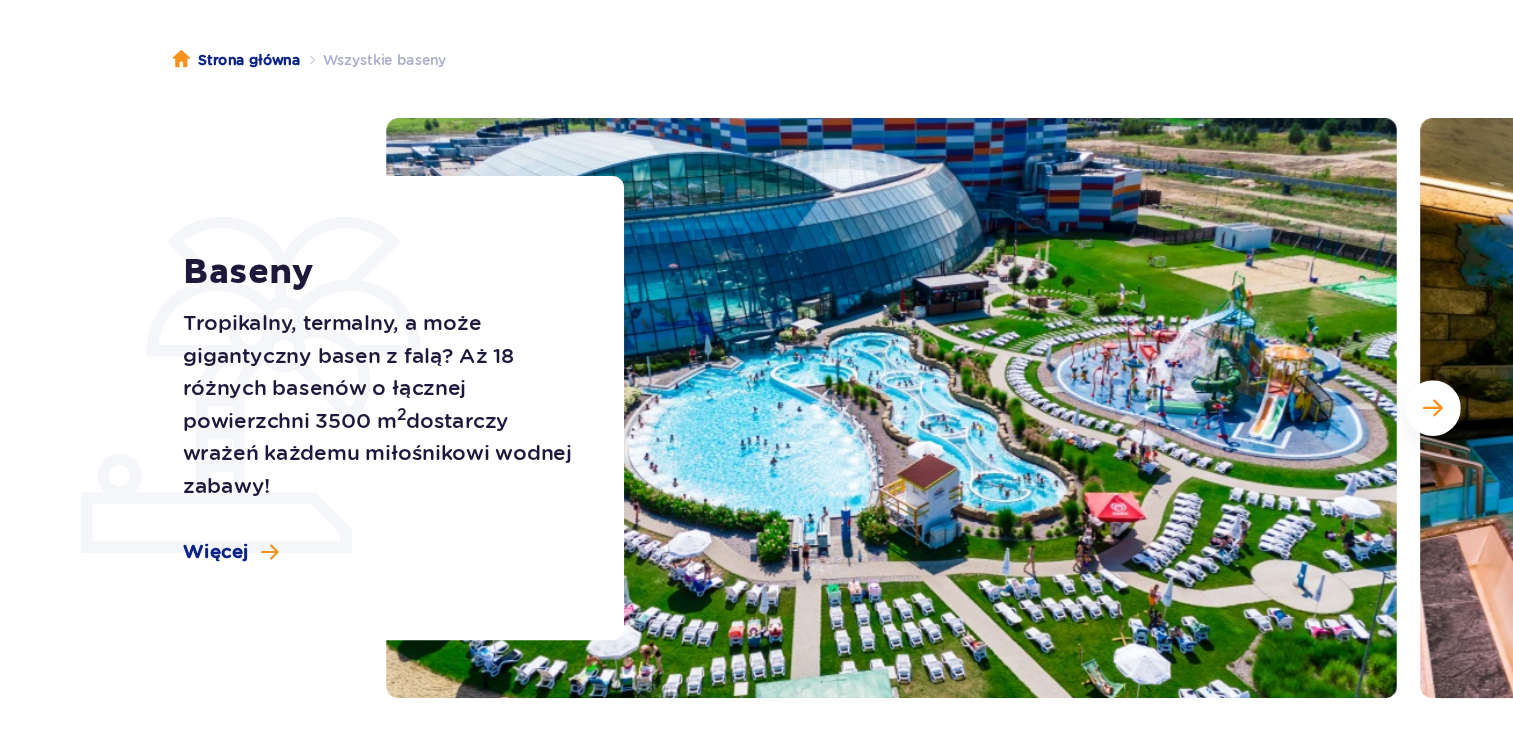 scroll, scrollTop: 119, scrollLeft: 0, axis: vertical 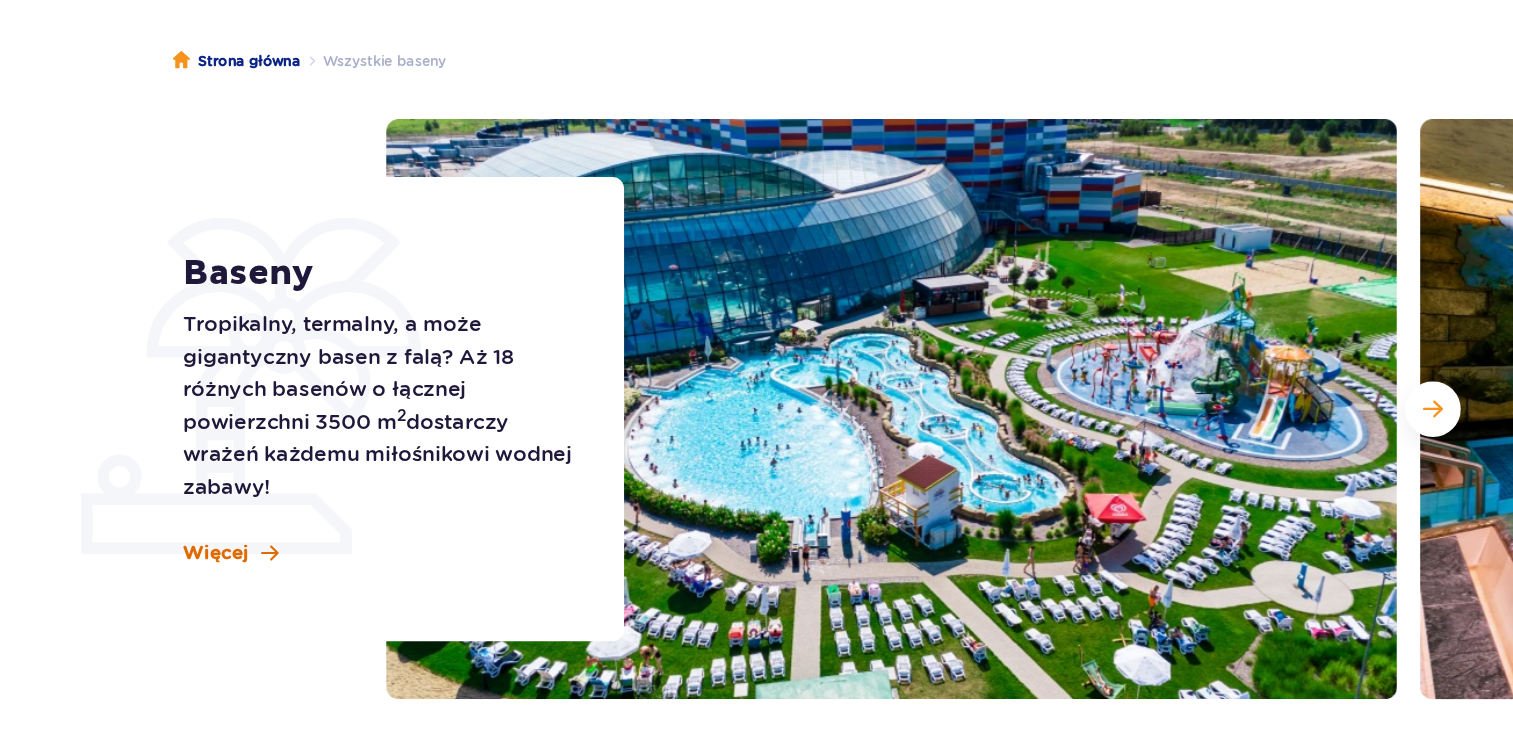 click on "Więcej" at bounding box center [209, 579] 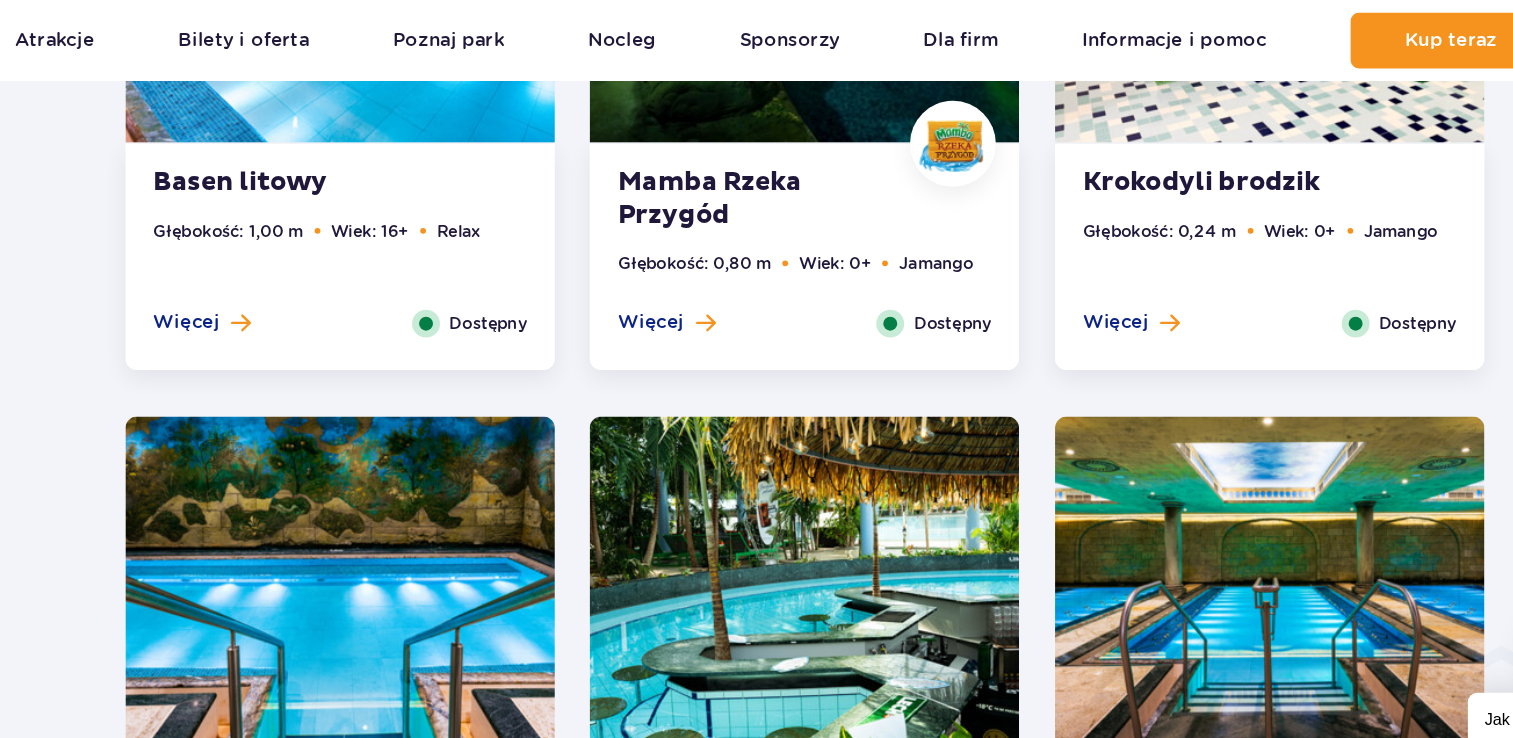 scroll, scrollTop: 1887, scrollLeft: 0, axis: vertical 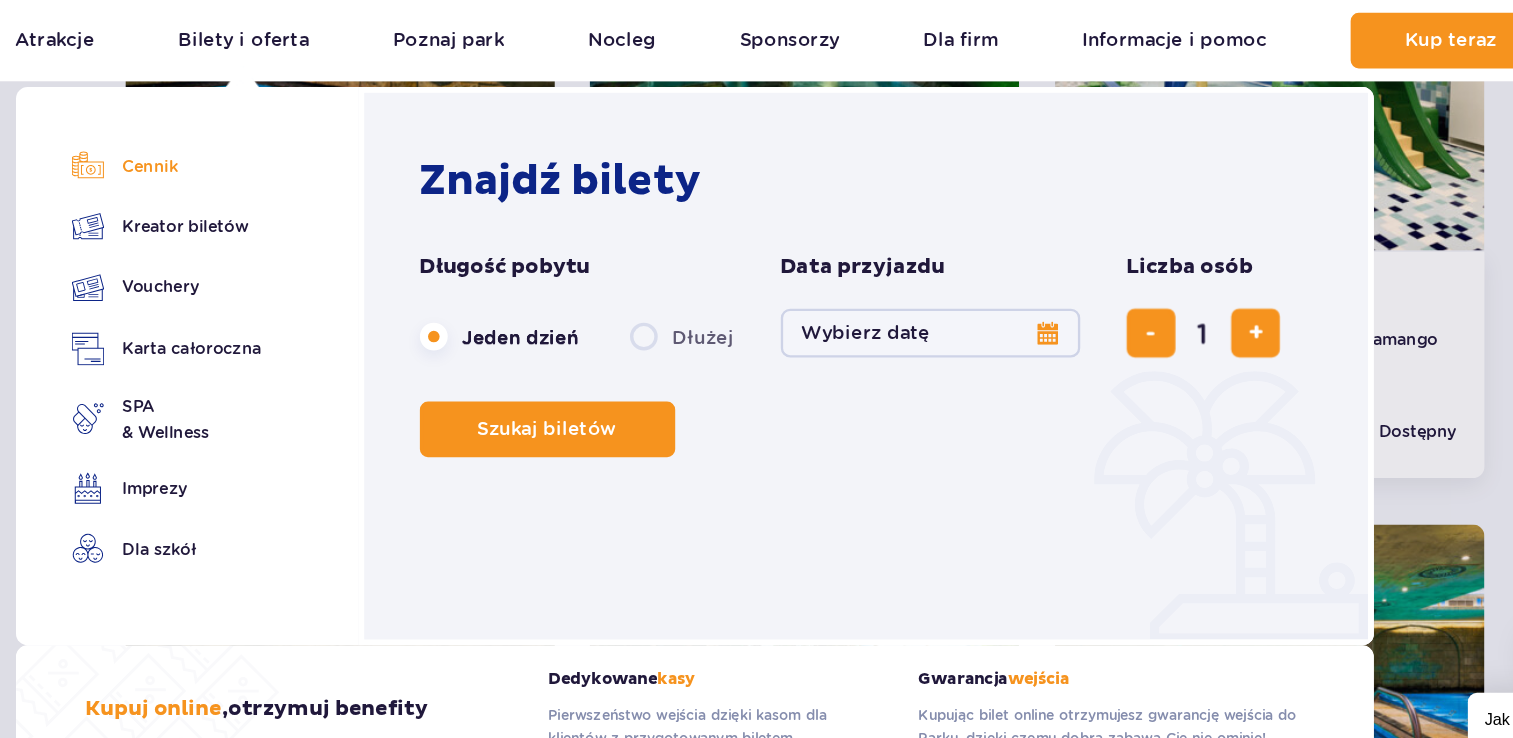click on "Cennik" at bounding box center [207, 143] 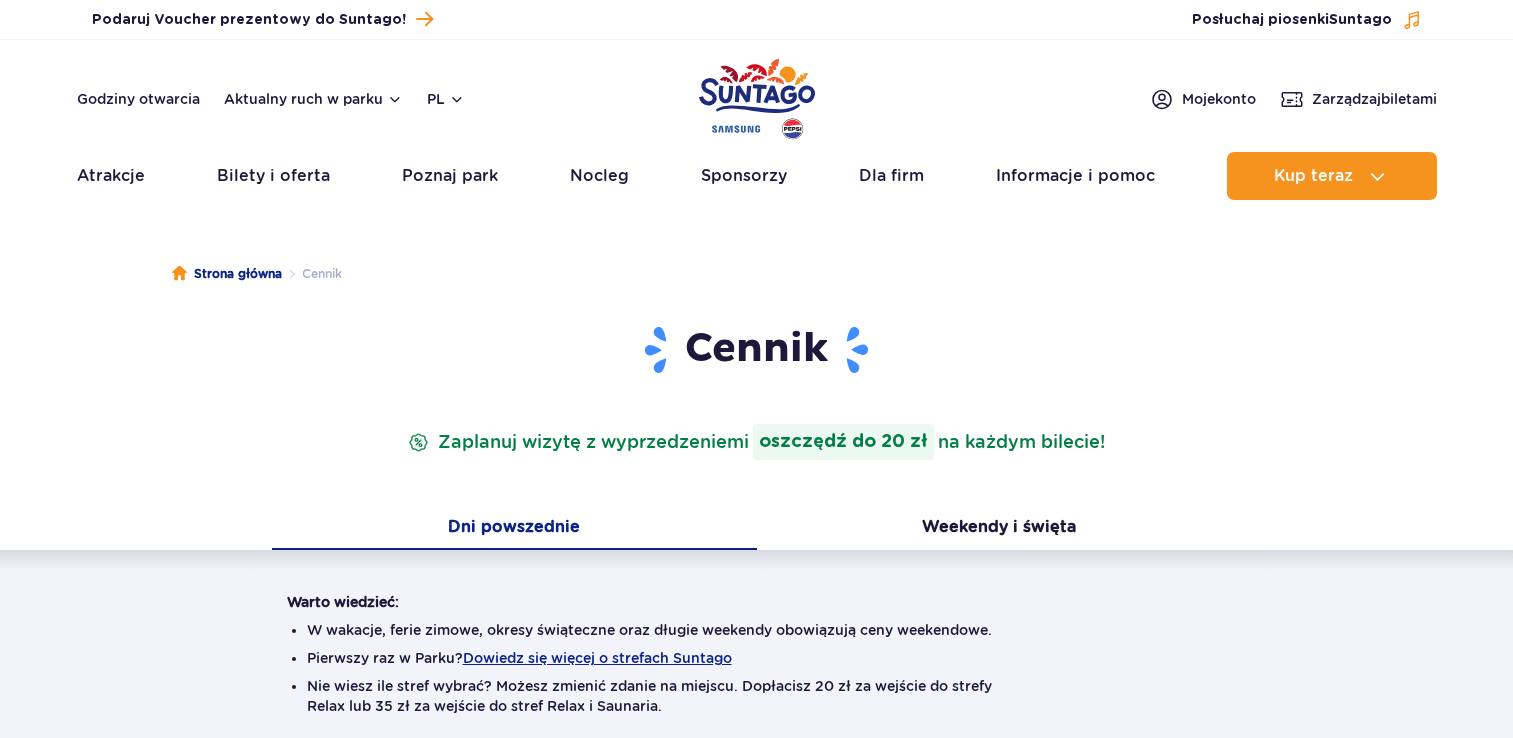 scroll, scrollTop: 0, scrollLeft: 0, axis: both 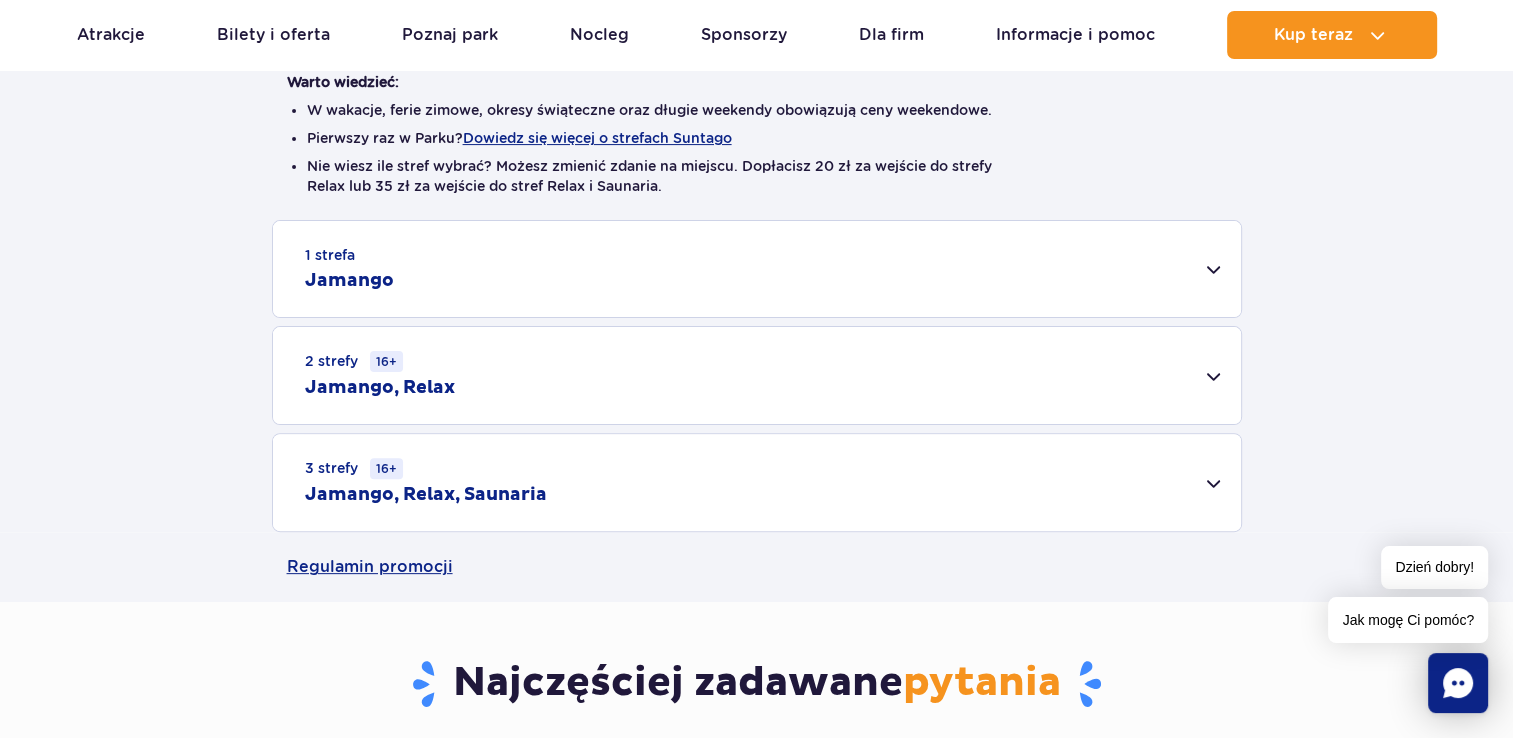 click on "1 strefa
Jamango" at bounding box center (757, 269) 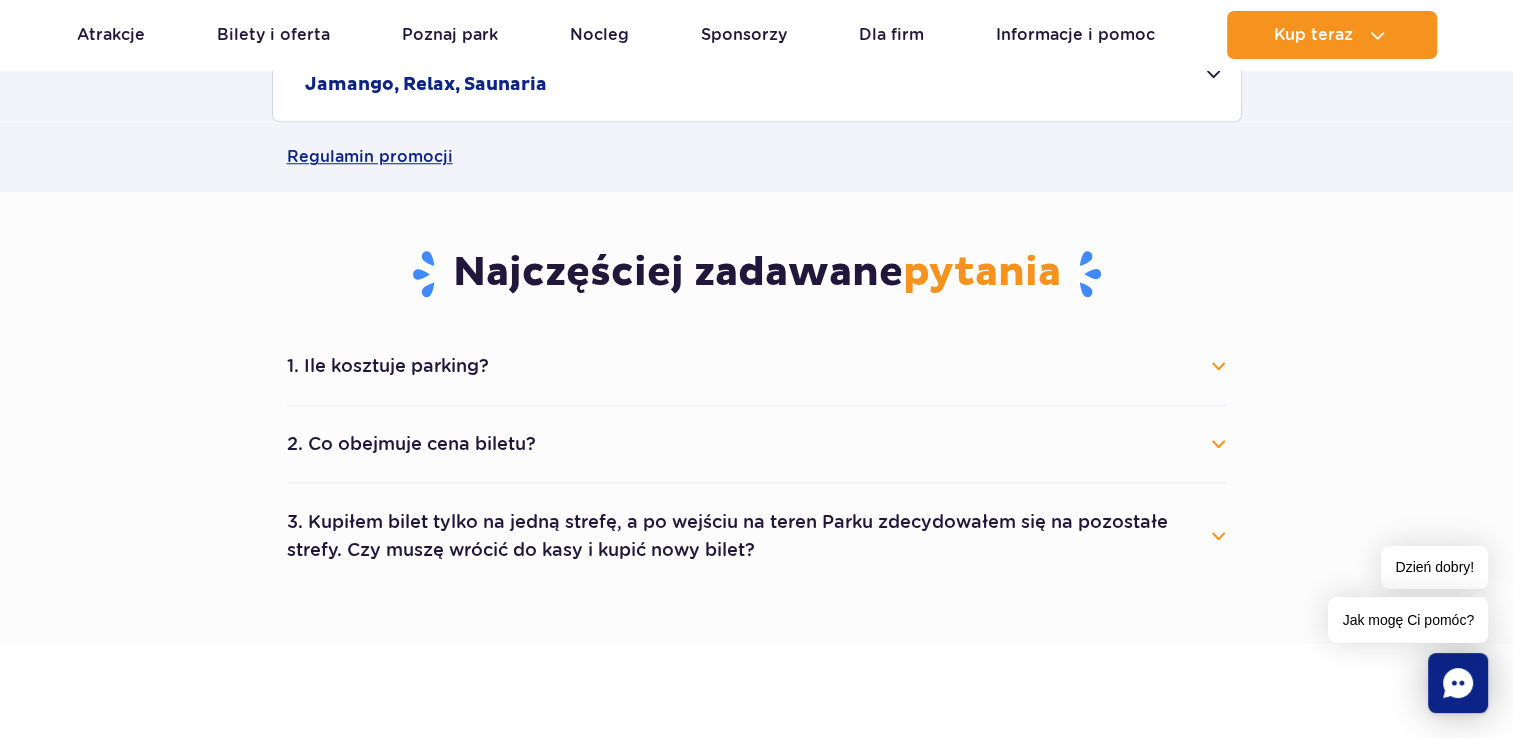 scroll, scrollTop: 1680, scrollLeft: 0, axis: vertical 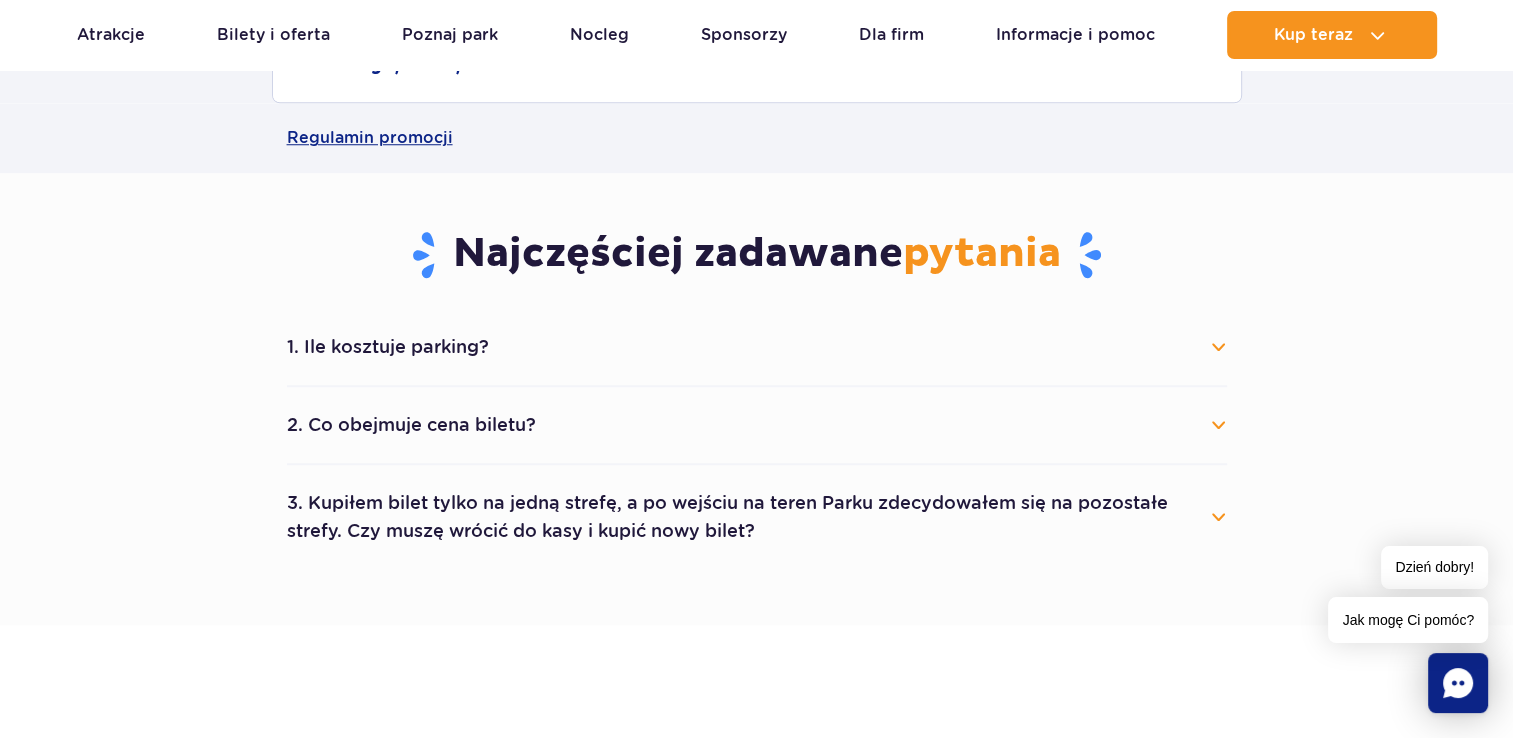click on "1. Ile kosztuje parking?" at bounding box center (757, 347) 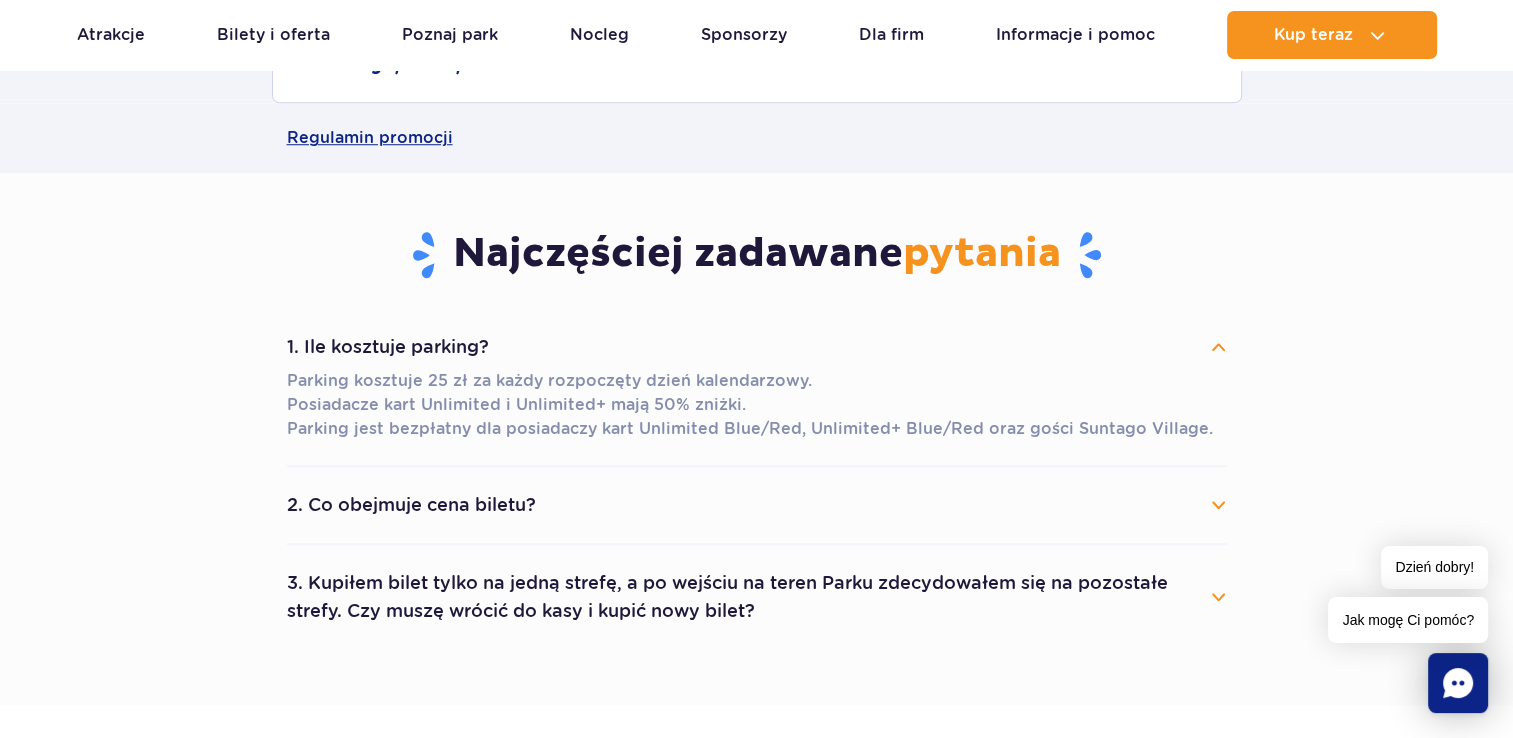 click on "2. Co obejmuje cena biletu?" at bounding box center (757, 505) 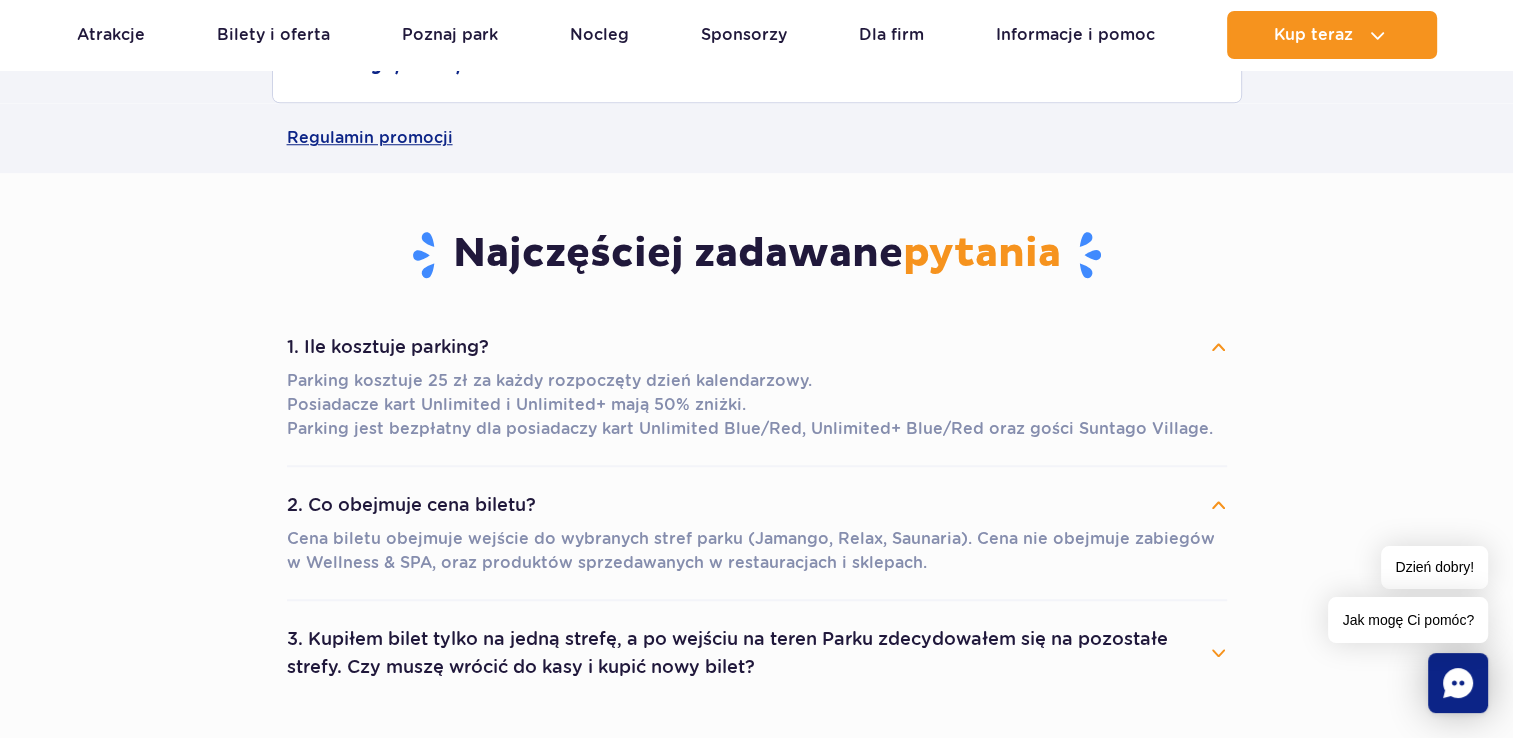 type 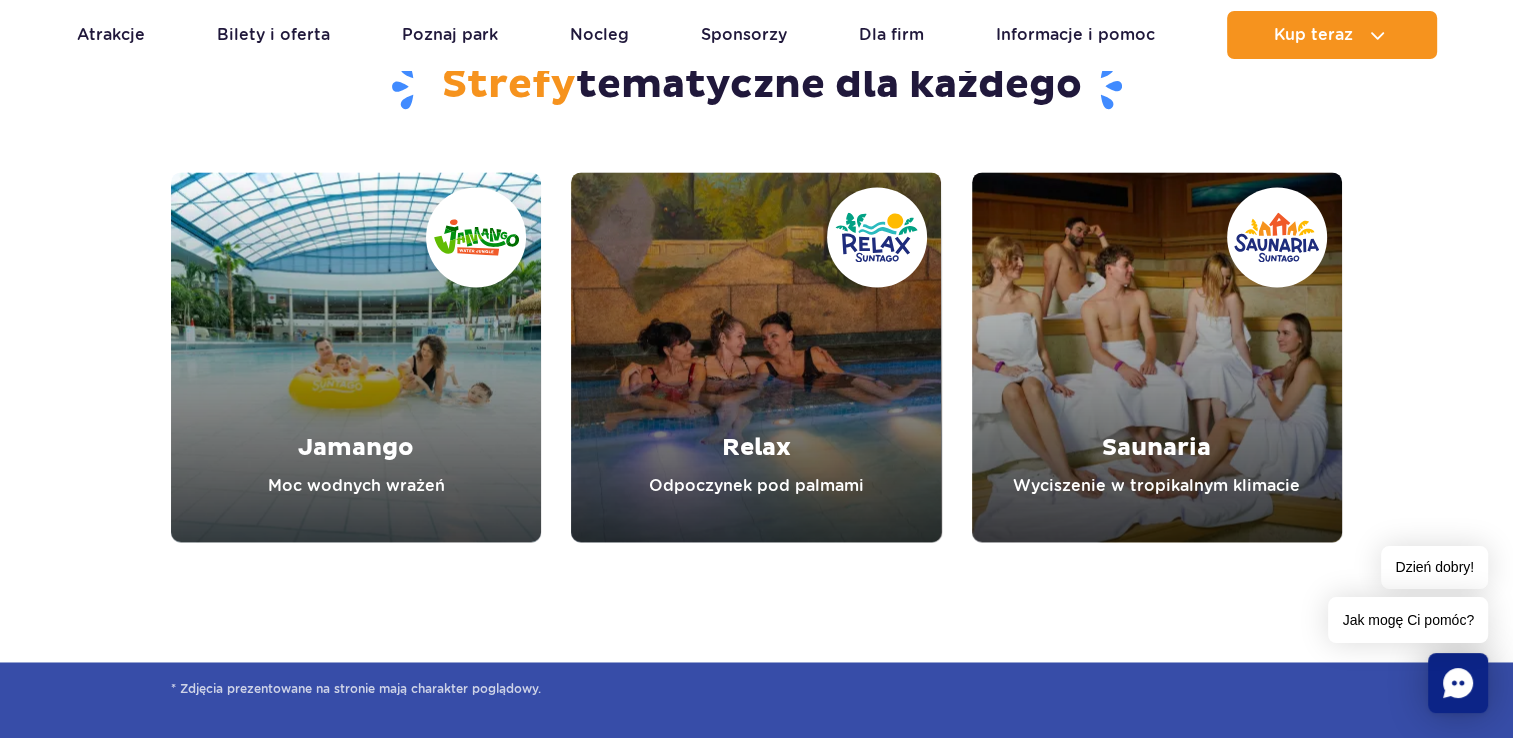 scroll, scrollTop: 3120, scrollLeft: 0, axis: vertical 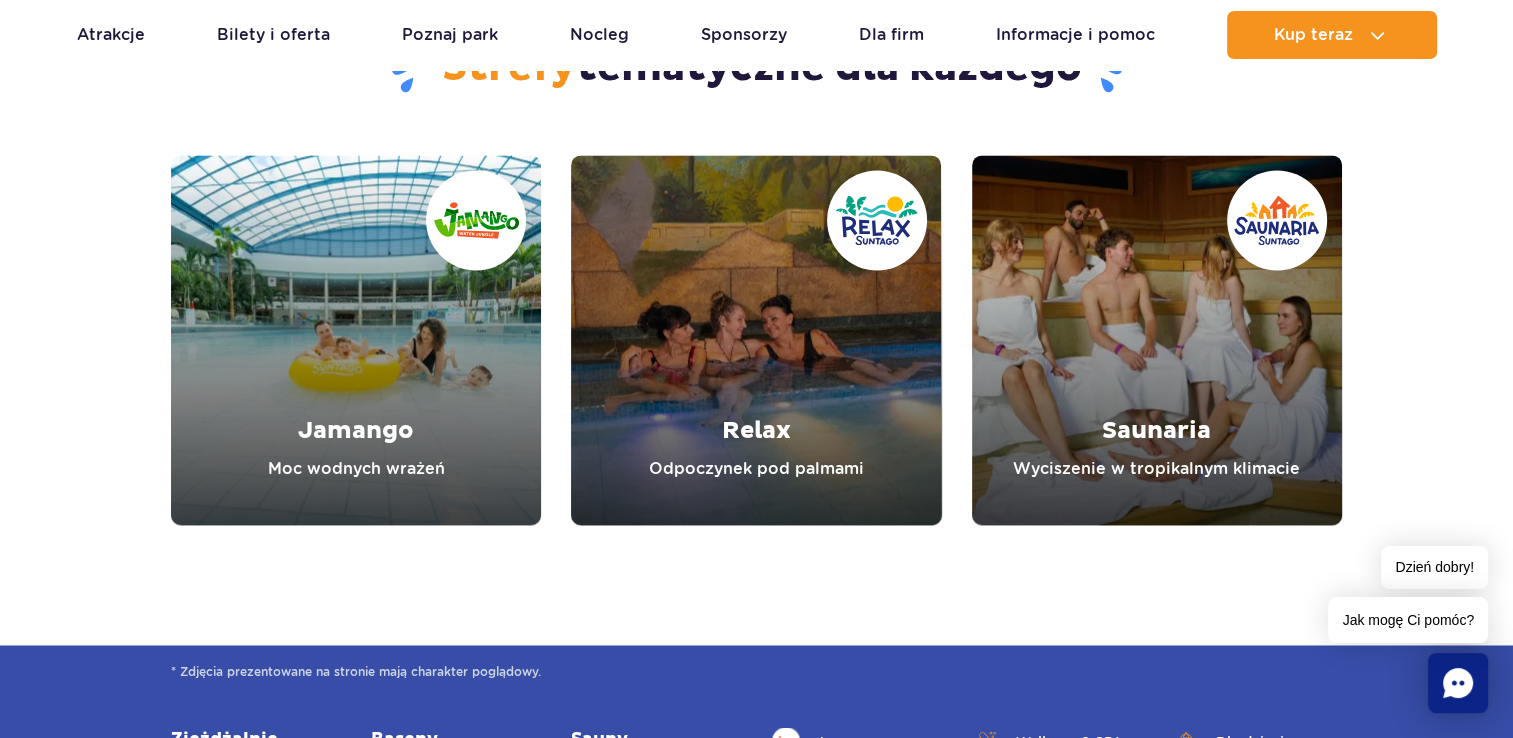 click at bounding box center [356, 340] 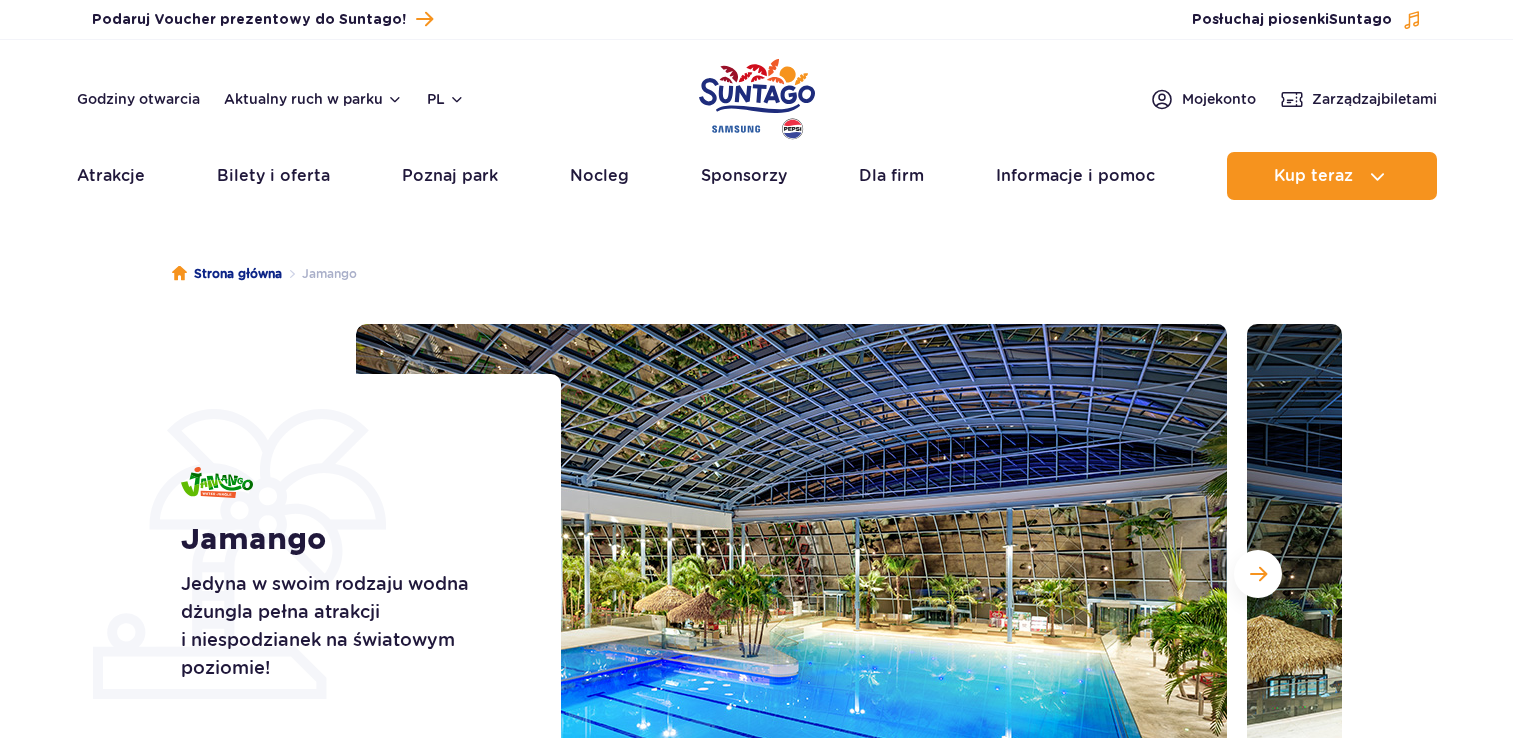 scroll, scrollTop: 0, scrollLeft: 0, axis: both 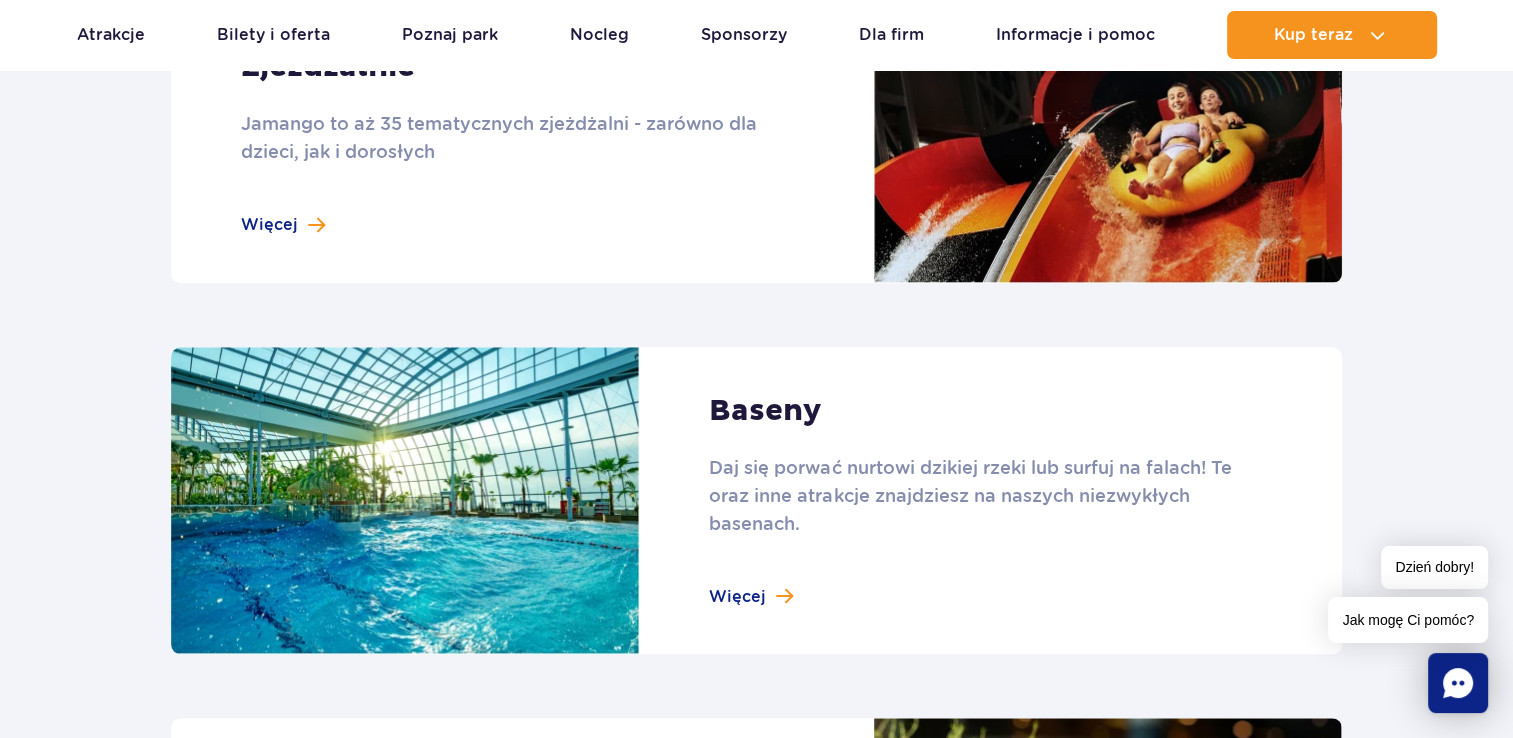 click at bounding box center [756, 143] 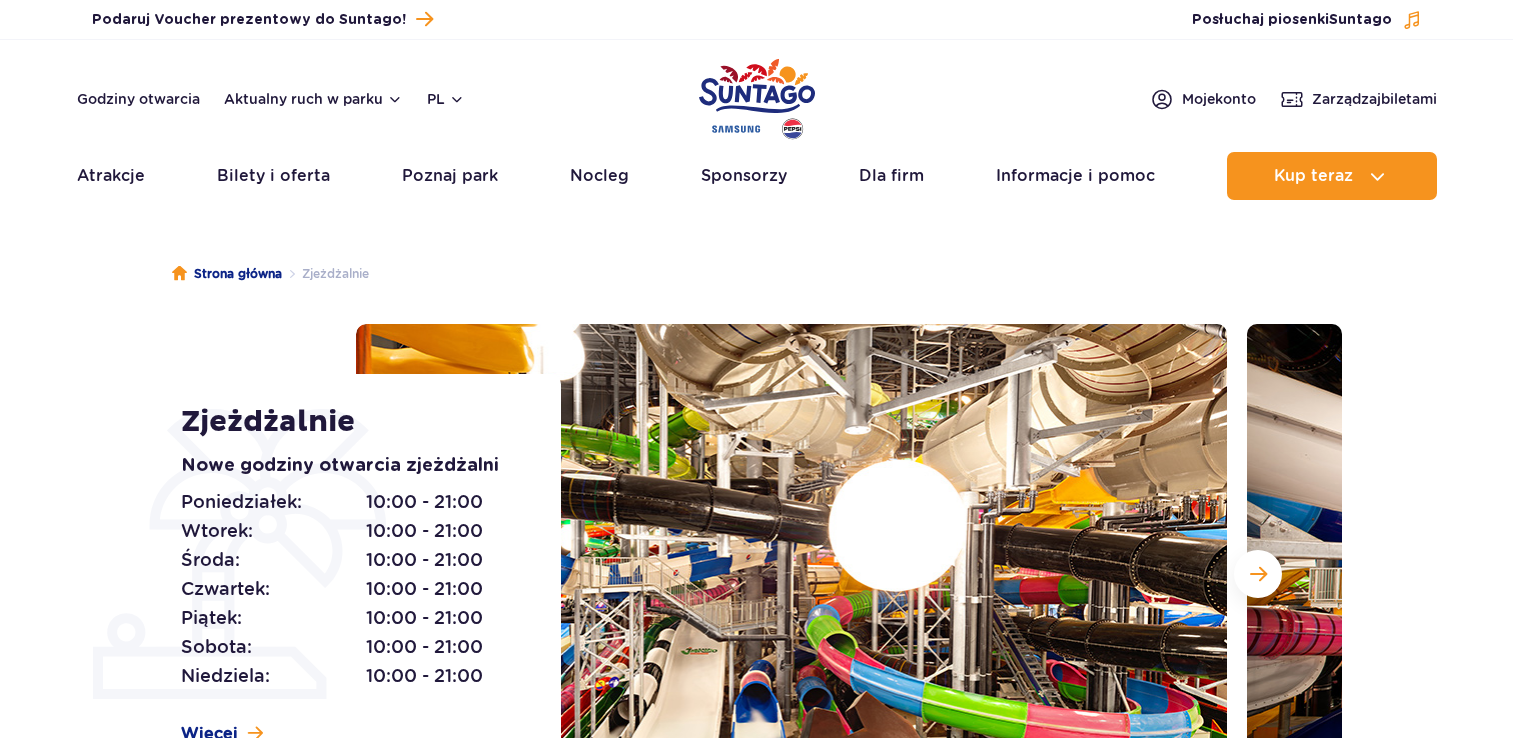 scroll, scrollTop: 0, scrollLeft: 0, axis: both 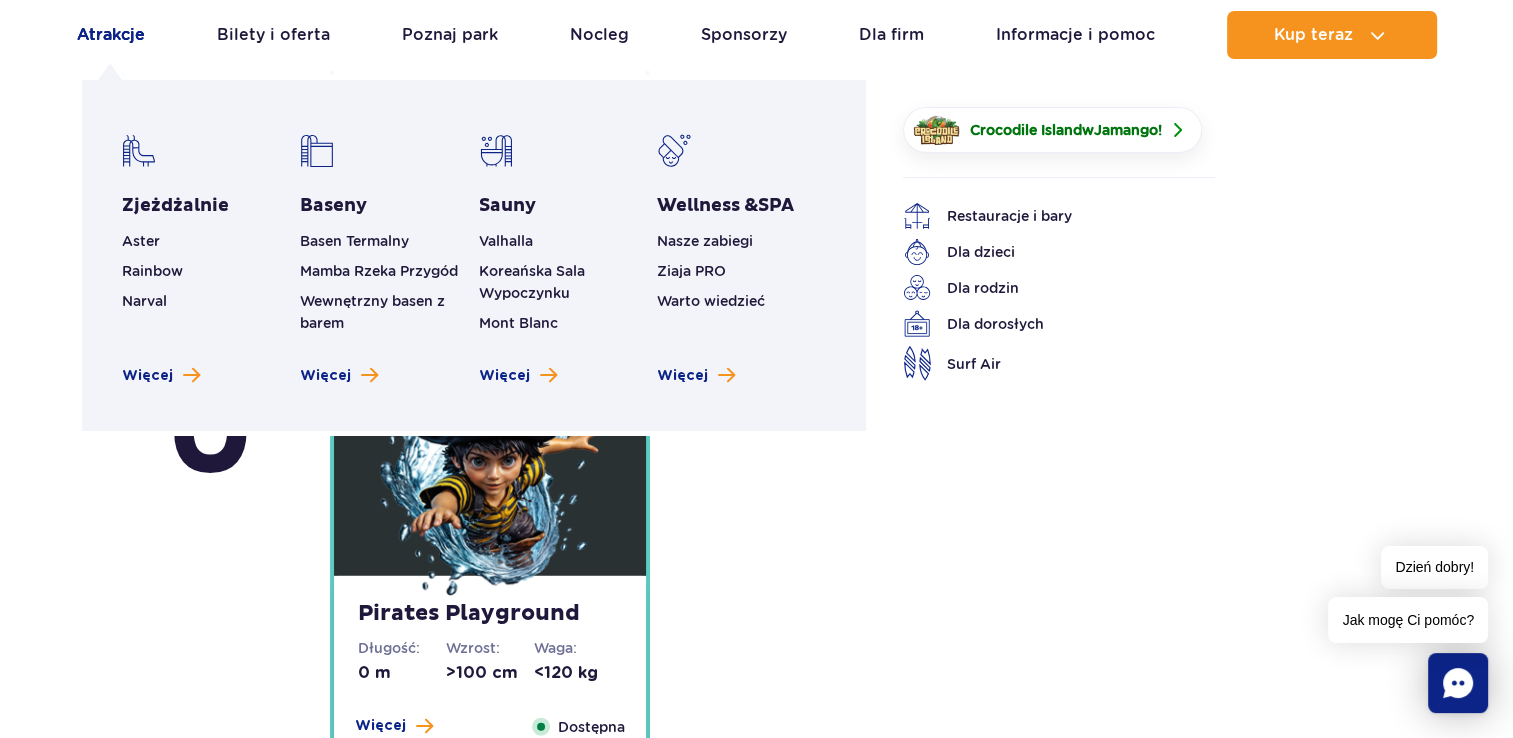 click on "Atrakcje" at bounding box center [111, 35] 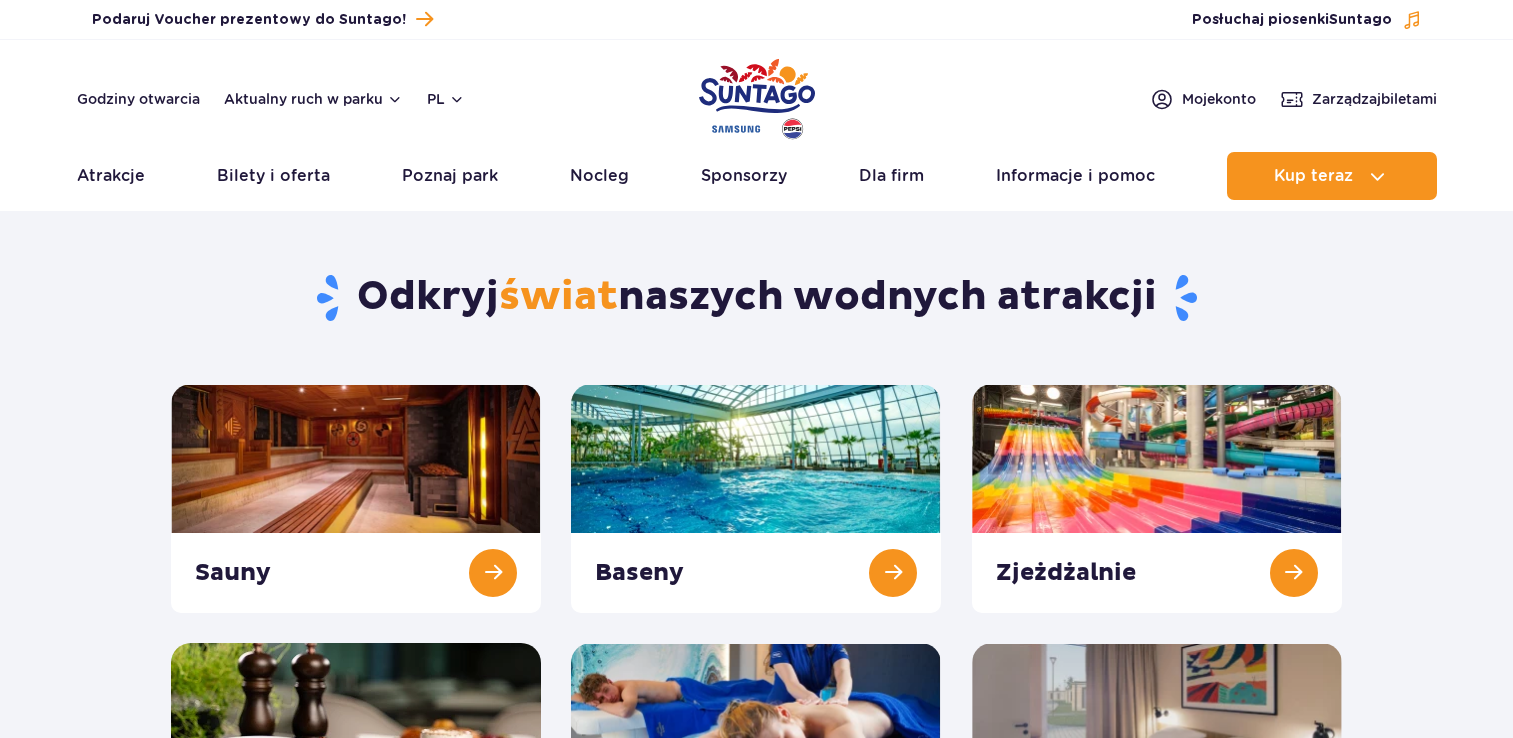 scroll, scrollTop: 0, scrollLeft: 0, axis: both 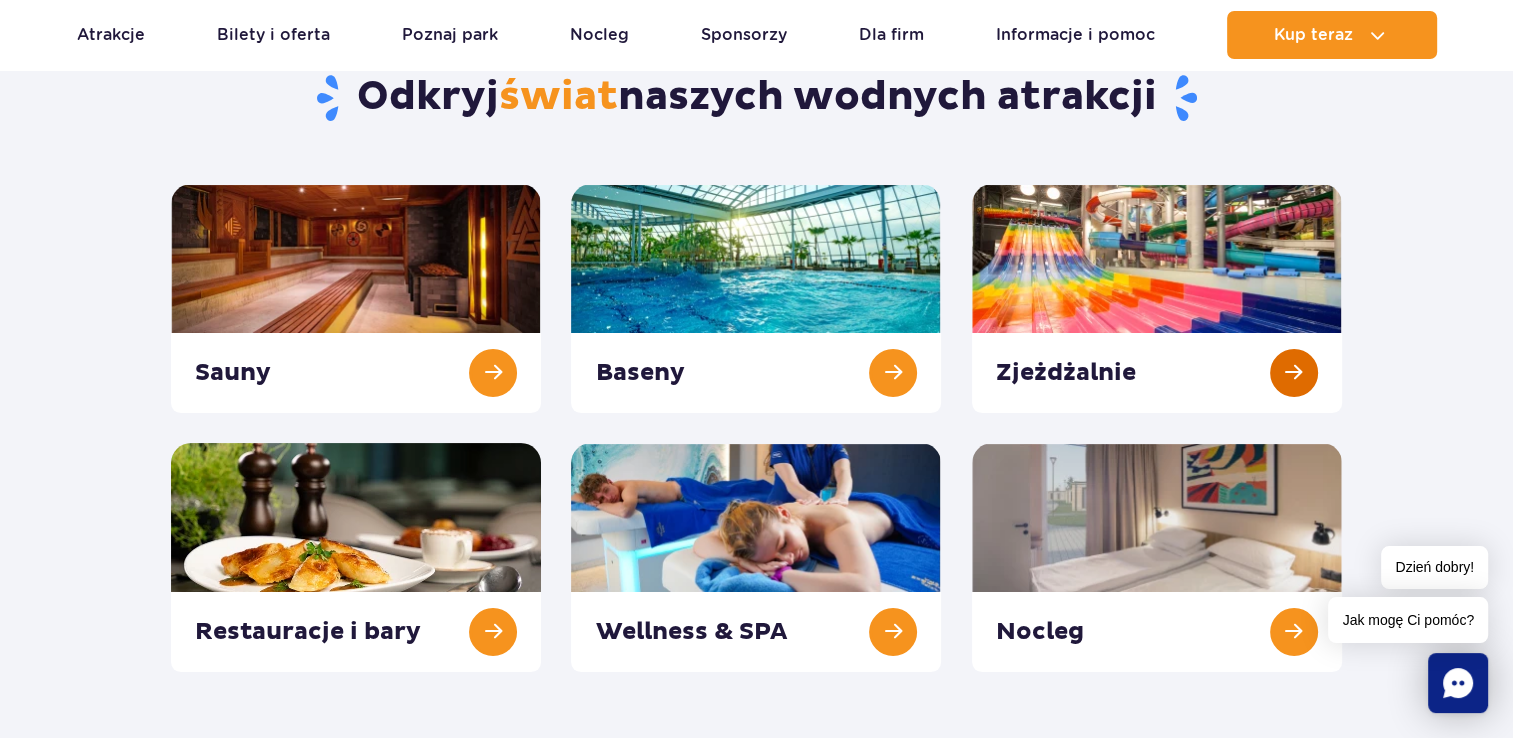 click at bounding box center [1157, 298] 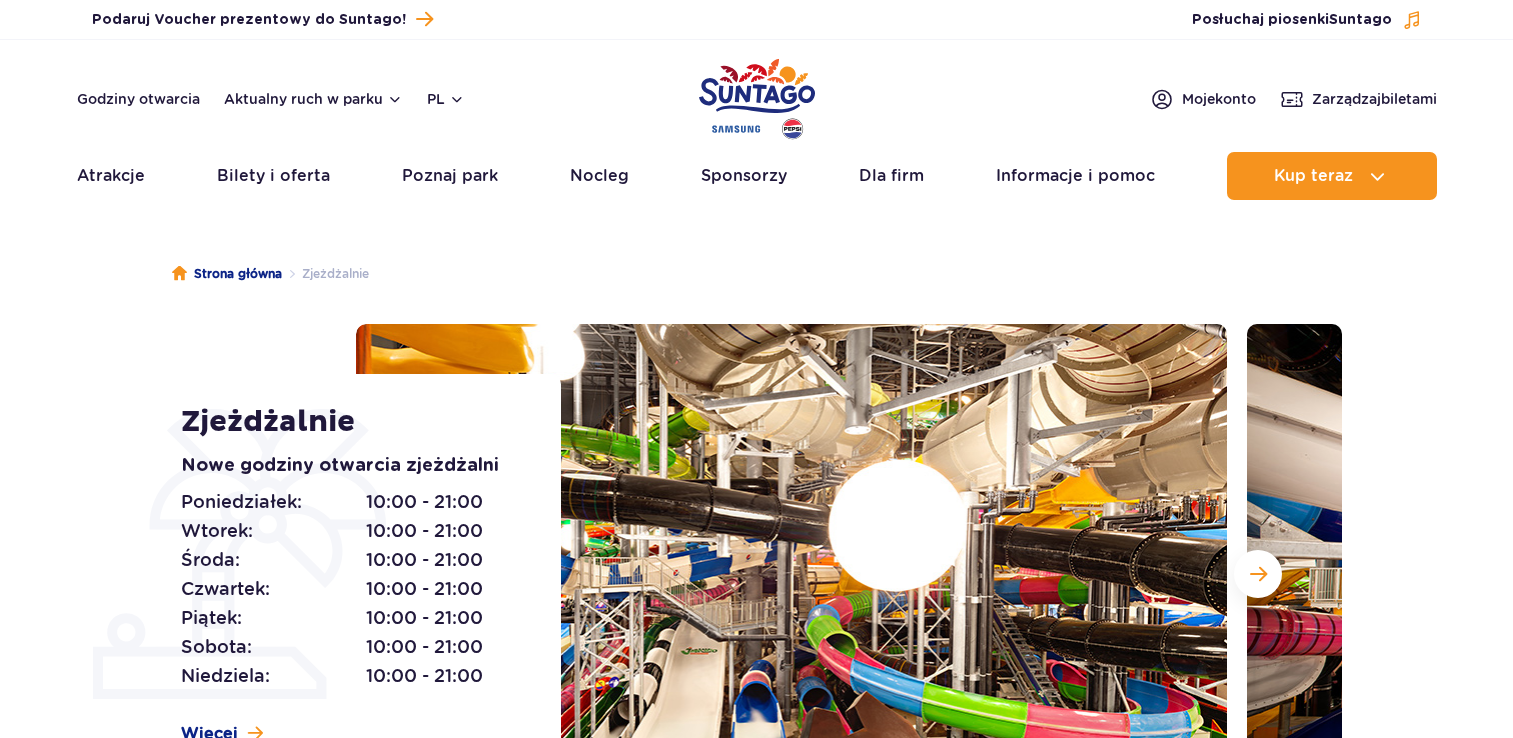scroll, scrollTop: 0, scrollLeft: 0, axis: both 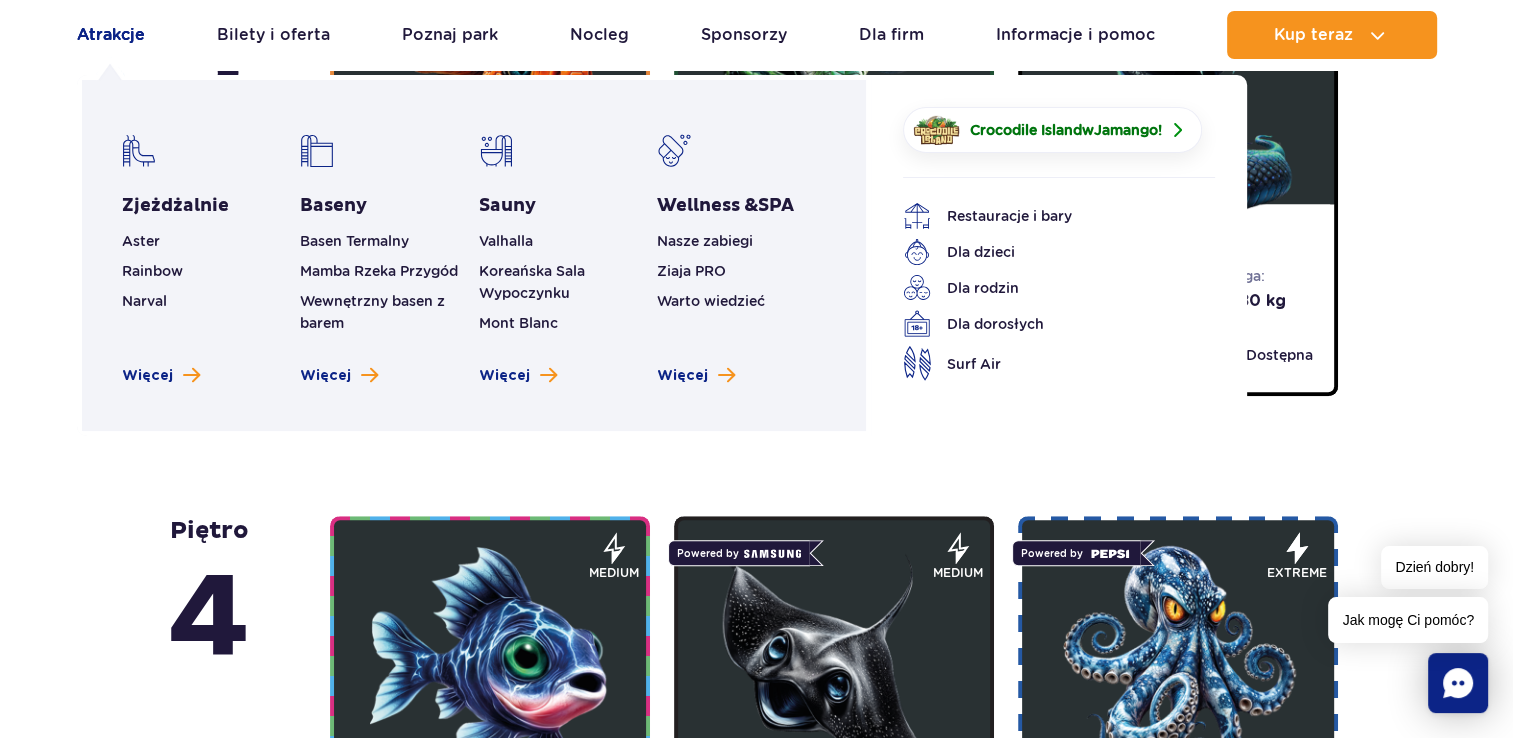 click on "Atrakcje" at bounding box center (111, 35) 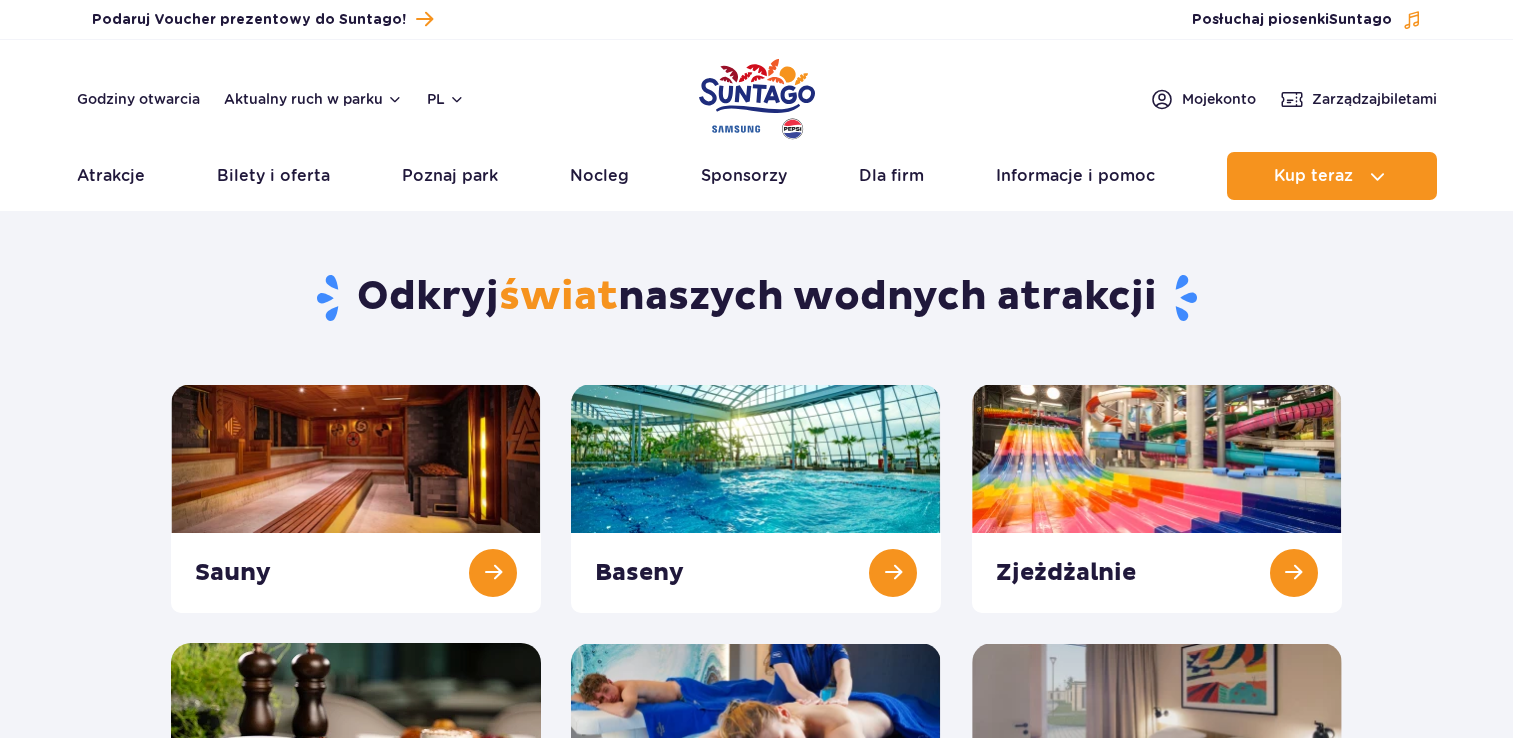 scroll, scrollTop: 0, scrollLeft: 0, axis: both 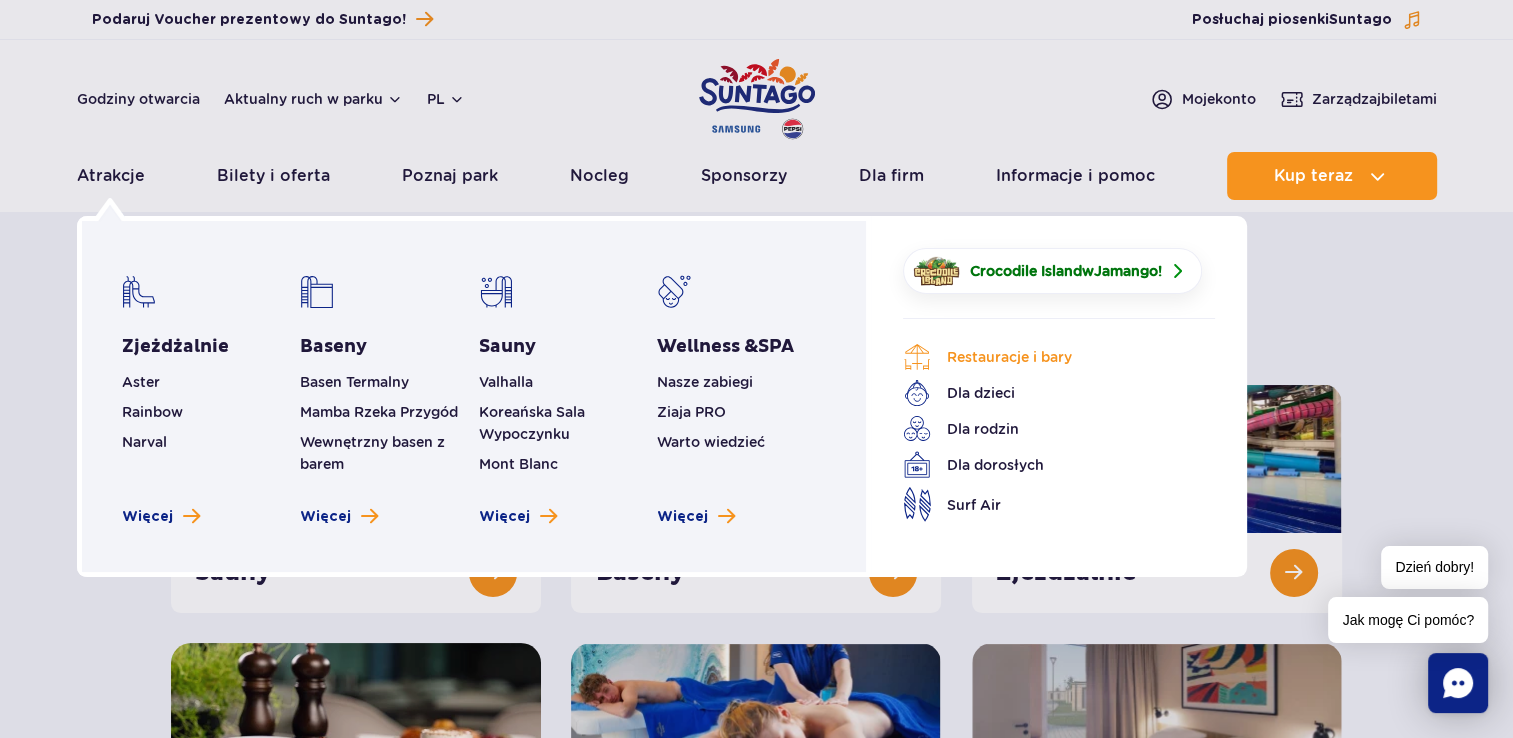 click on "Restauracje i bary" at bounding box center [1044, 357] 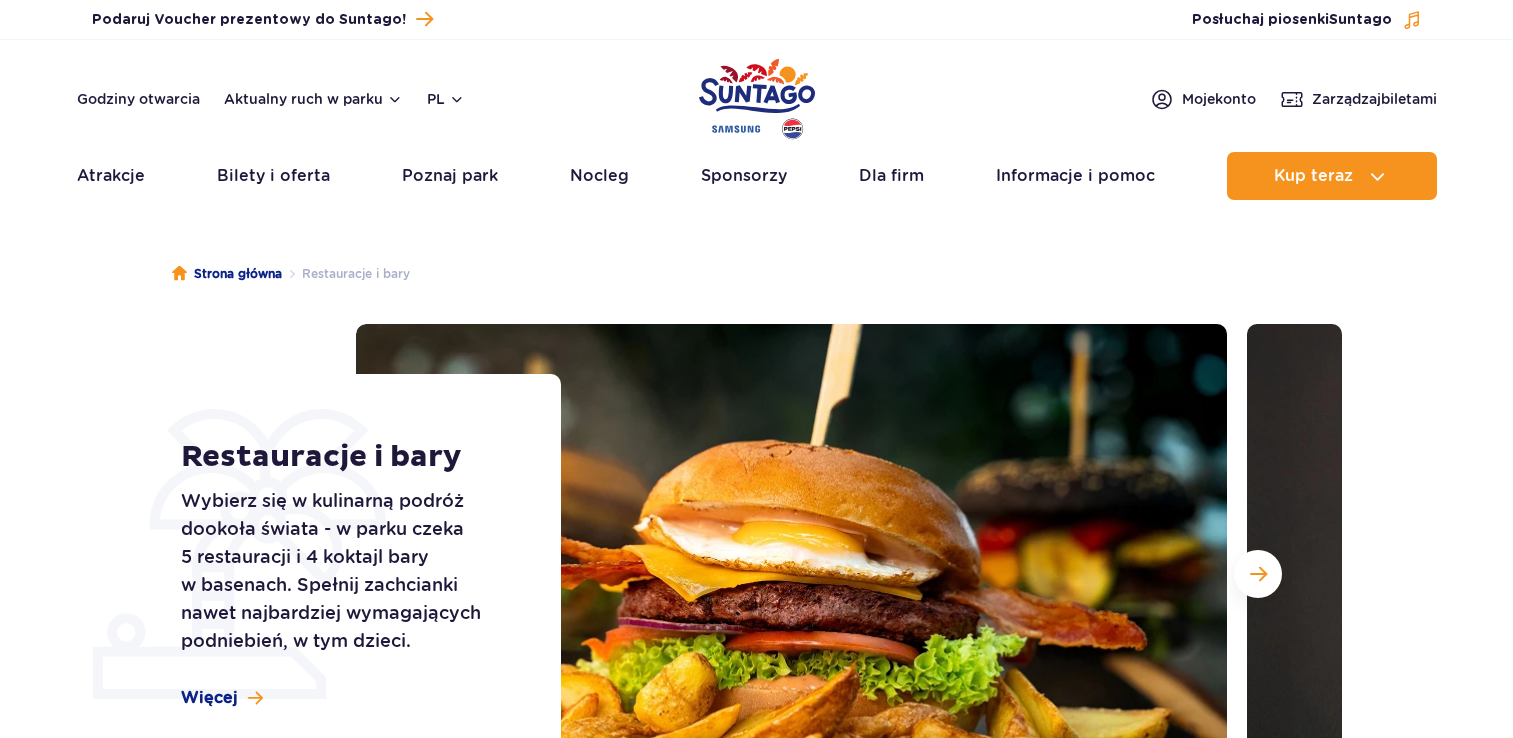scroll, scrollTop: 0, scrollLeft: 0, axis: both 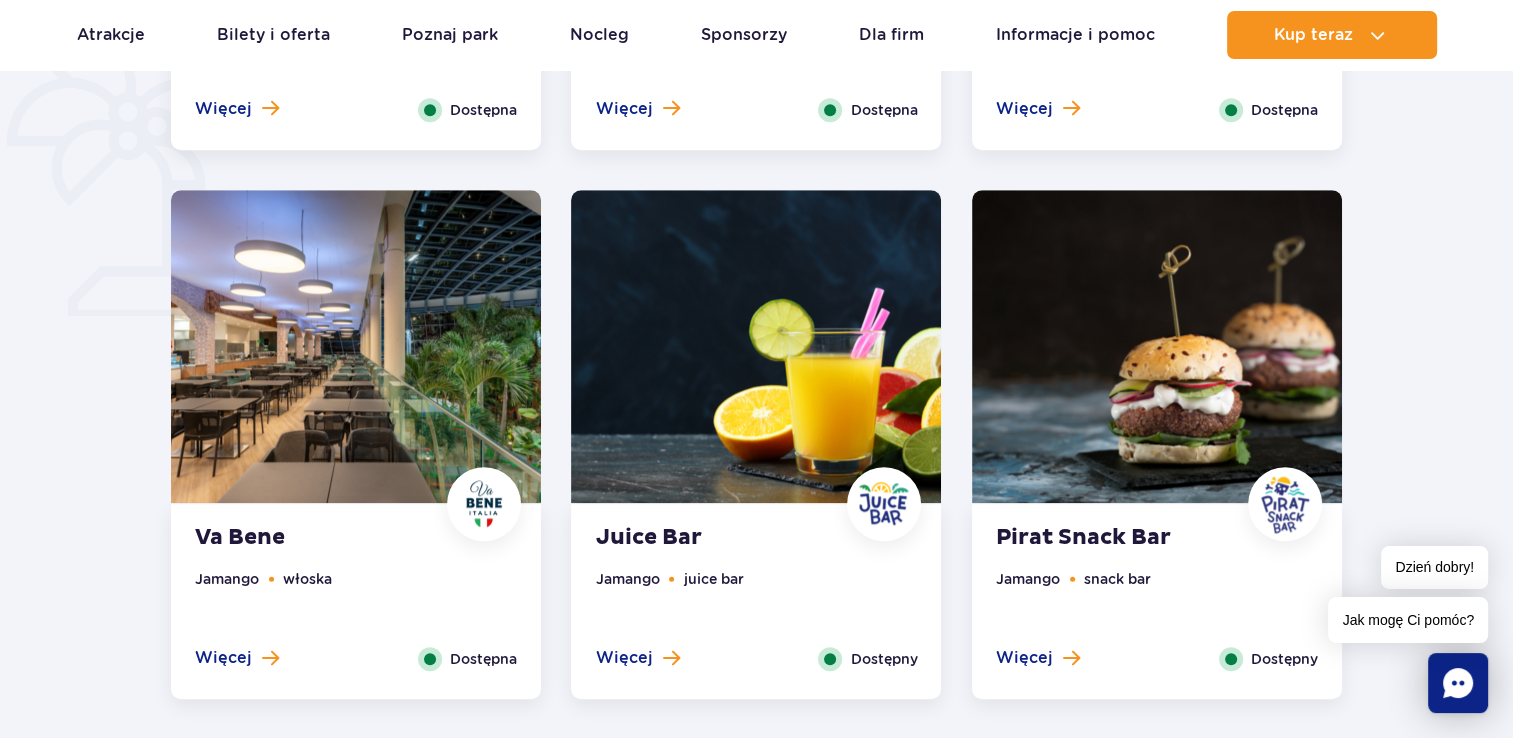 click at bounding box center (1157, 346) 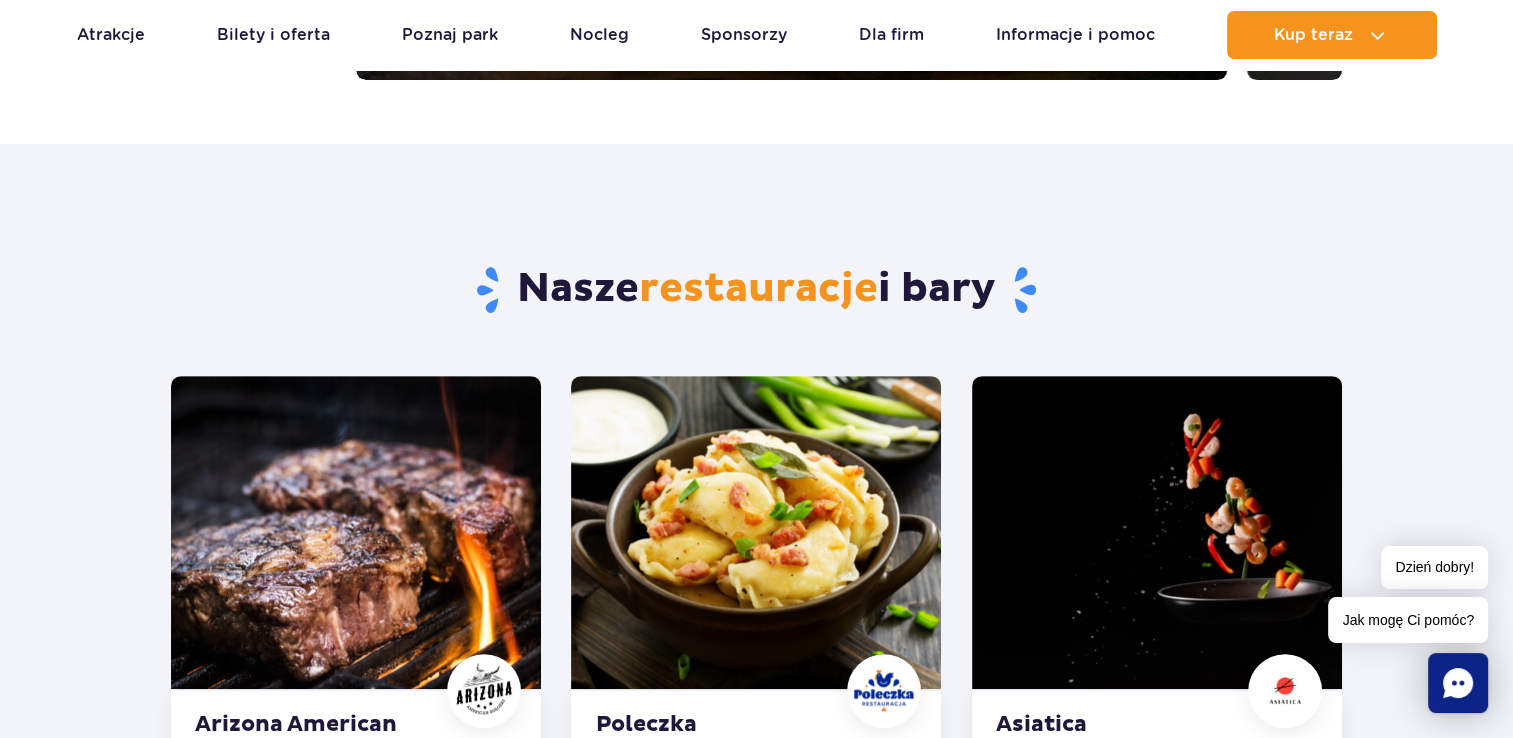 scroll, scrollTop: 744, scrollLeft: 0, axis: vertical 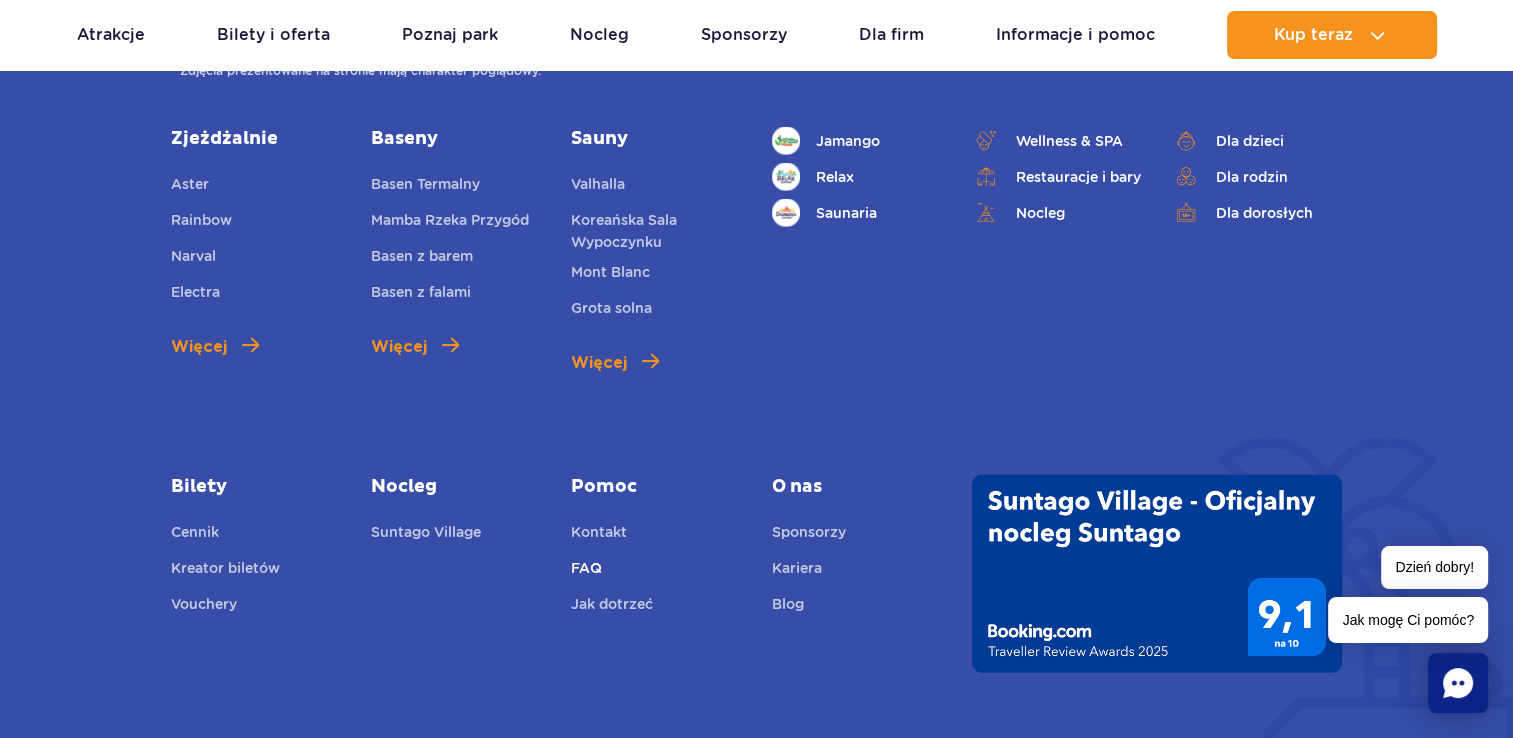 click on "FAQ" at bounding box center (586, 571) 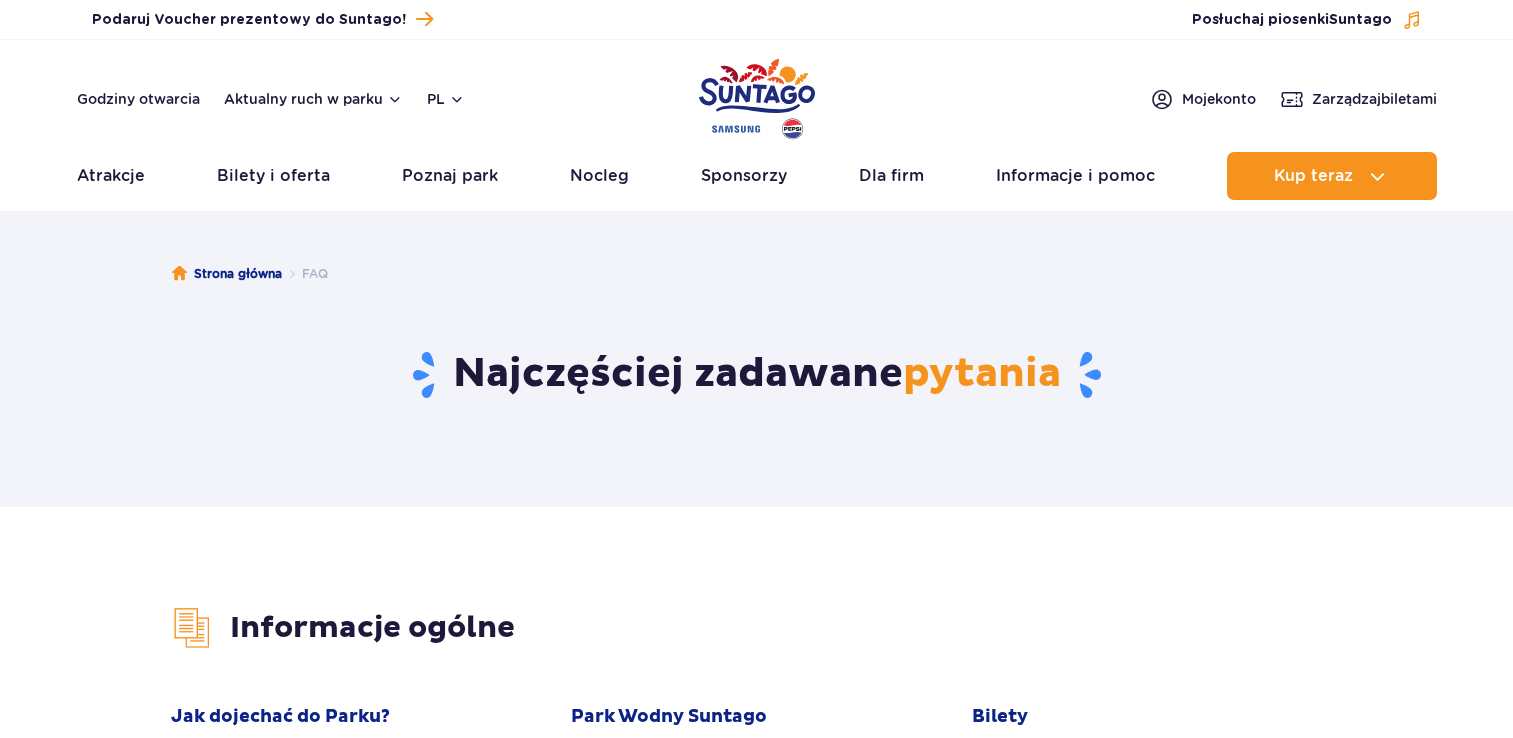 scroll, scrollTop: 0, scrollLeft: 0, axis: both 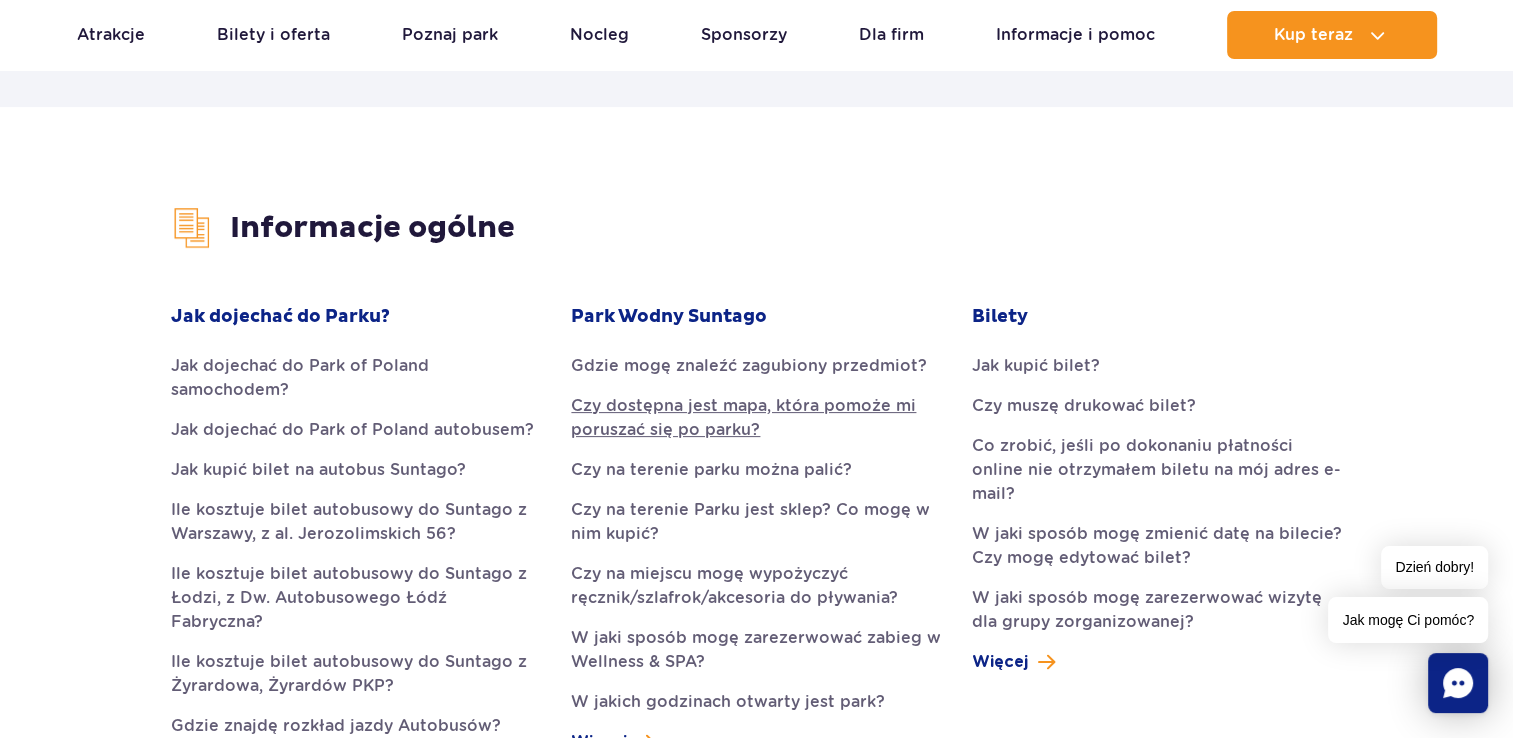 click on "Czy dostępna jest mapa, która pomoże mi poruszać się po parku?" at bounding box center [756, 418] 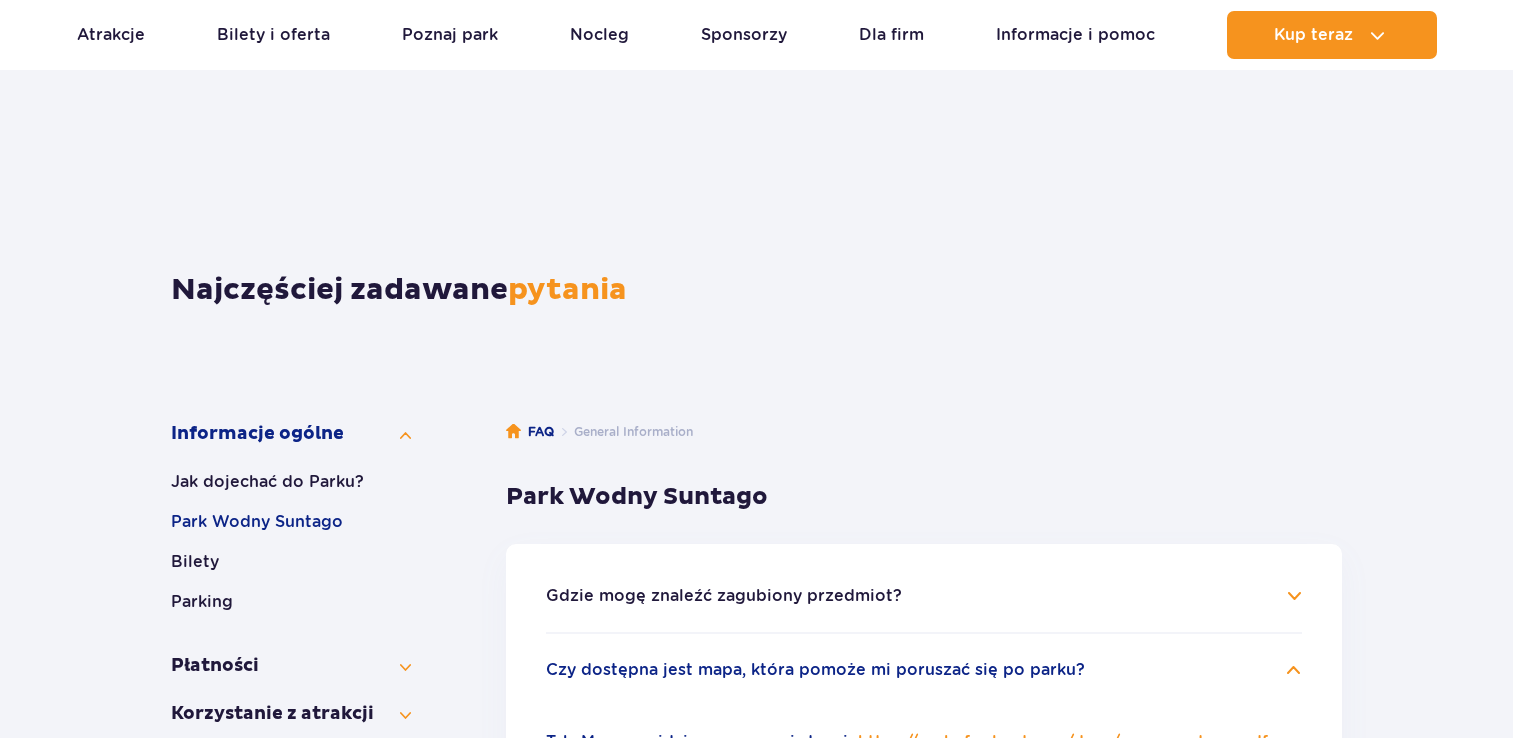 scroll, scrollTop: 472, scrollLeft: 0, axis: vertical 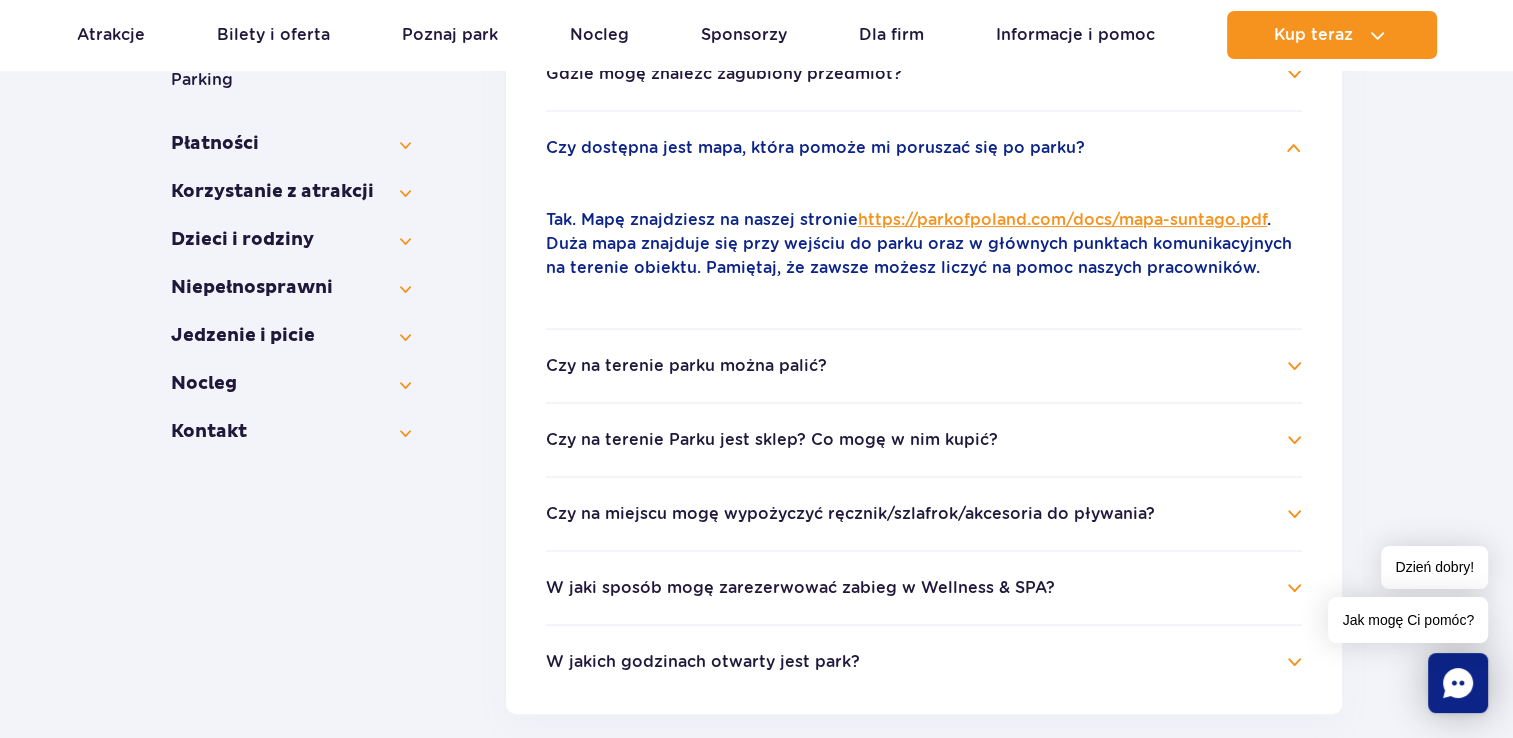 click on "Czy na terenie parku można palić?" at bounding box center (924, 366) 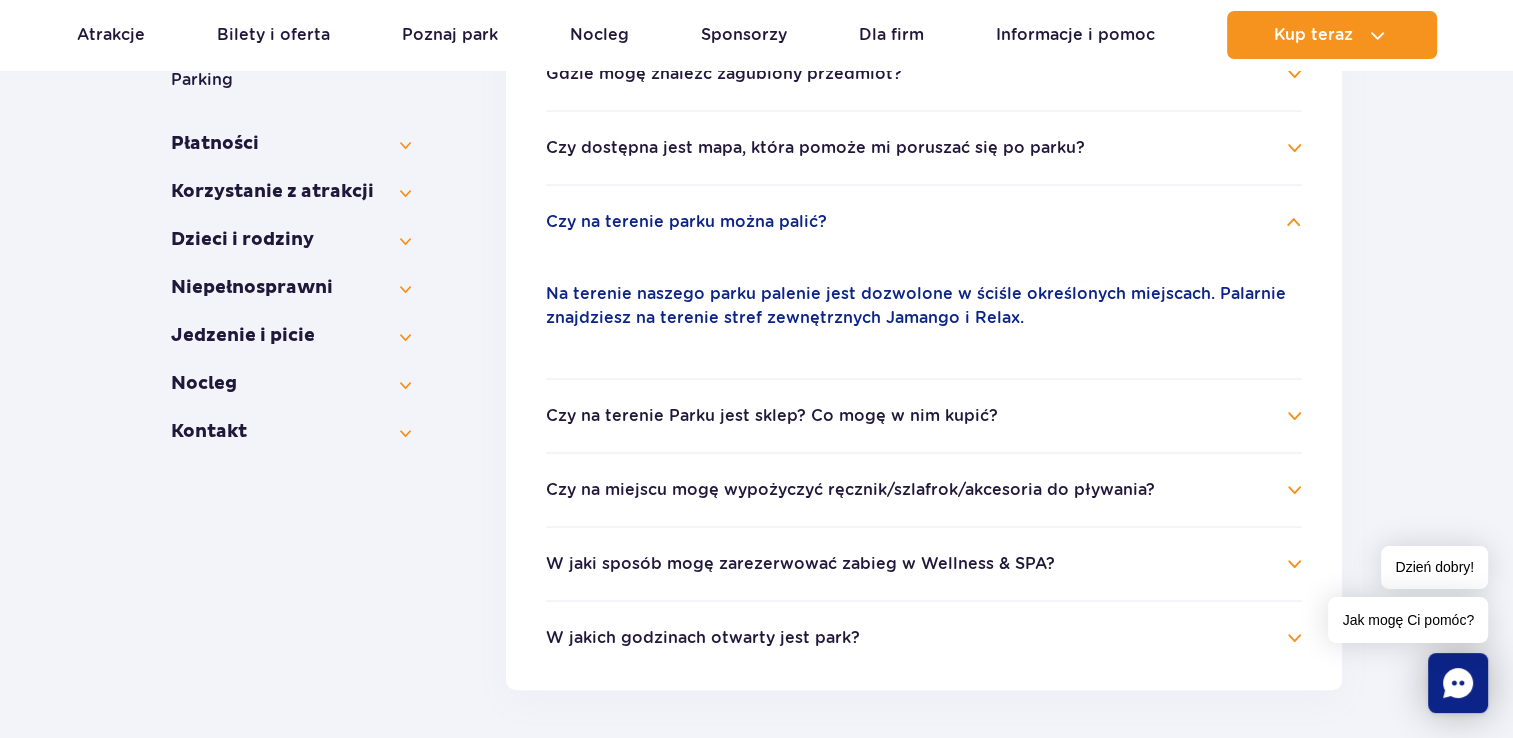 click on "Czy na terenie Parku jest sklep? Co mogę w nim kupić?" at bounding box center [924, 416] 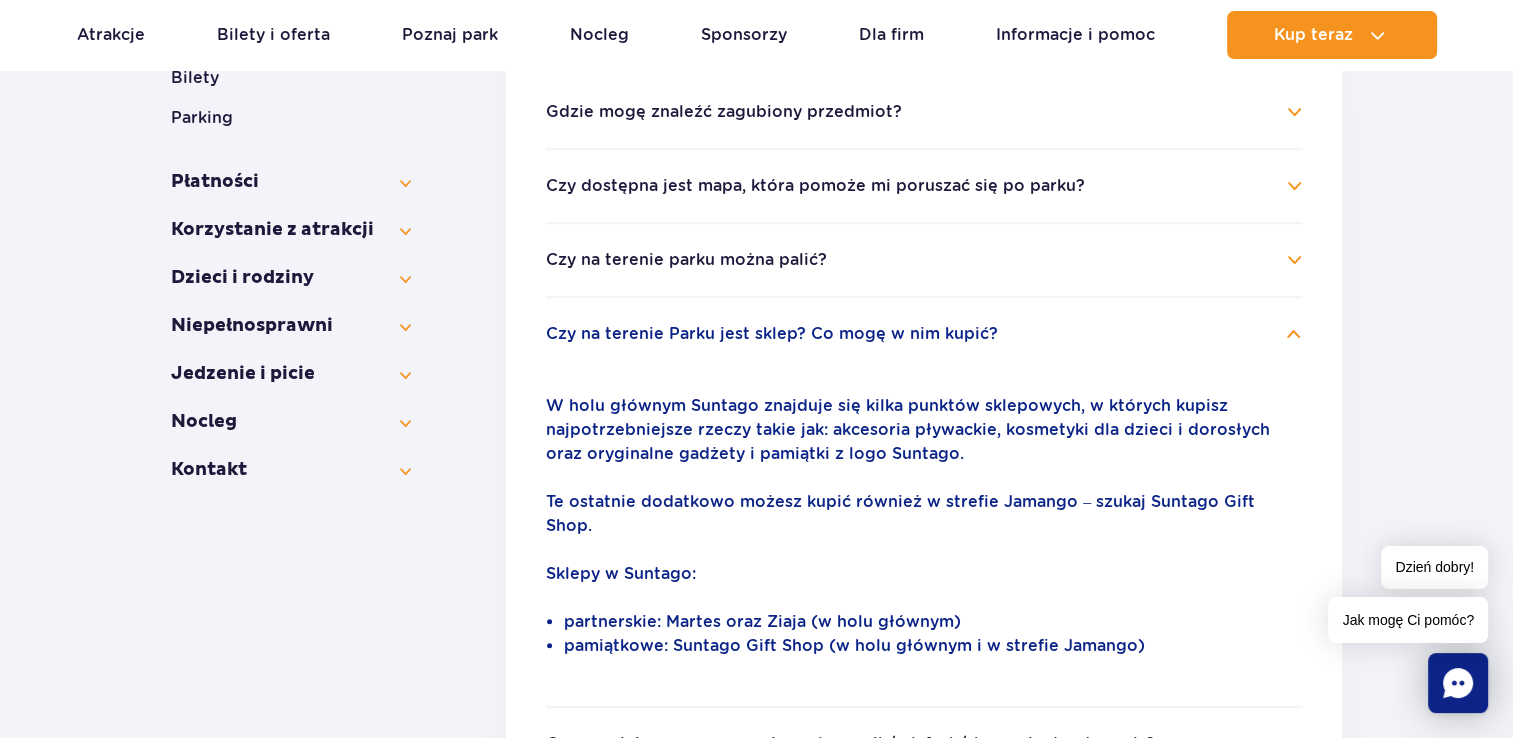 scroll, scrollTop: 482, scrollLeft: 0, axis: vertical 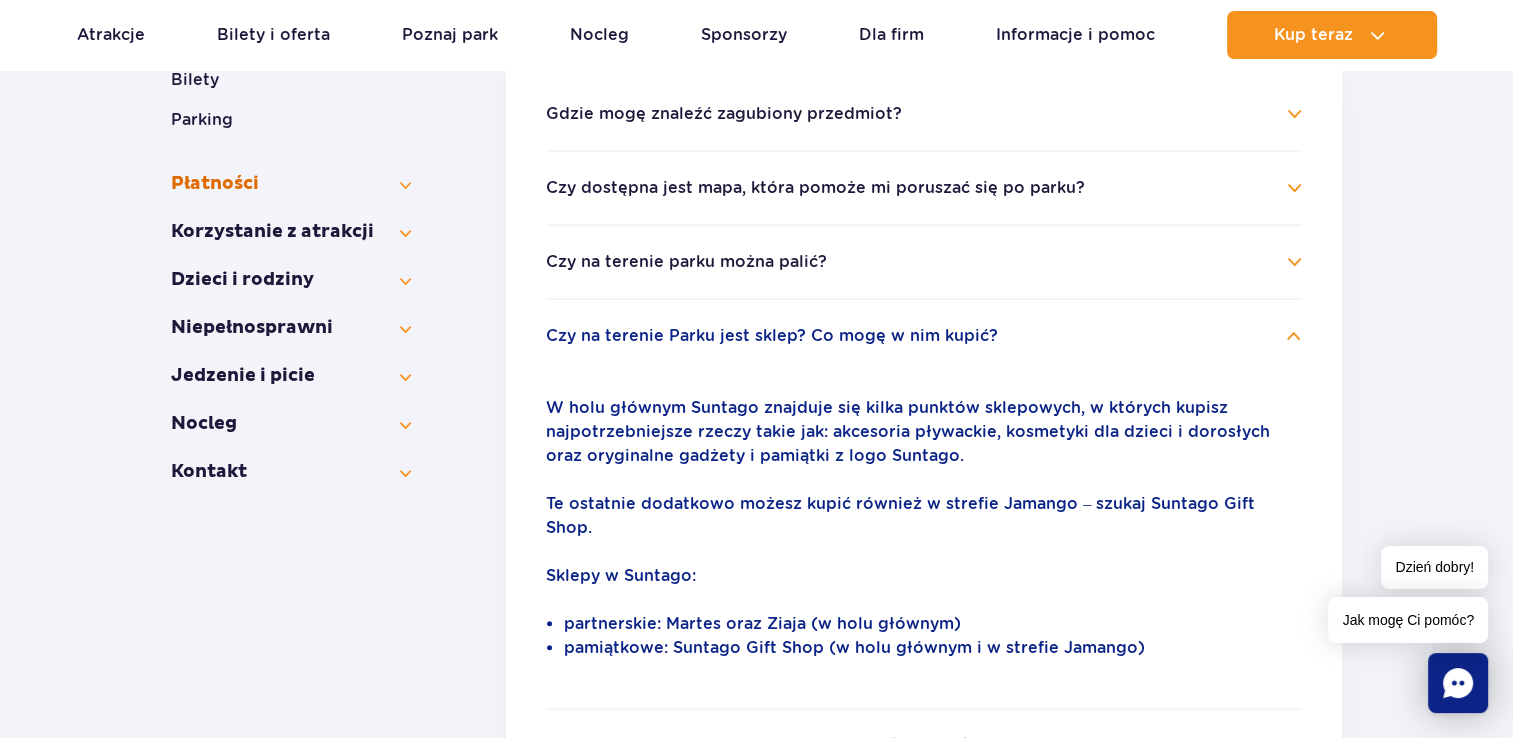 click on "Płatności" at bounding box center [291, 184] 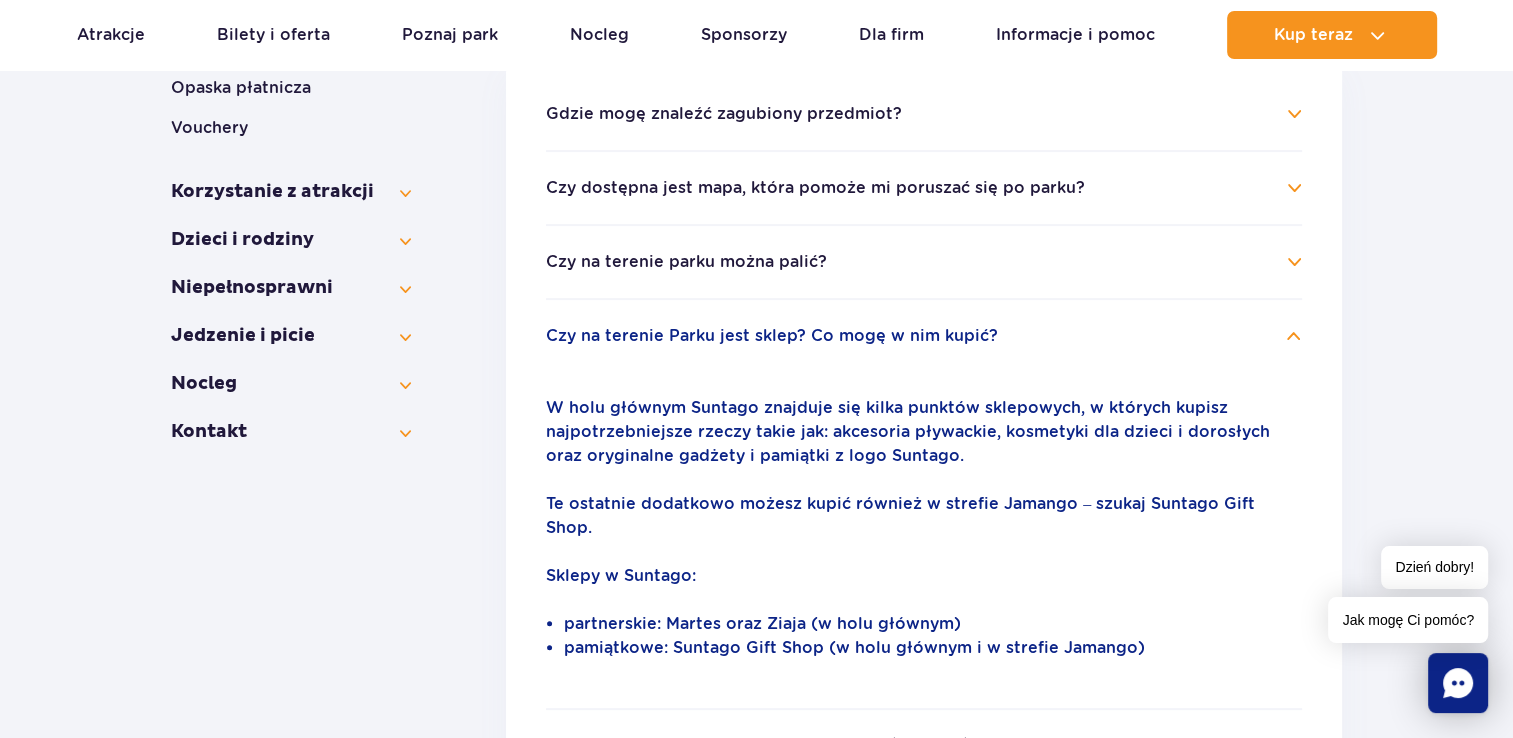 type 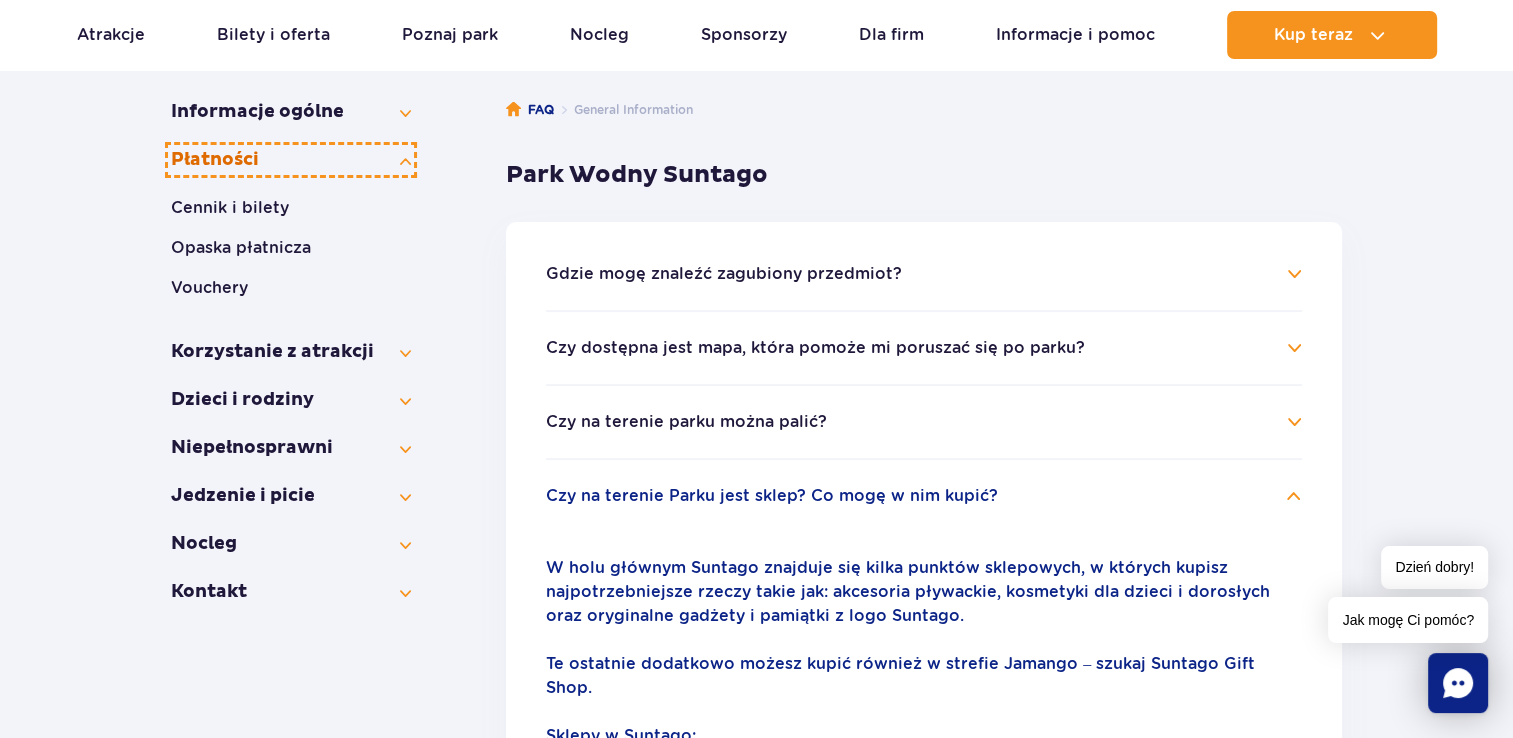 scroll, scrollTop: 282, scrollLeft: 0, axis: vertical 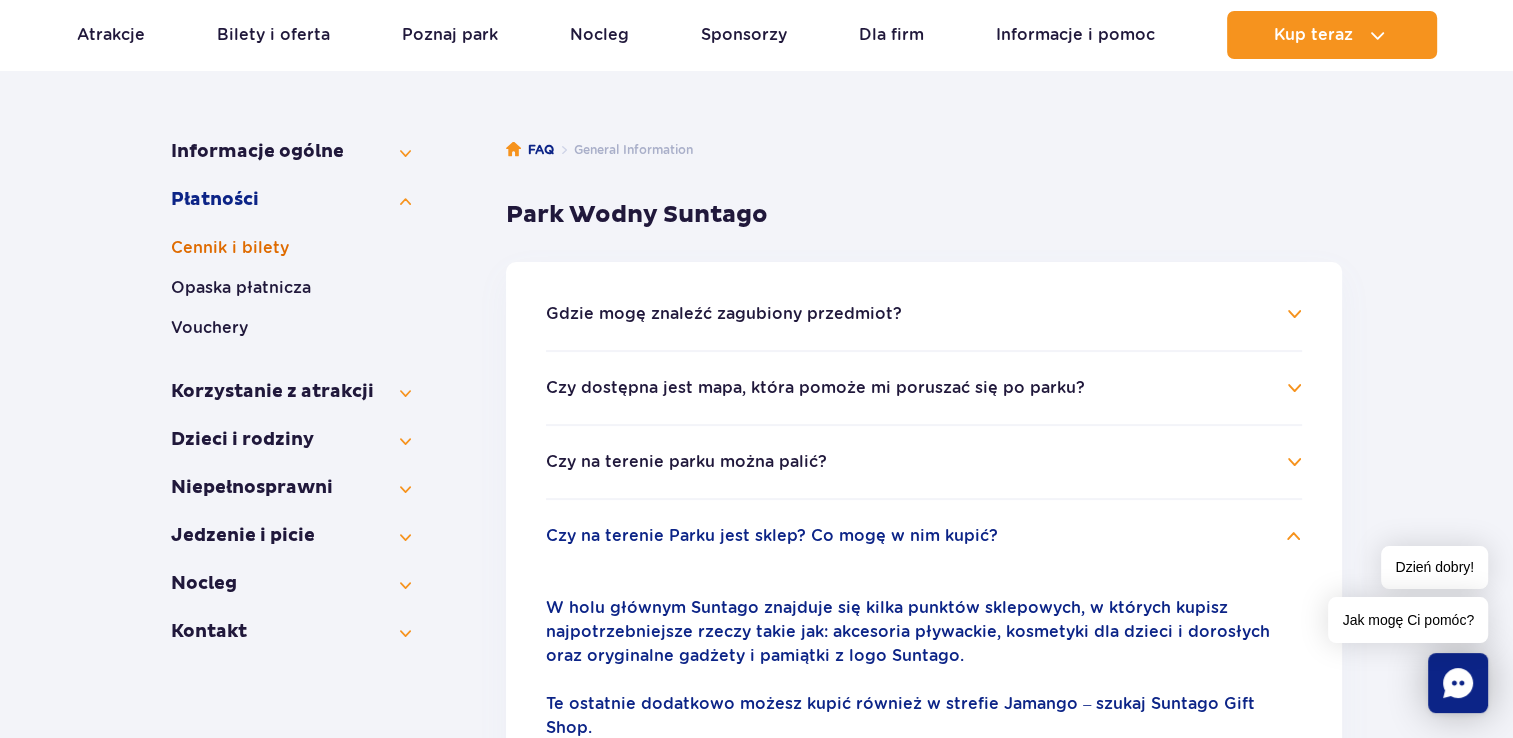 click on "Cennik i bilety" at bounding box center (291, 248) 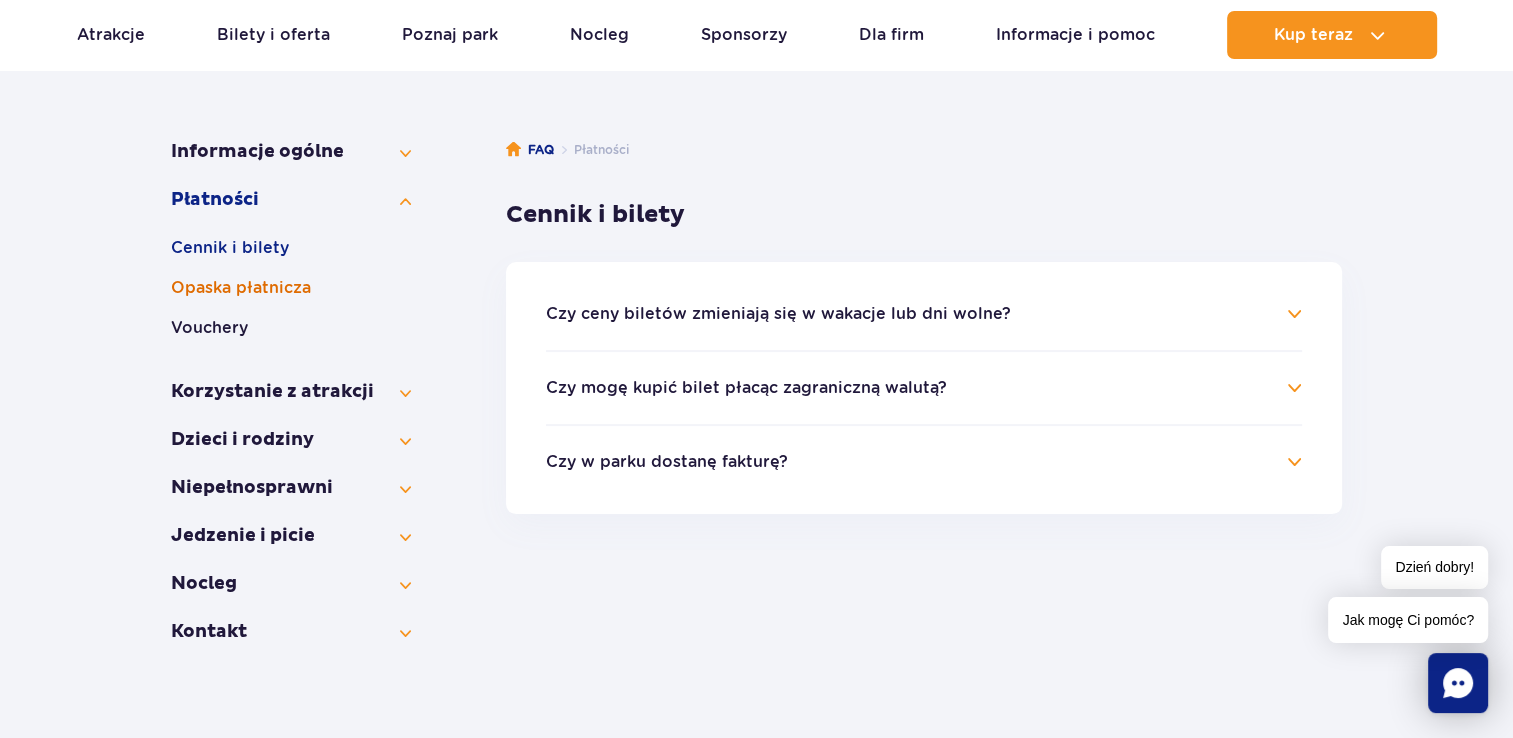 click on "Opaska płatnicza" at bounding box center (291, 288) 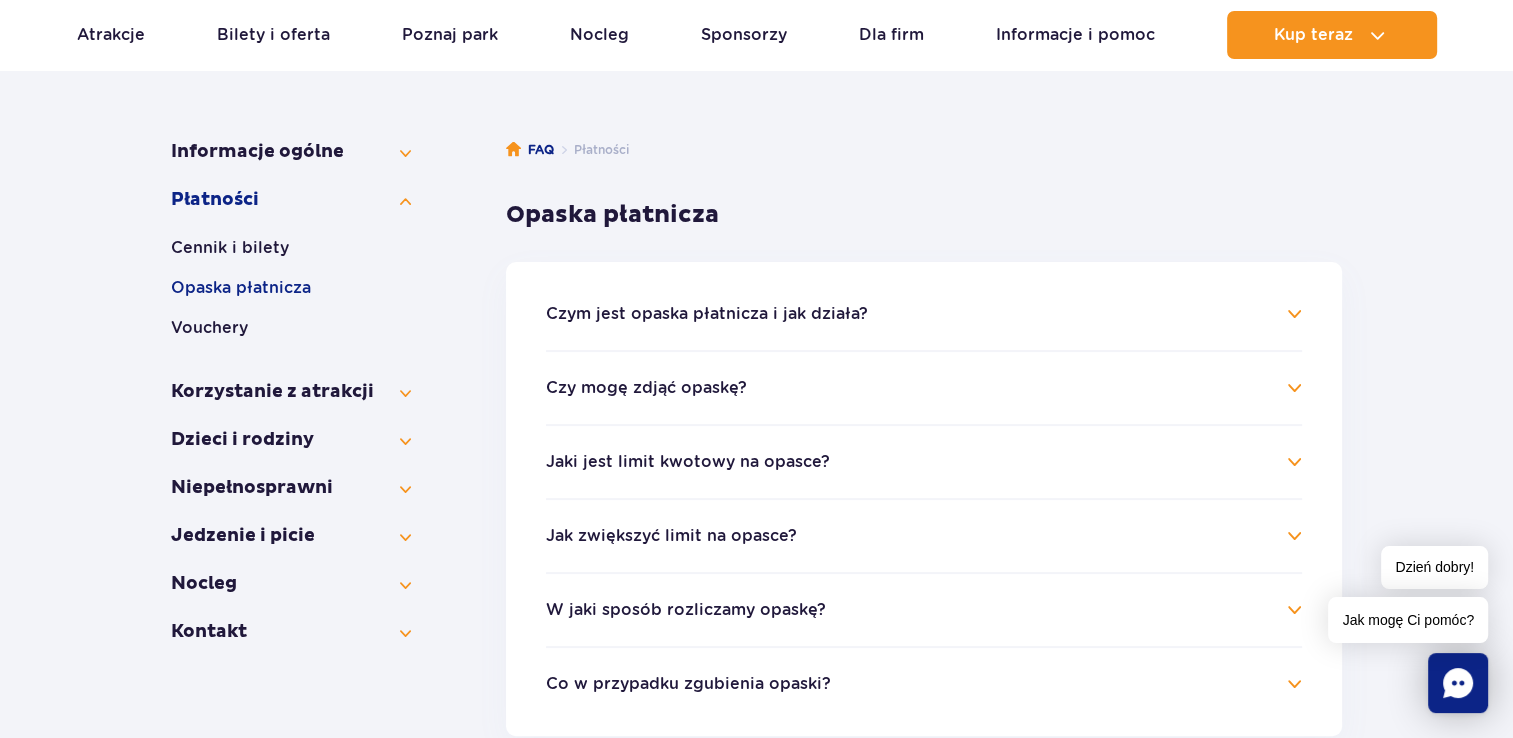 click on "Czym jest opaska płatnicza i jak działa?
Opaska jest uniwersalnym kluczem zbliżeniowym, który umożliwia dostęp do stref, otwierania oraz zamykania szafek w szatniach oraz dokonywanie wszelkich płatności na terenie parku.
Czy mogę zdjąć opaskę?
Nie zalecamy zdejmowania opaski, gdyż dostęp do szafki, atrakcji i wszelkich płatności możliwy jest tylko z jej użyciem.
Jaki jest limit kwotowy na opasce?
Każda opaska posiada swój limit kwotowy, w ramach którego możesz dokonywać transakcji na terenie parku. Jego wielkość jest zależna od kategorii poszczególnych biletów: Dzieci do 90 cm – 0 zł Dzieci do 120 cm – 50 zł" at bounding box center (924, 499) 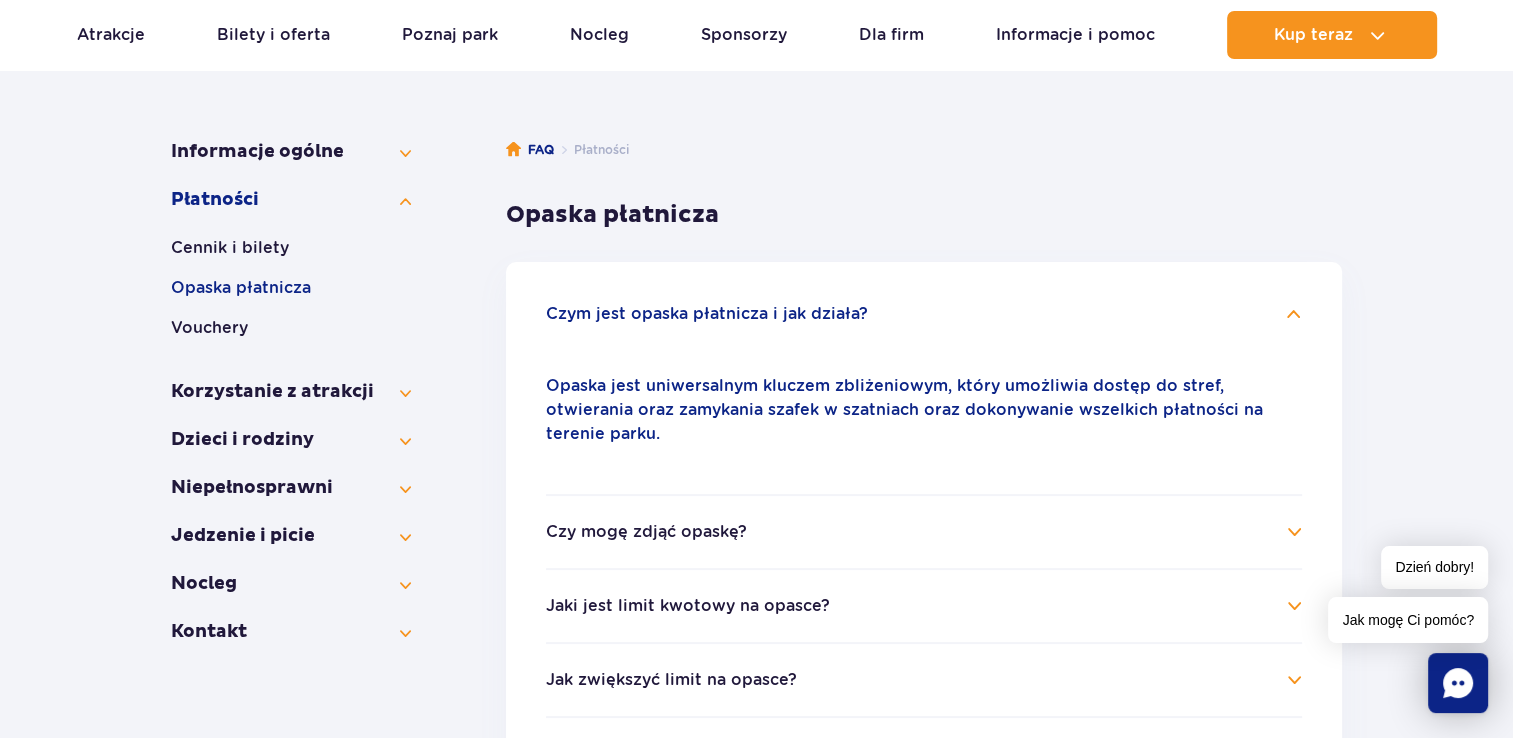 click on "Czy mogę zdjąć opaskę?" at bounding box center [646, 532] 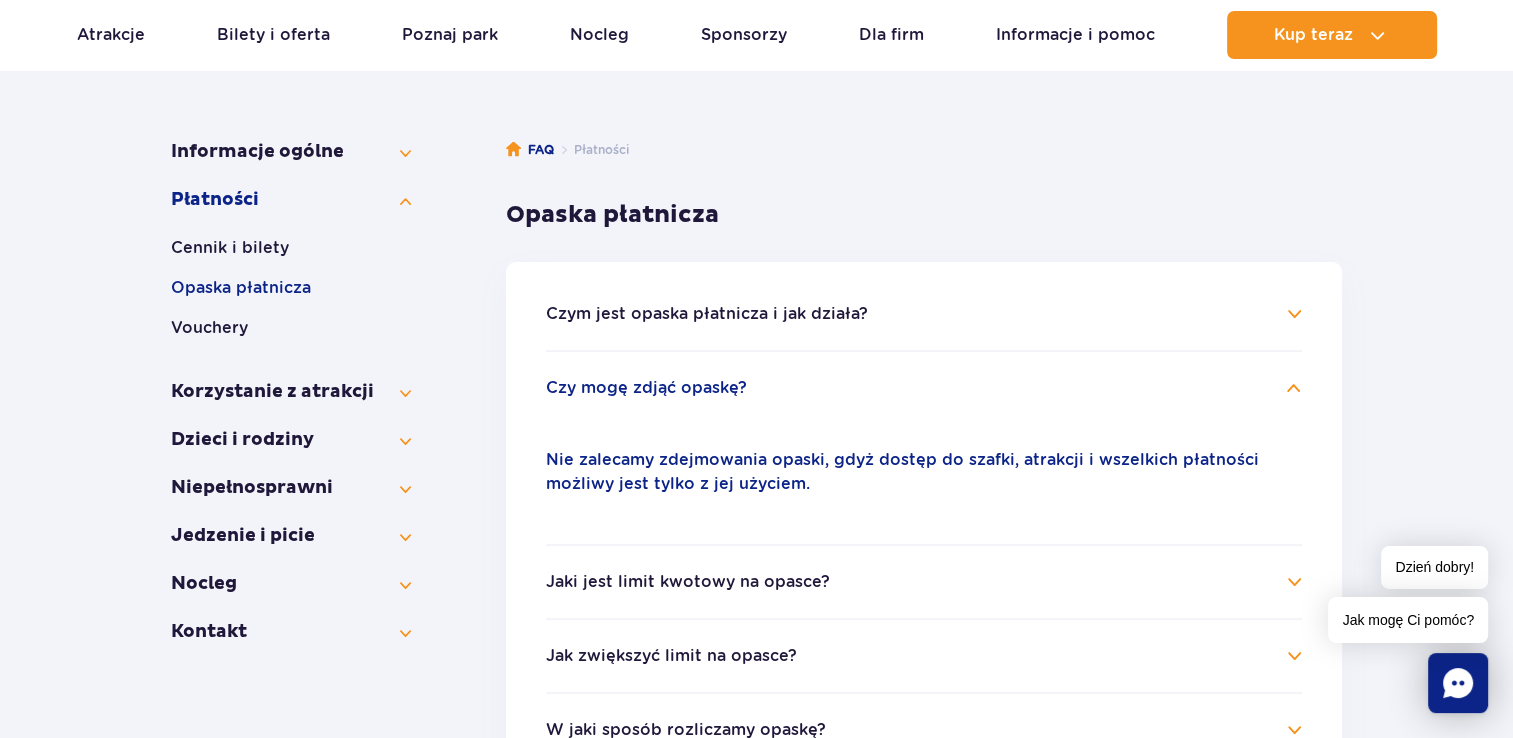 click on "Jaki jest limit kwotowy na opasce?" at bounding box center (688, 582) 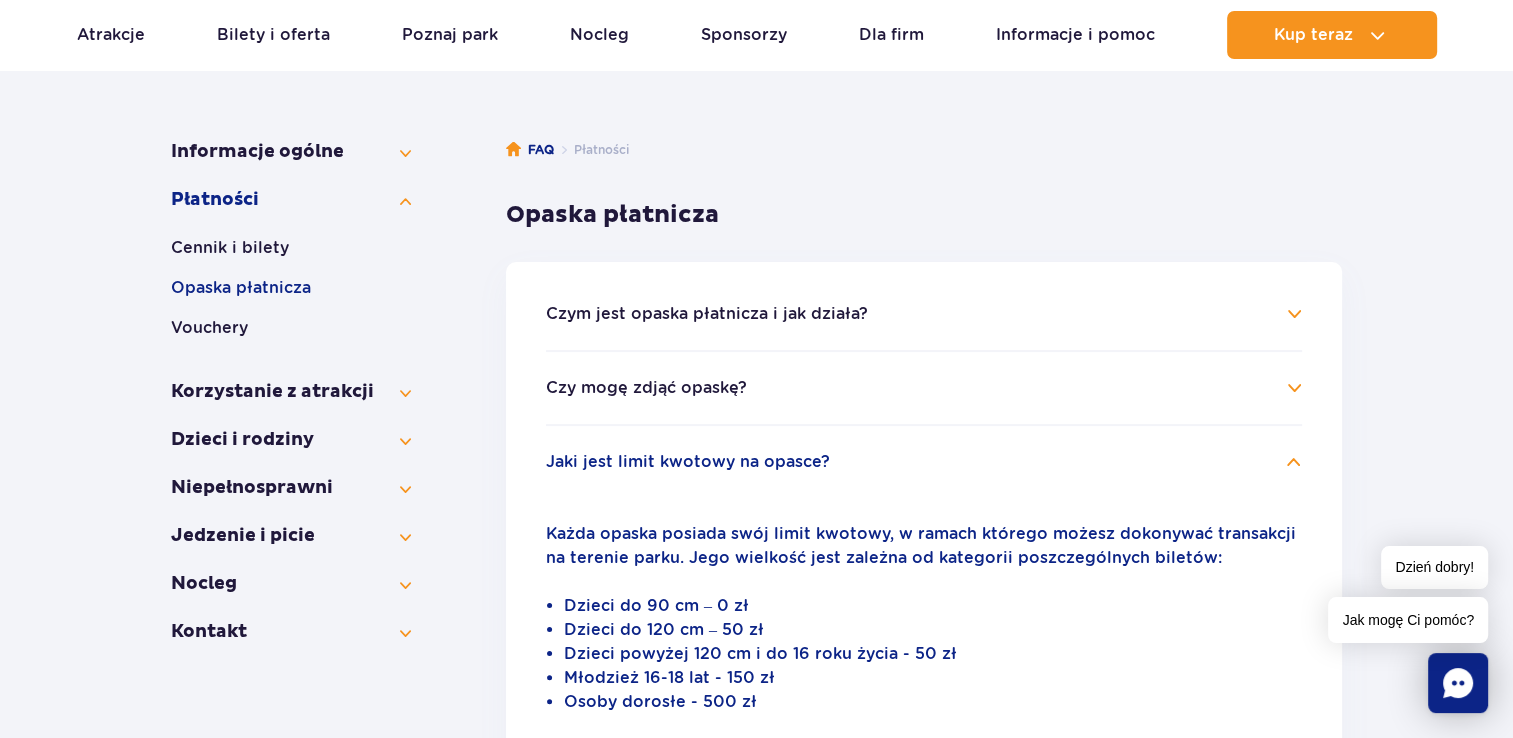 type 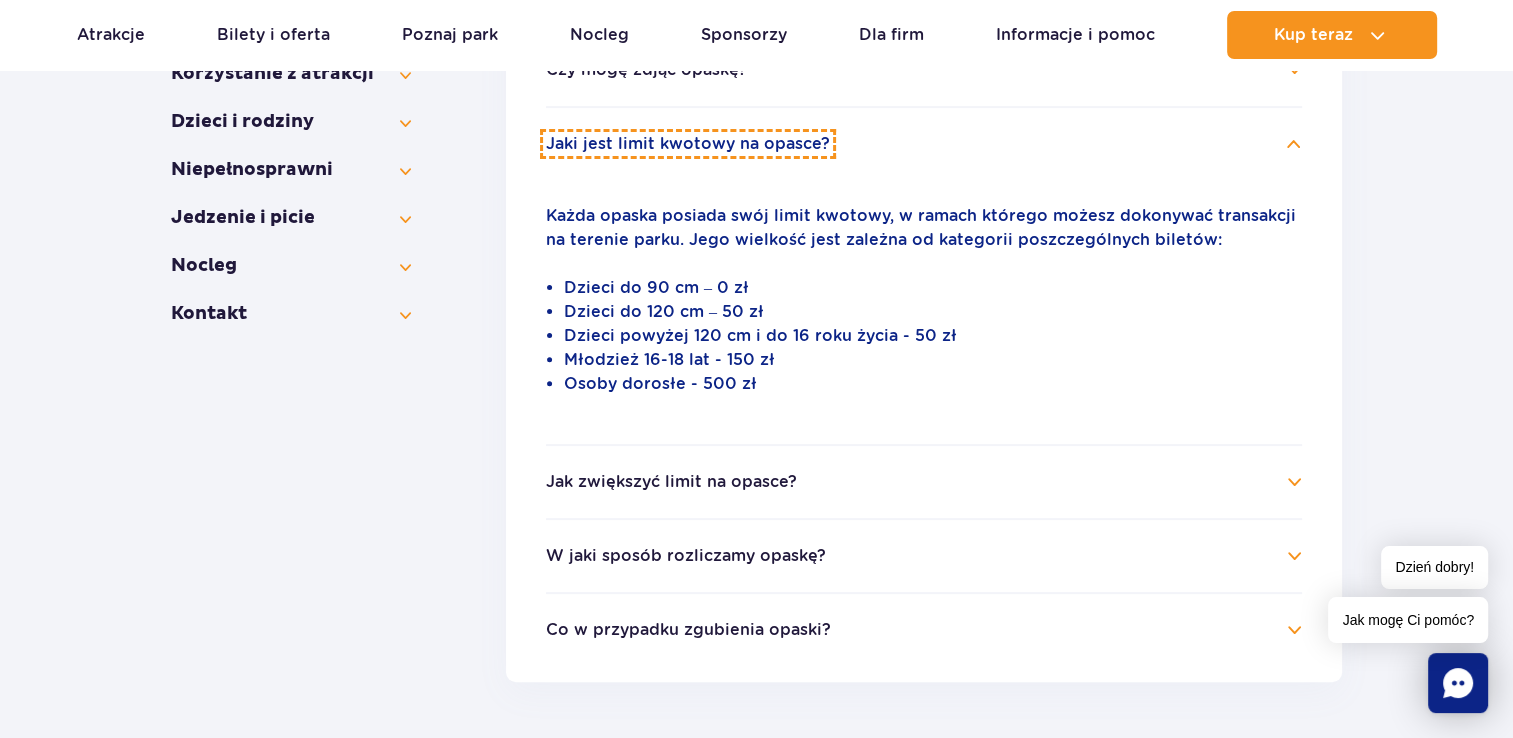 scroll, scrollTop: 602, scrollLeft: 0, axis: vertical 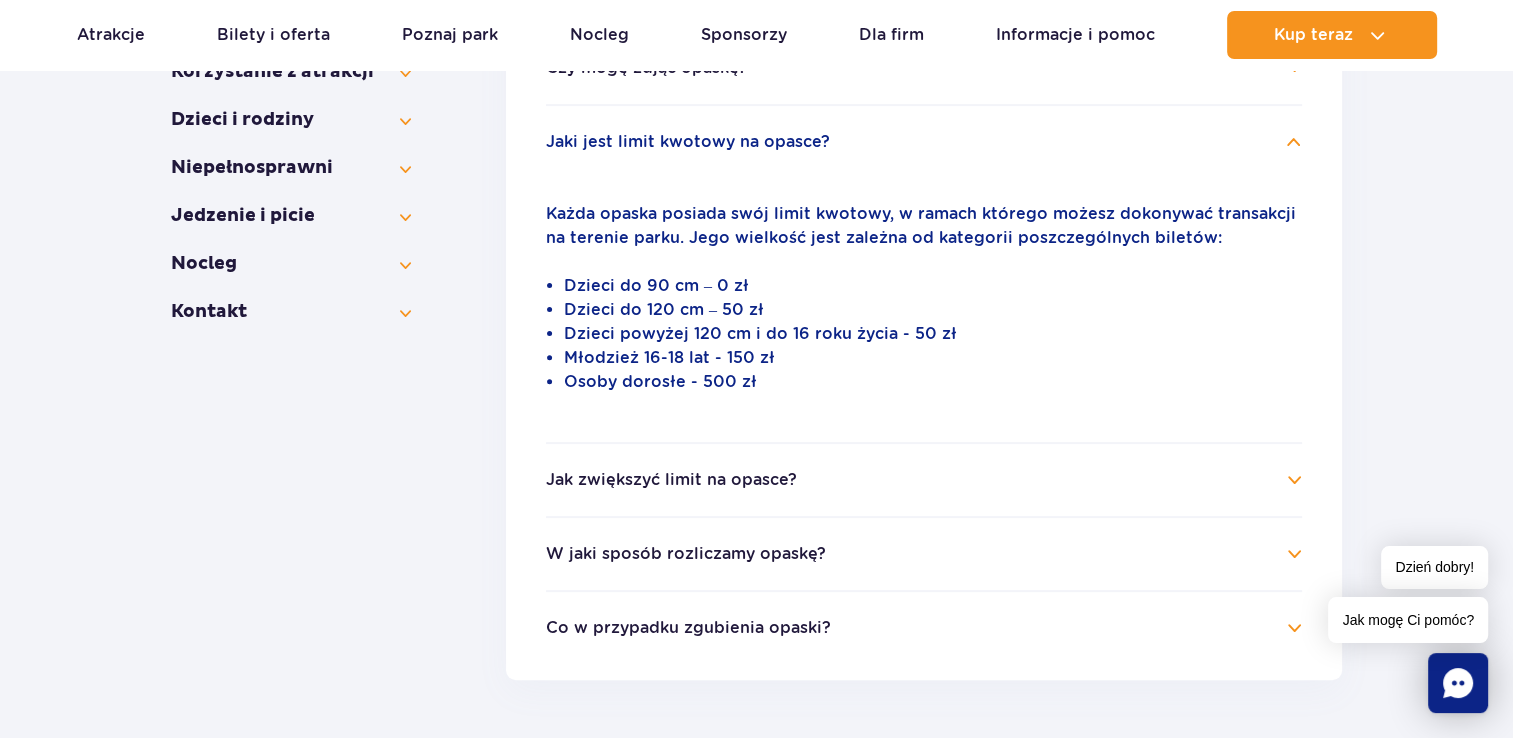 click on "W jaki sposób rozliczamy opaskę?" at bounding box center (686, 554) 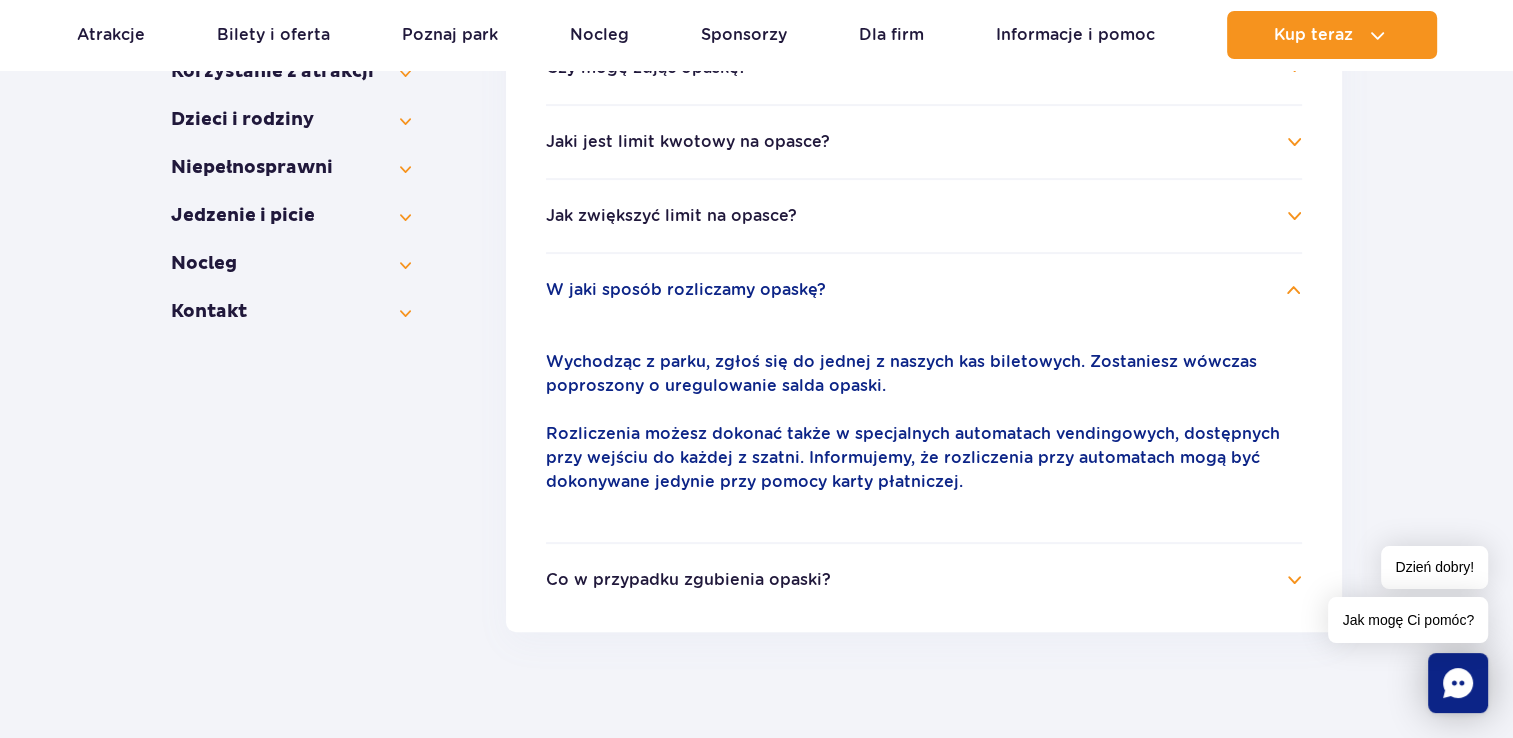 click on "Co w przypadku zgubienia opaski?" at bounding box center (688, 580) 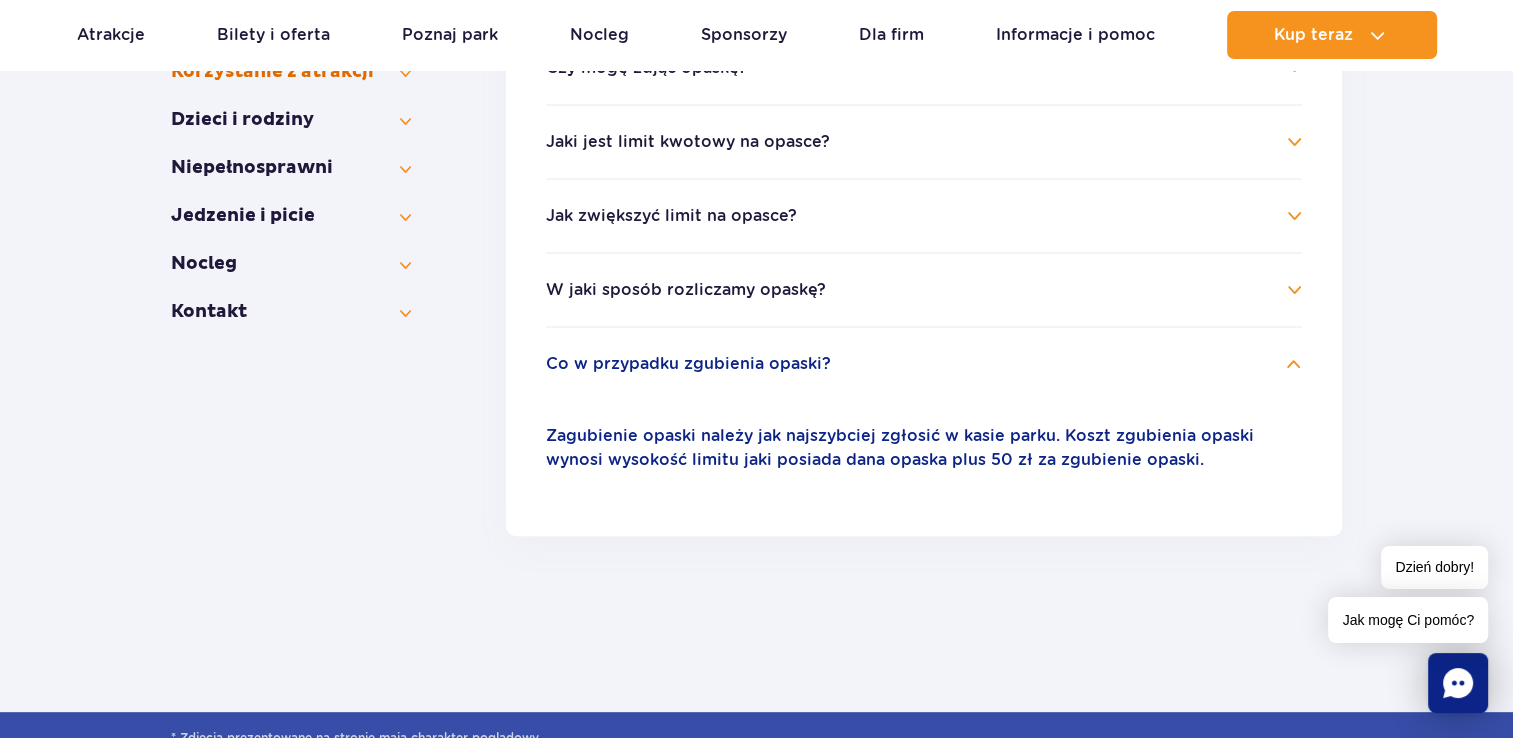 type 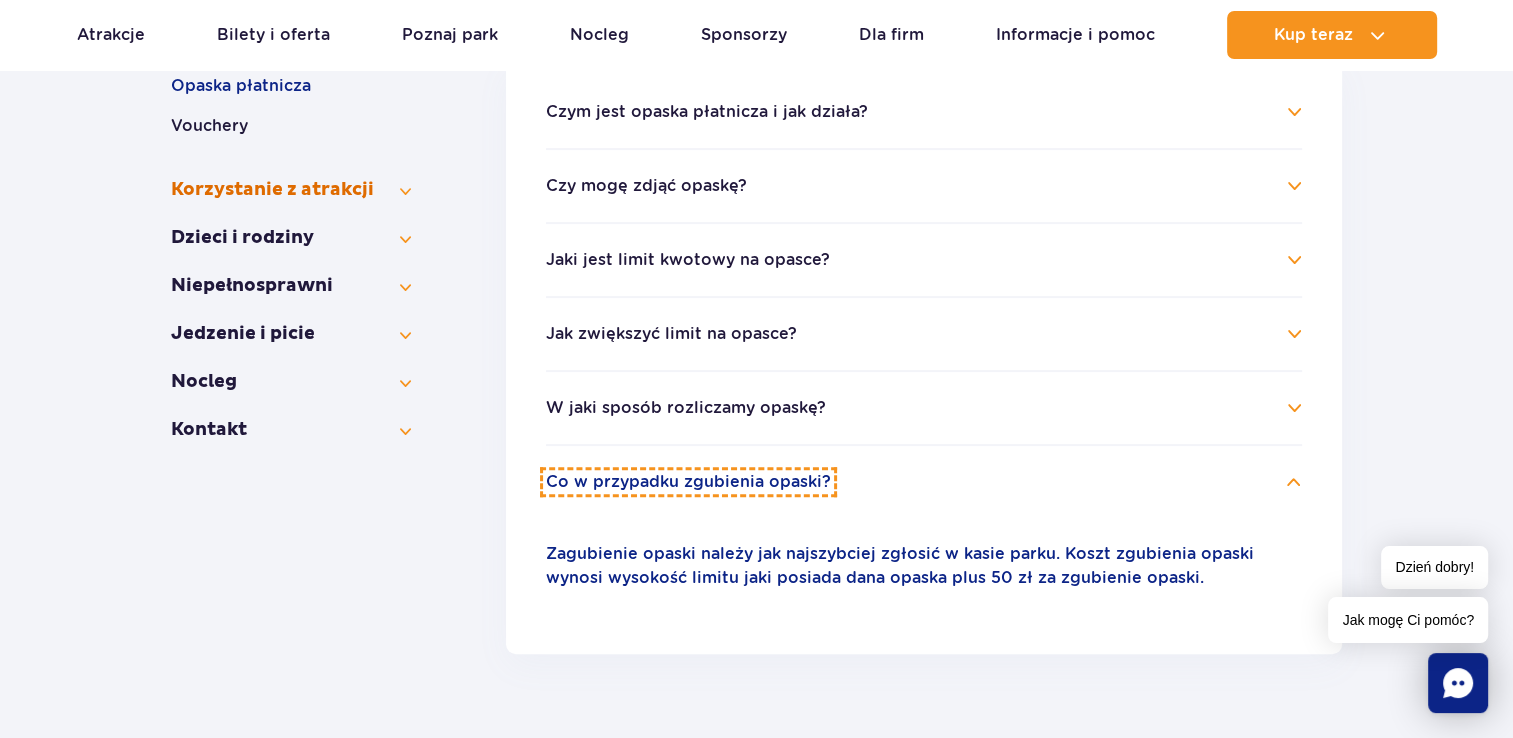scroll, scrollTop: 482, scrollLeft: 0, axis: vertical 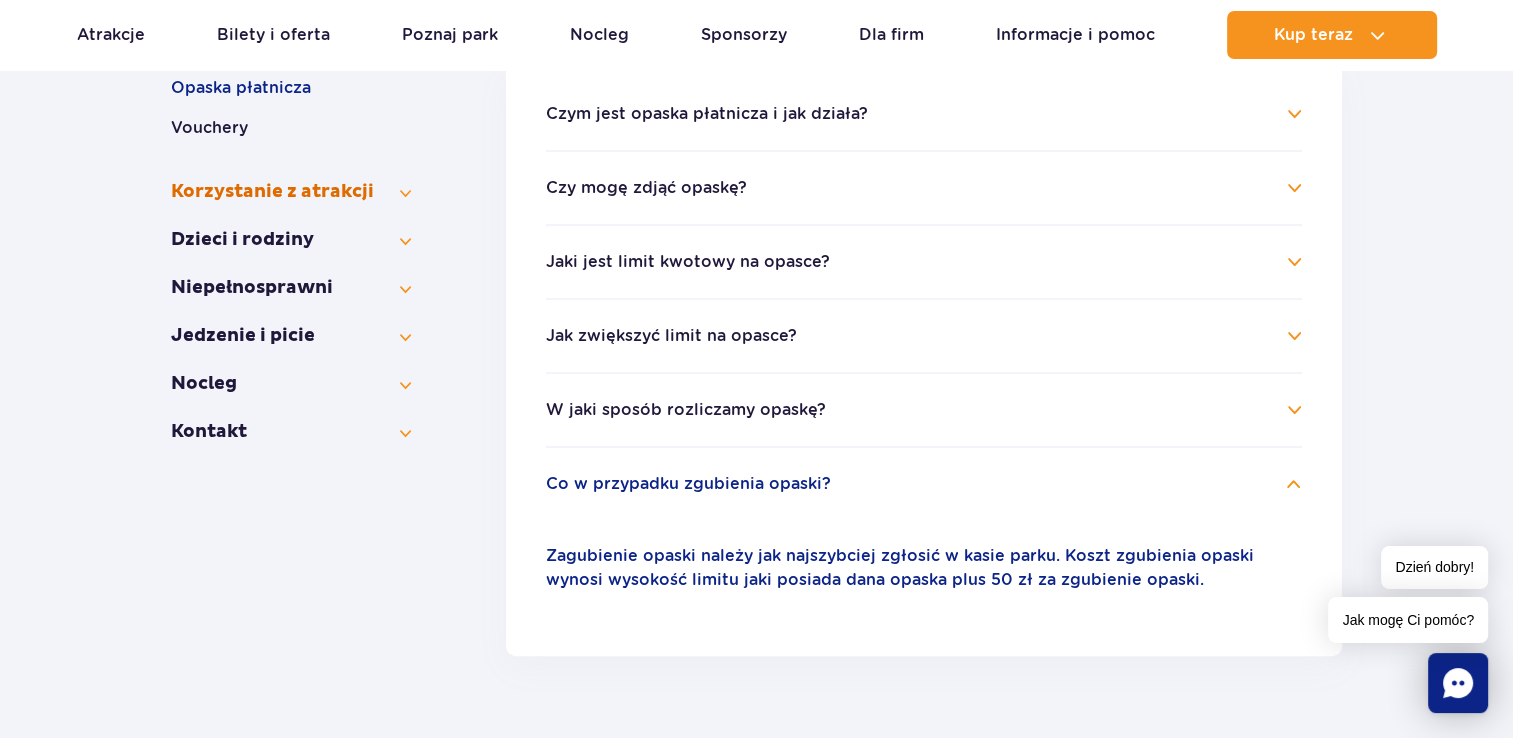 click on "Korzystanie z atrakcji" at bounding box center (291, 192) 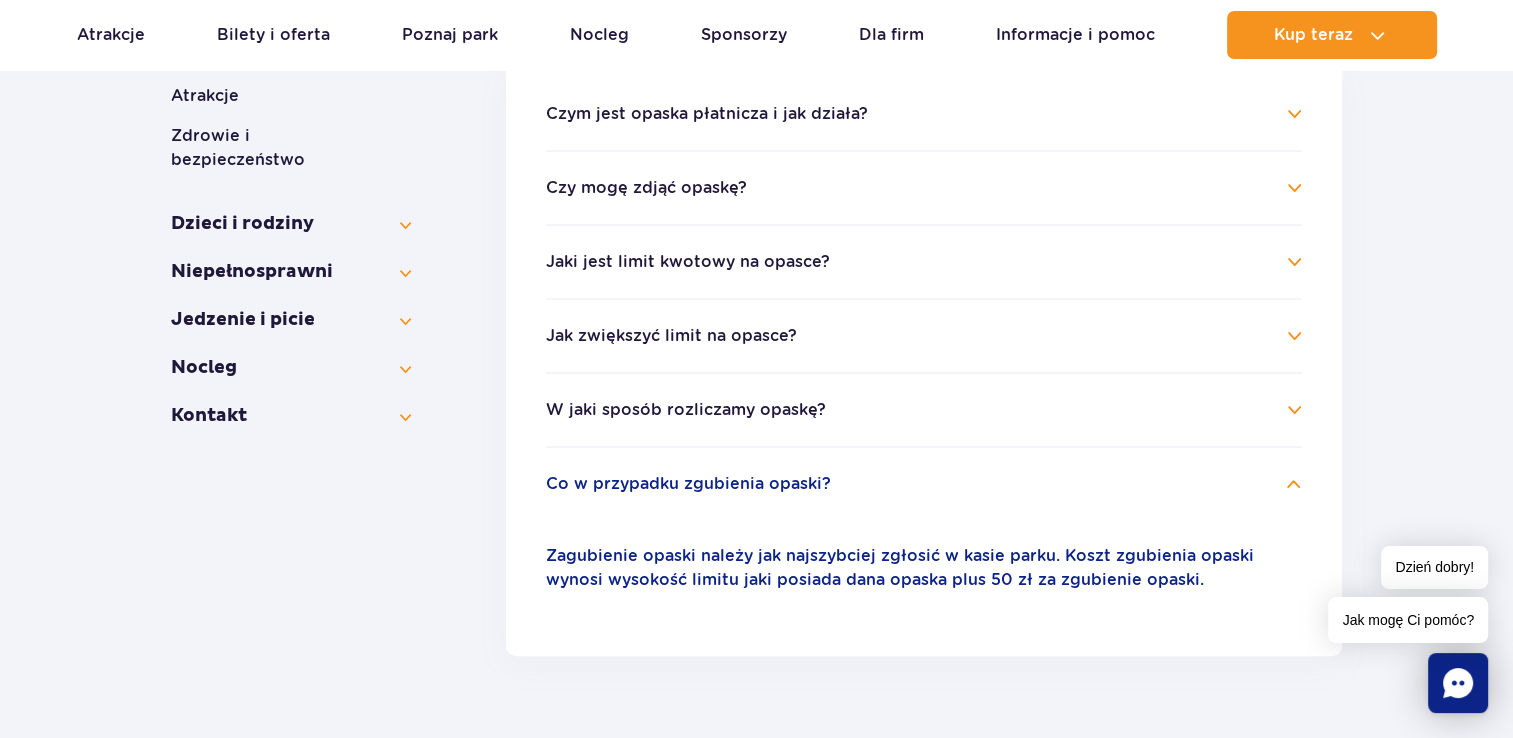 type 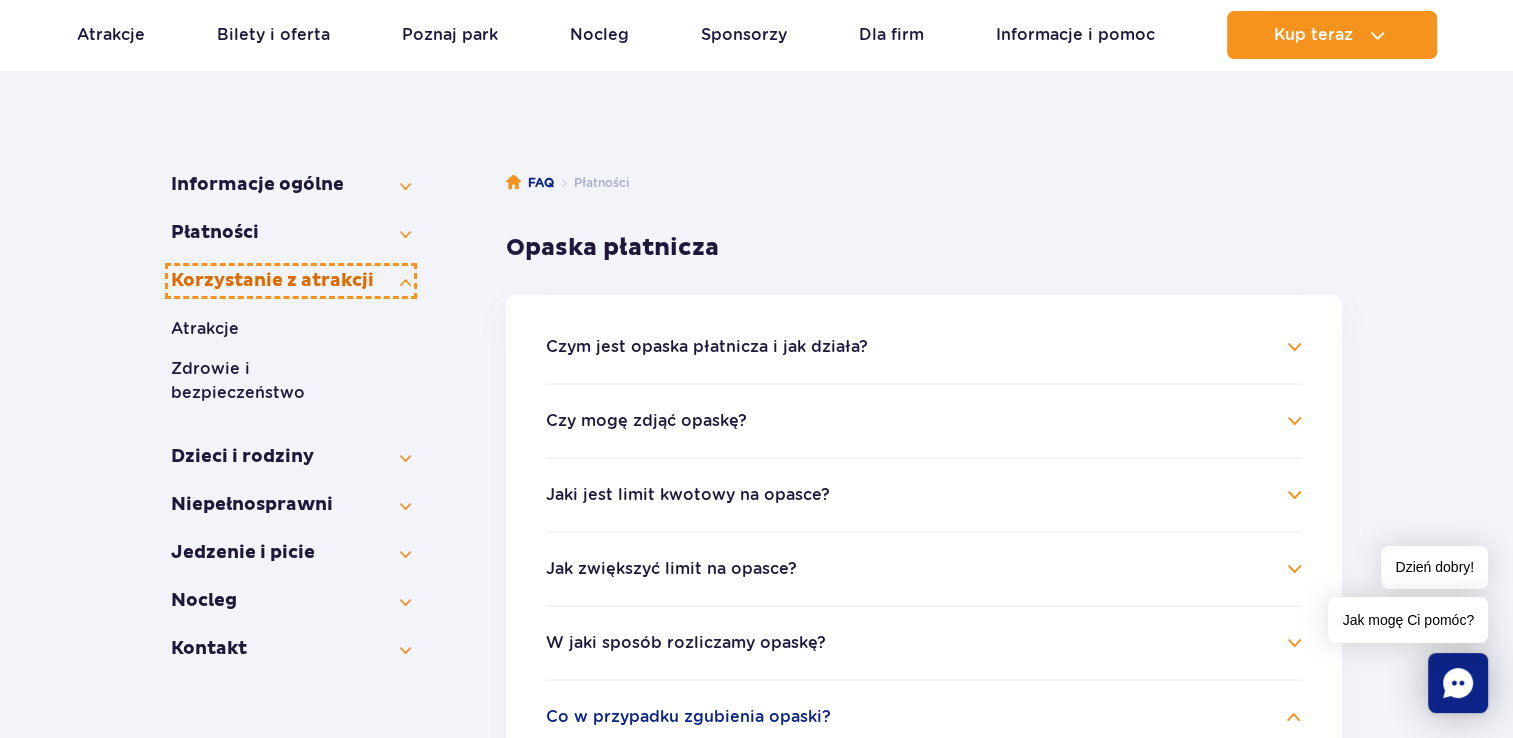 scroll, scrollTop: 242, scrollLeft: 0, axis: vertical 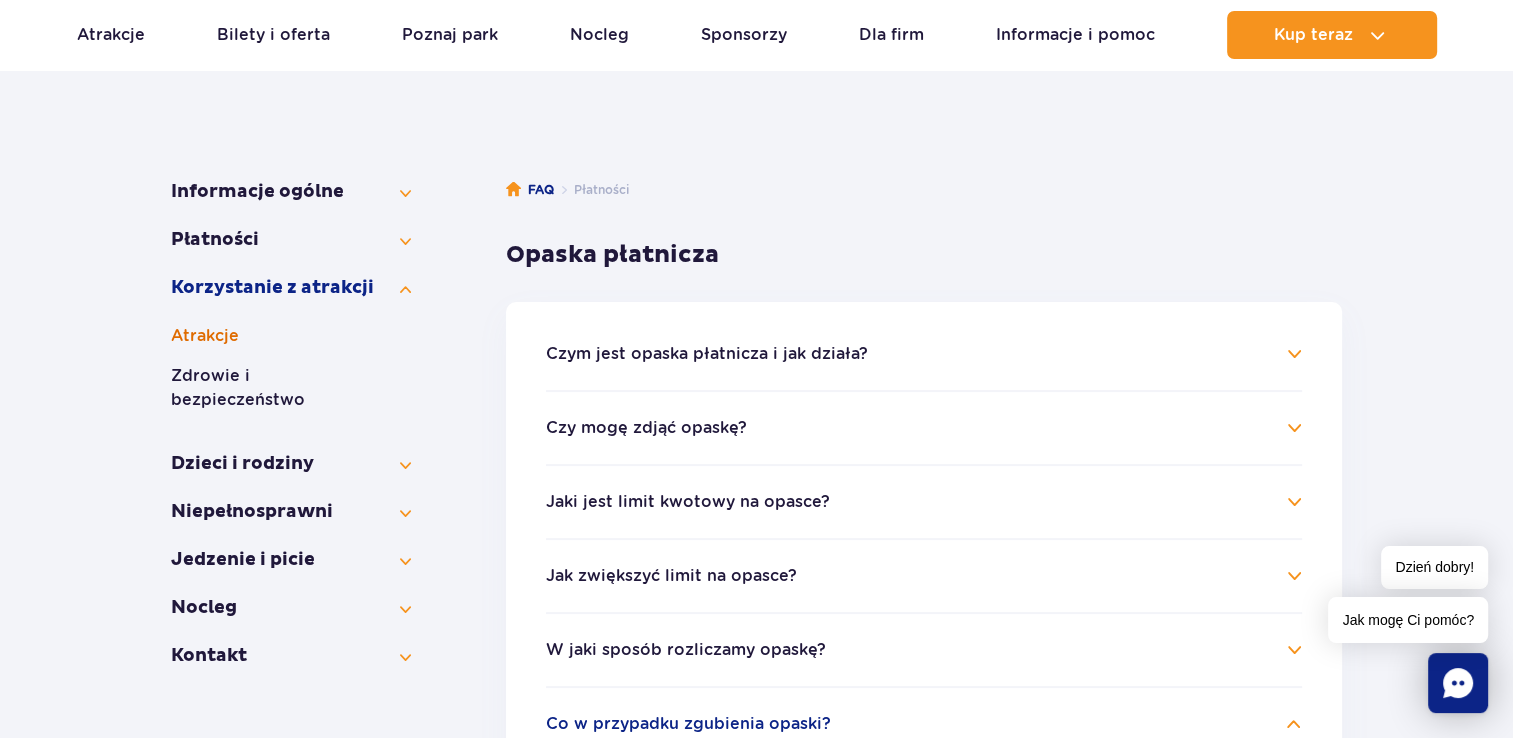 click on "Atrakcje" at bounding box center (291, 336) 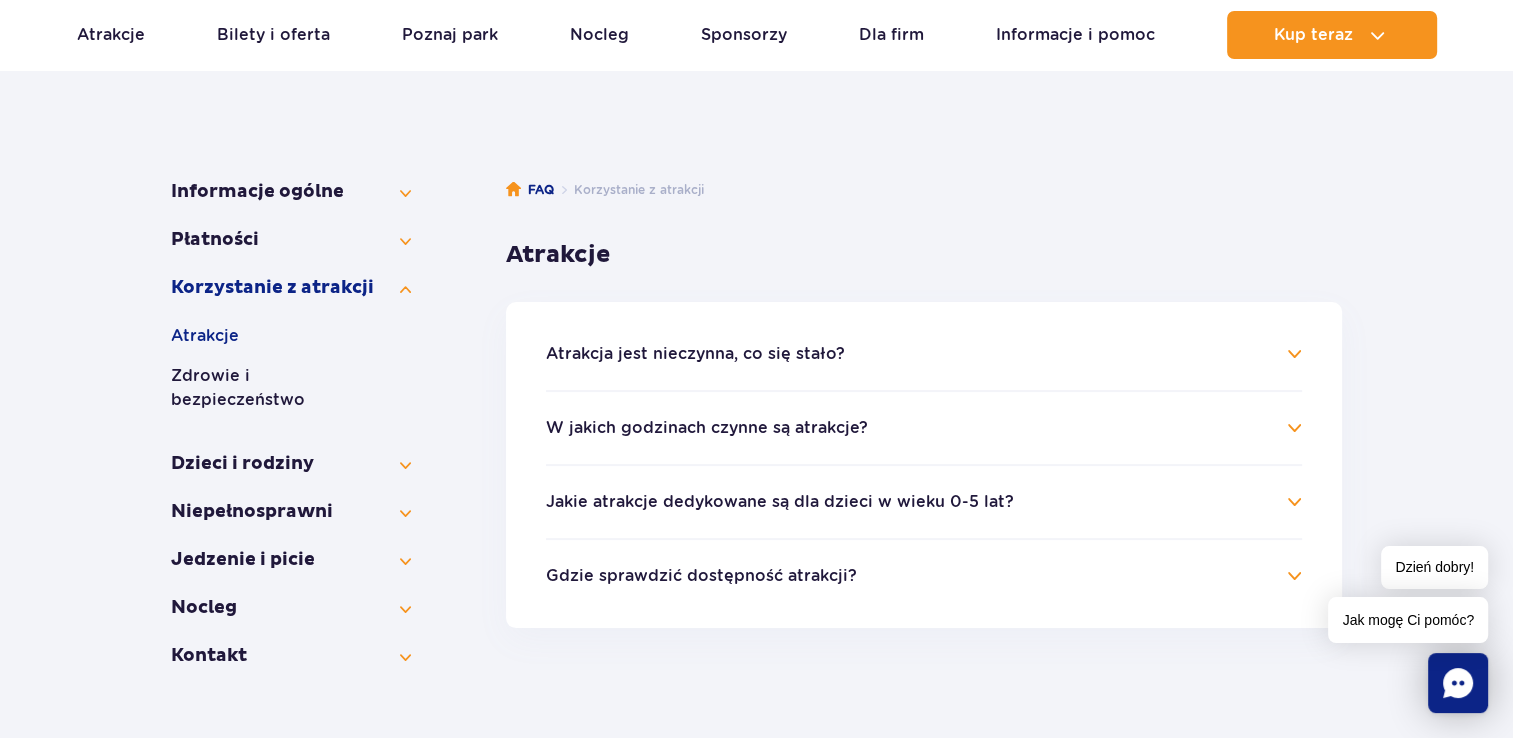 click on "Gdzie sprawdzić dostępność atrakcji?" at bounding box center [924, 576] 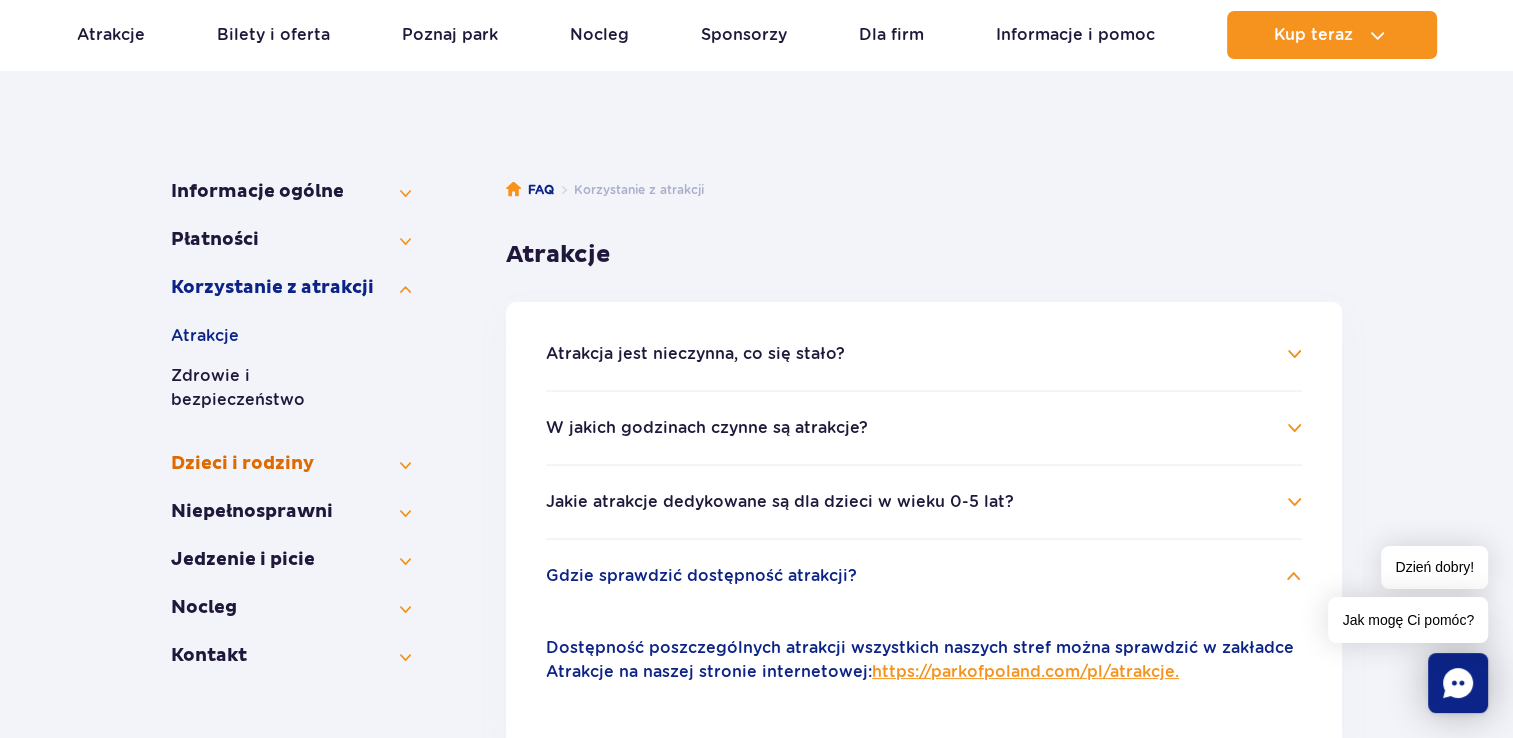 click on "Dzieci i rodziny" at bounding box center (291, 464) 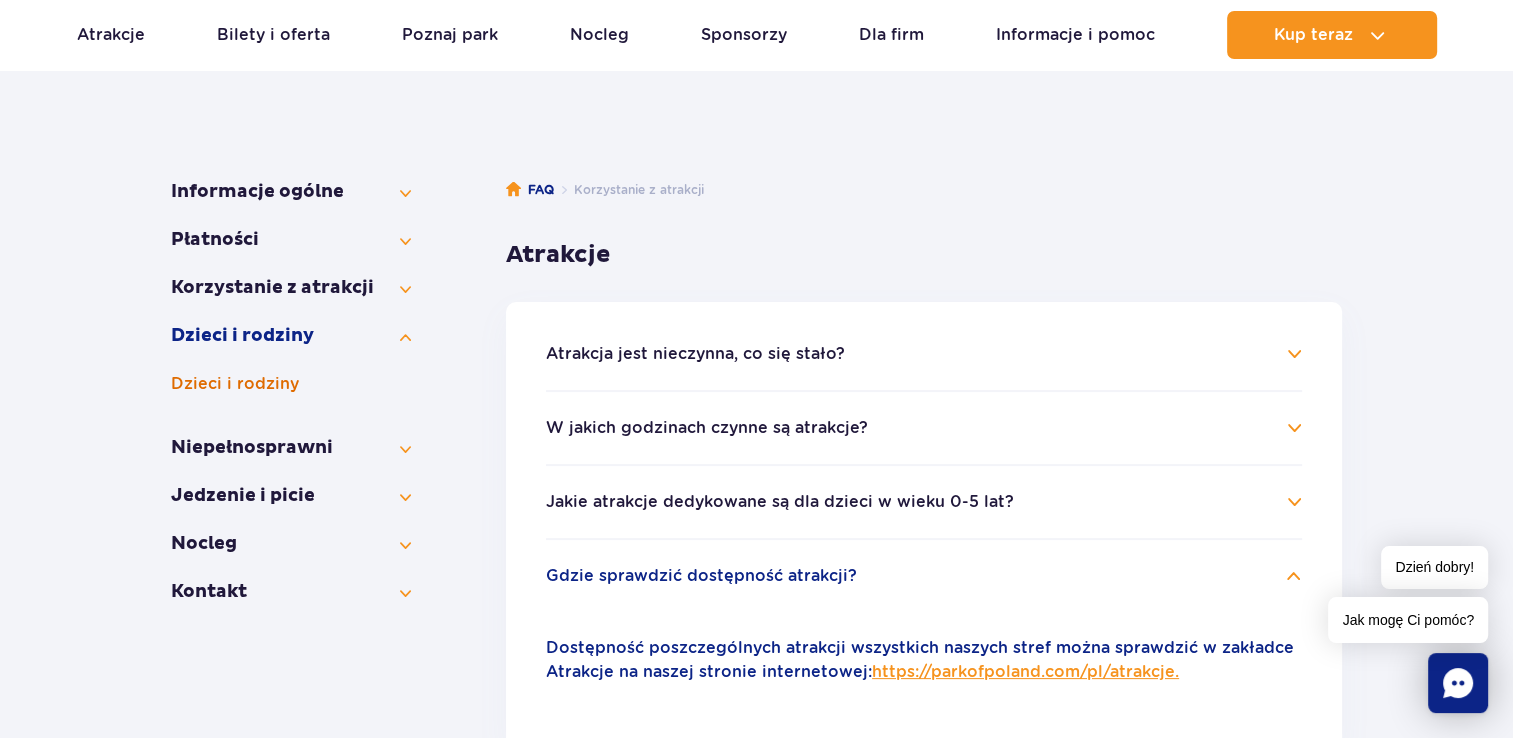 click on "Dzieci i rodziny" at bounding box center [291, 384] 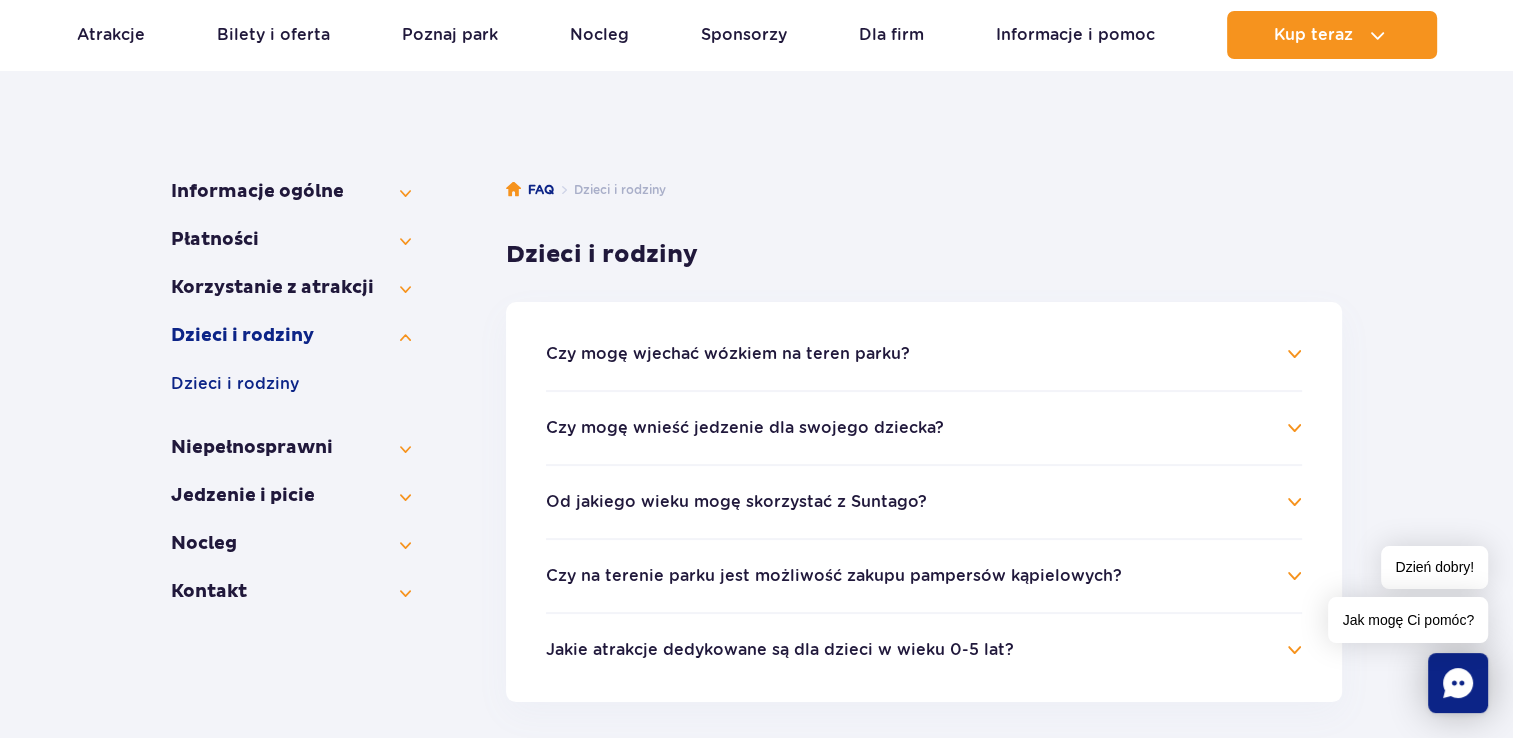 click on "Czy mogę wnieść jedzenie dla swojego dziecka?" at bounding box center [745, 428] 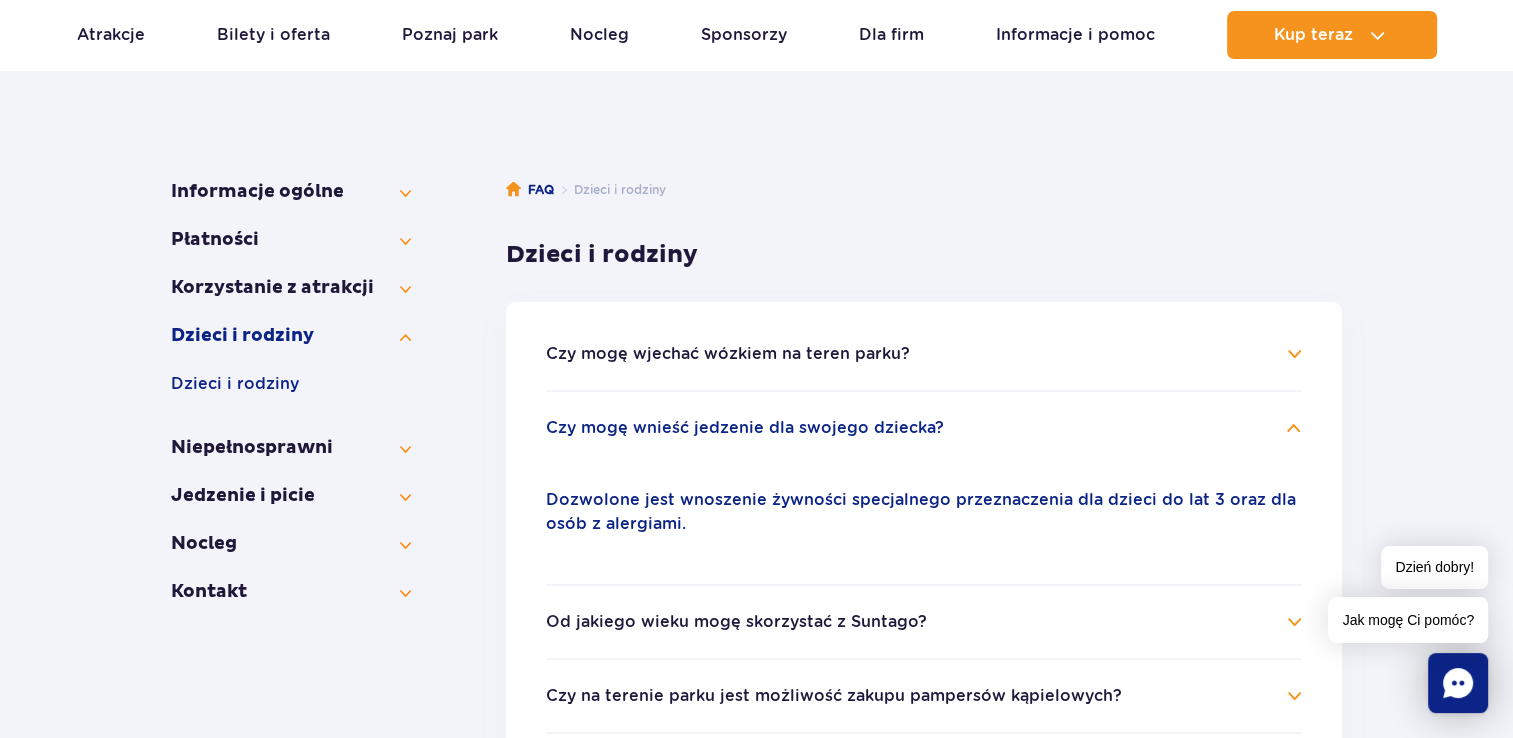 type 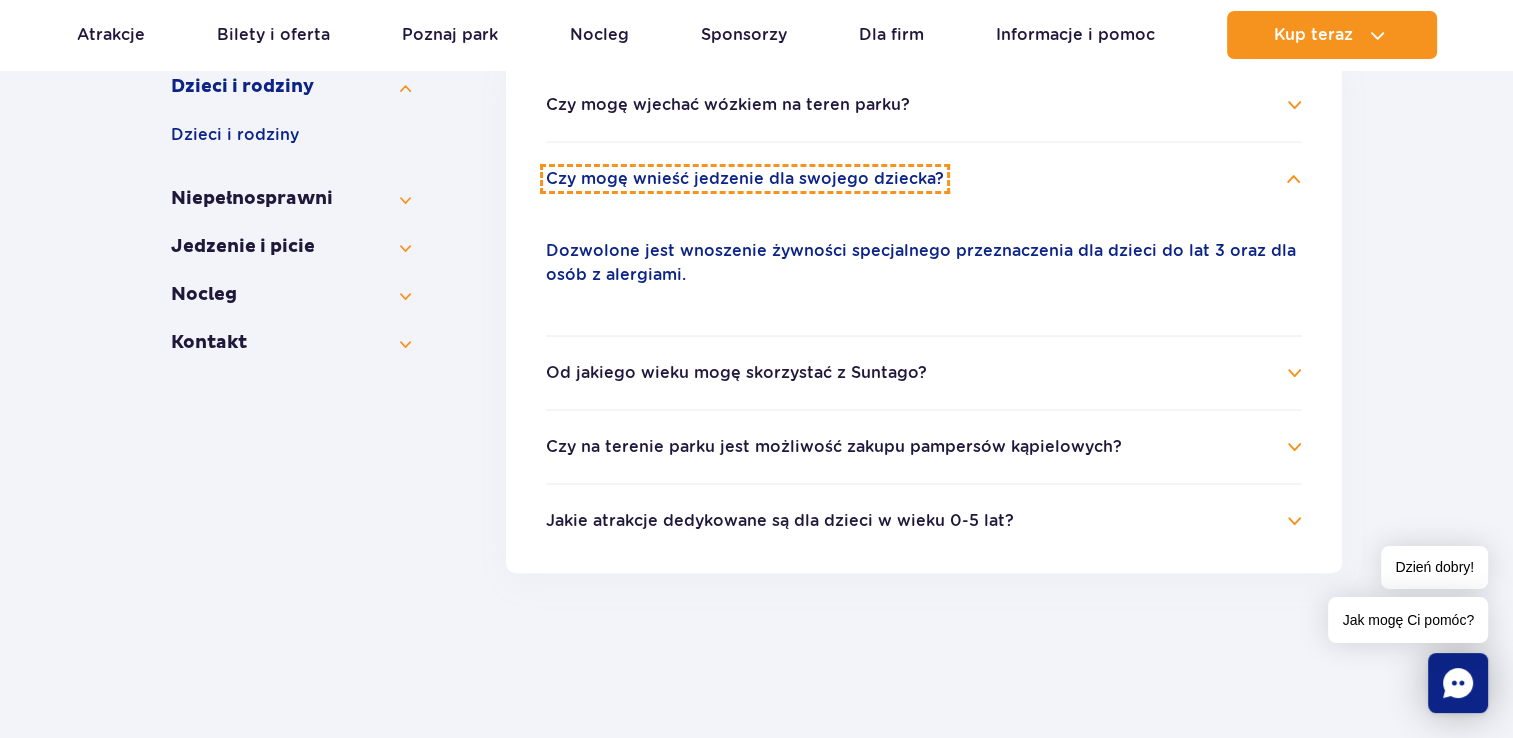 scroll, scrollTop: 522, scrollLeft: 0, axis: vertical 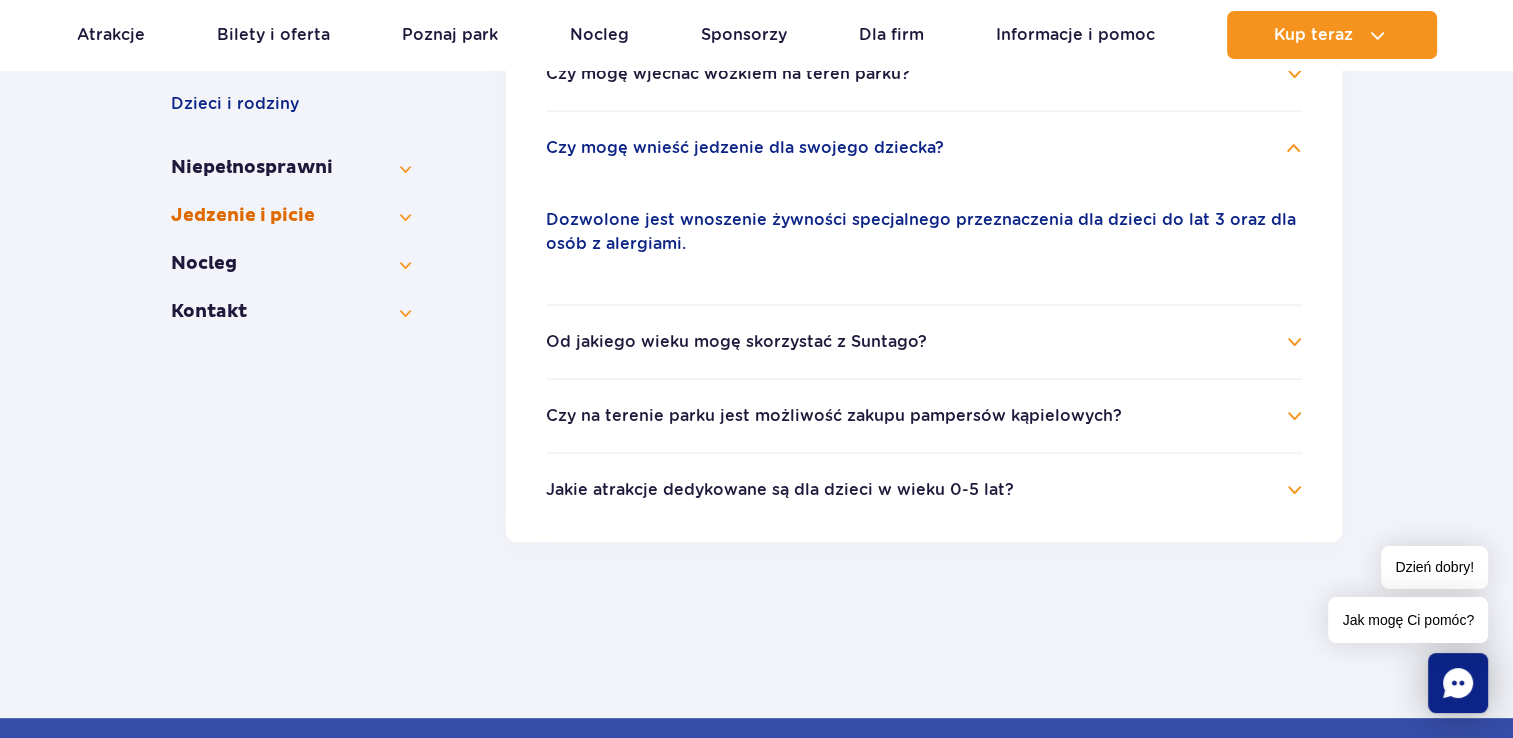 click on "Jedzenie i picie" at bounding box center [291, 216] 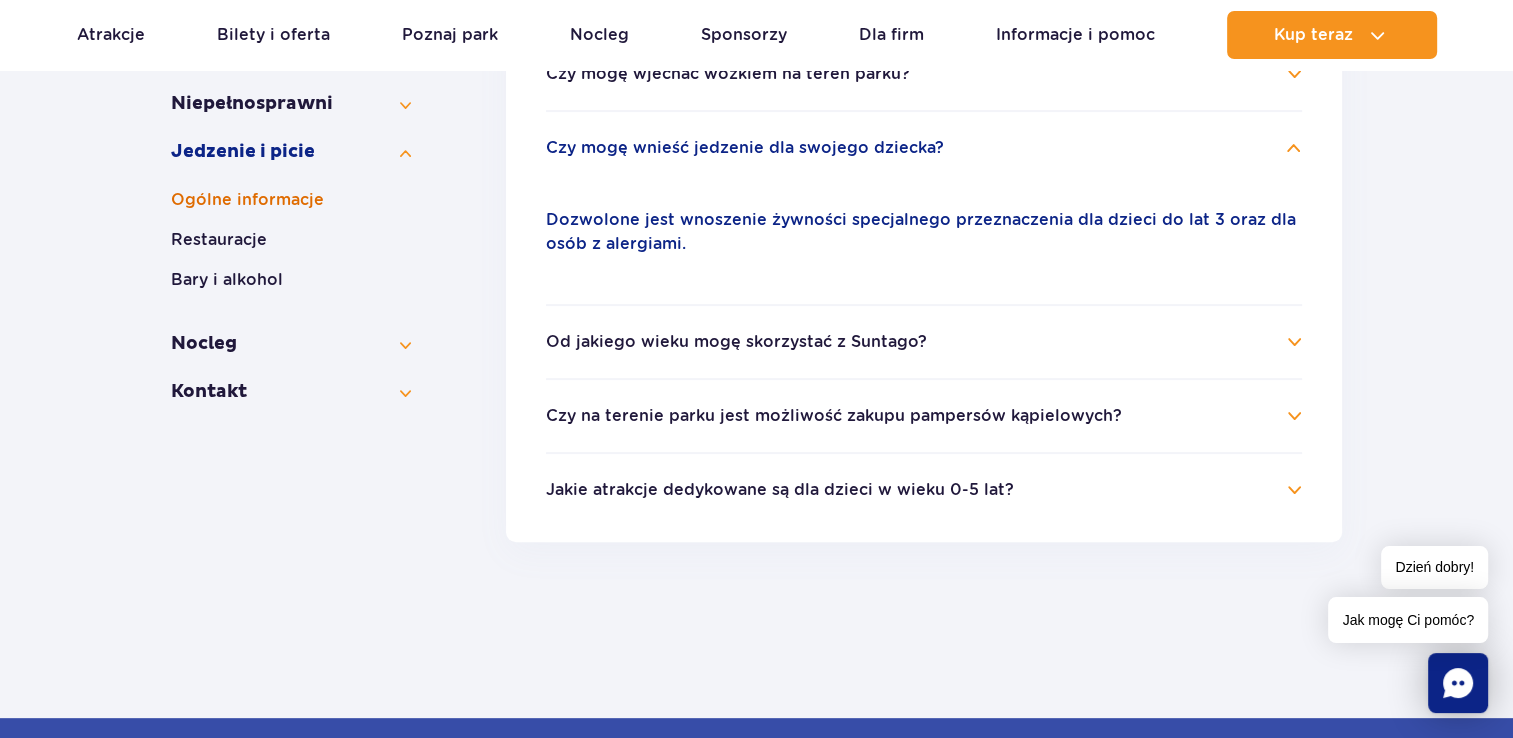 click on "Ogólne informacje" at bounding box center [291, 200] 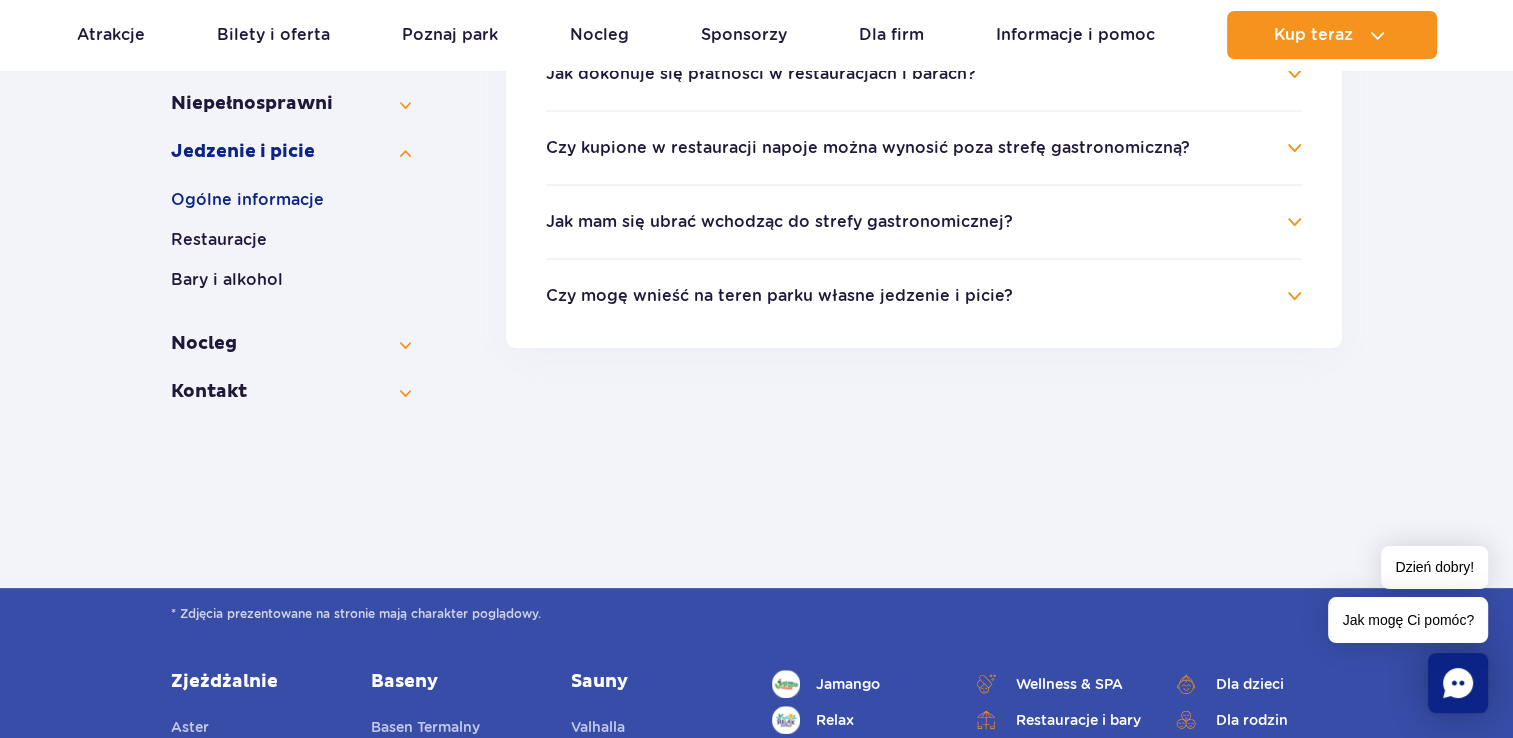 type 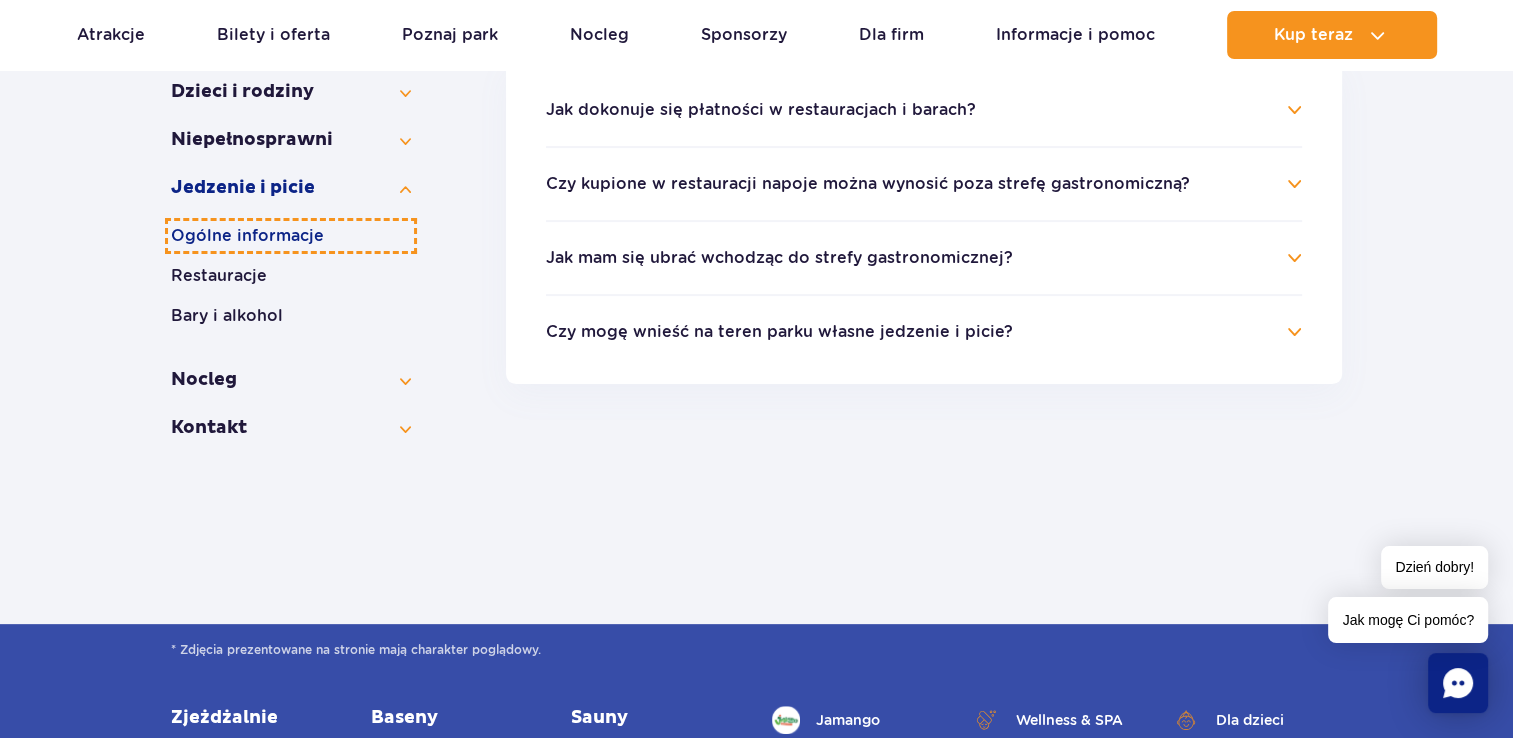 scroll, scrollTop: 482, scrollLeft: 0, axis: vertical 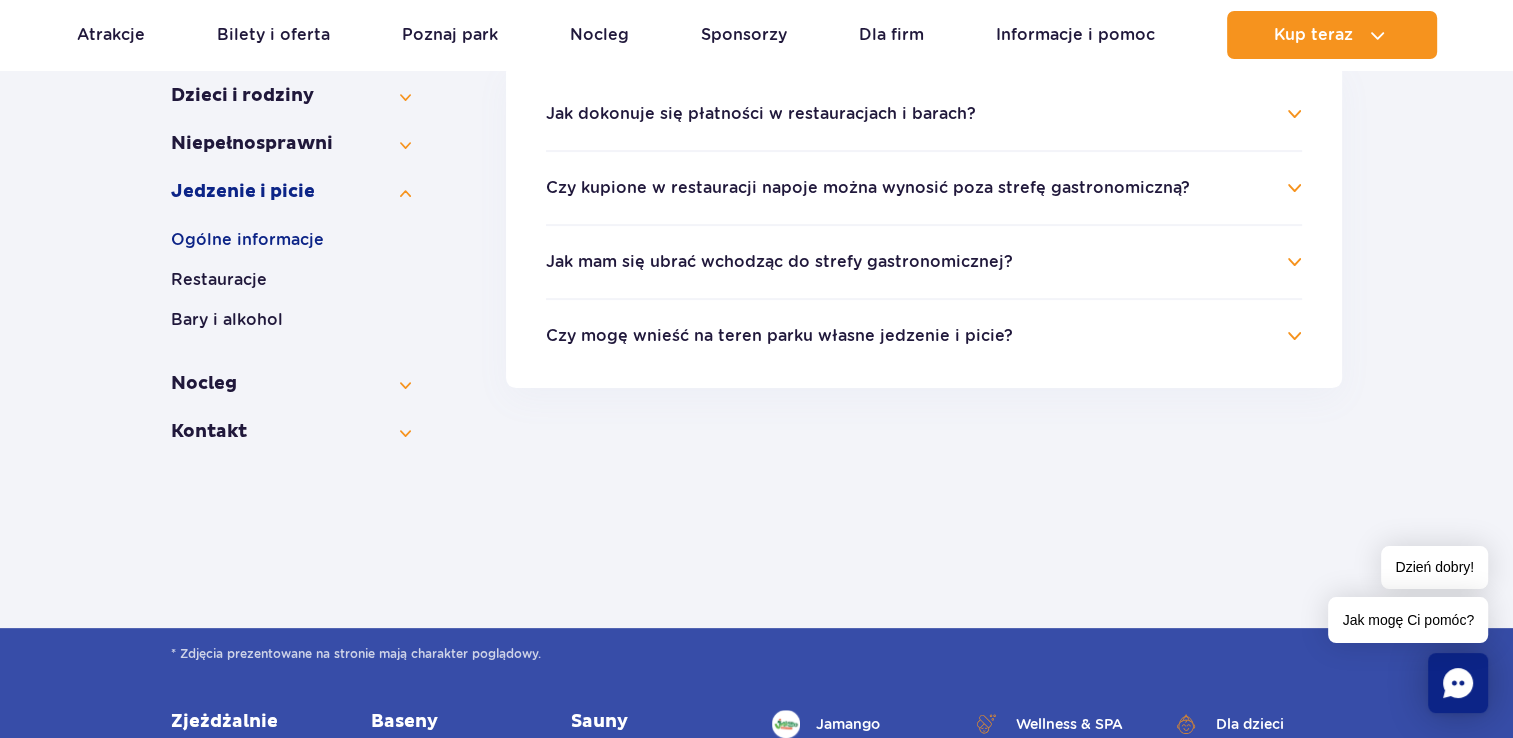 click on "FAQ
Jedzenie i picie
Ogólne informacje
Najczęściej zadawane  pytania
Informacje ogólne
Jak dojechać do Parku?
Park Wodny Suntago
Bilety
Parking
Płatności
Cennik i bilety
Opaska płatnicza
Vouchery" at bounding box center (756, 185) 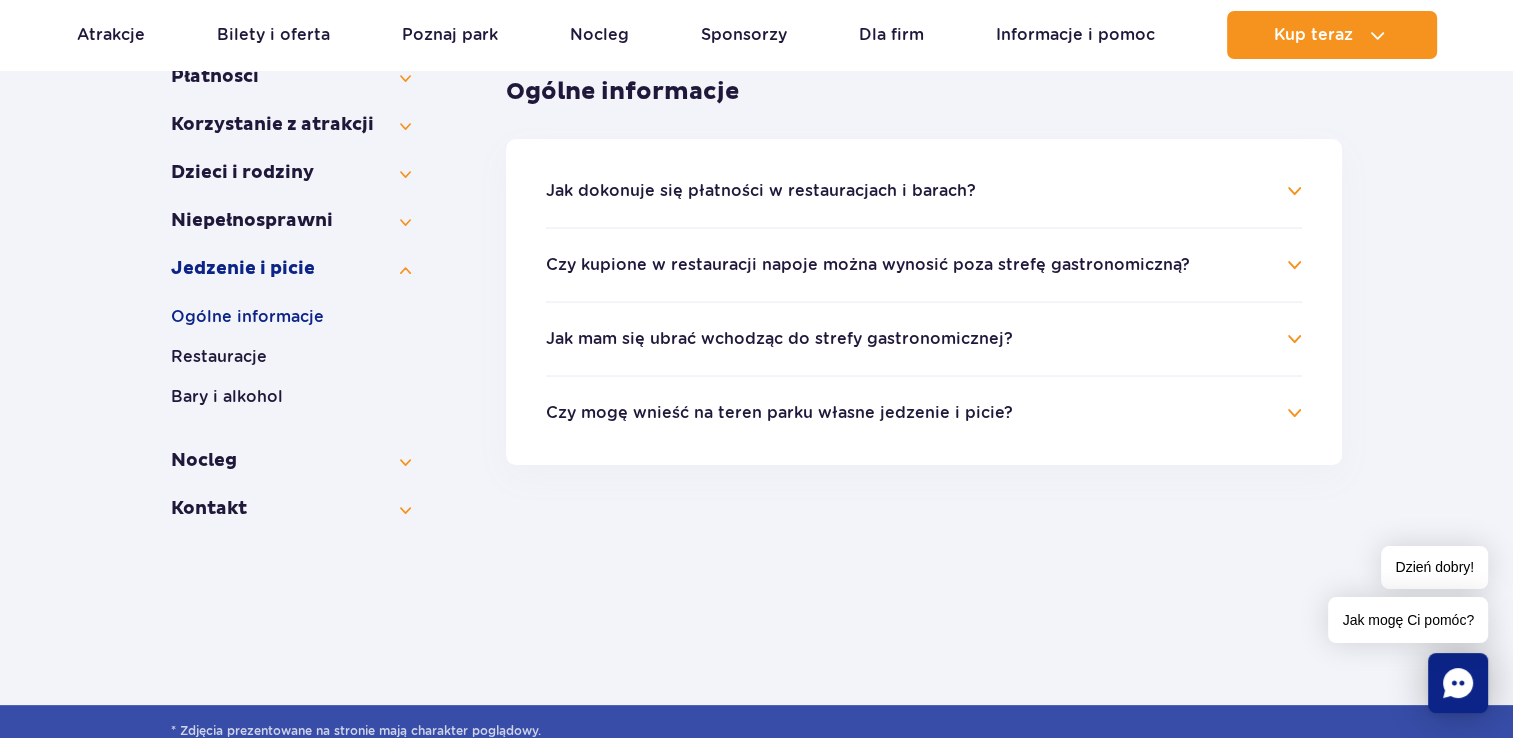 scroll, scrollTop: 402, scrollLeft: 0, axis: vertical 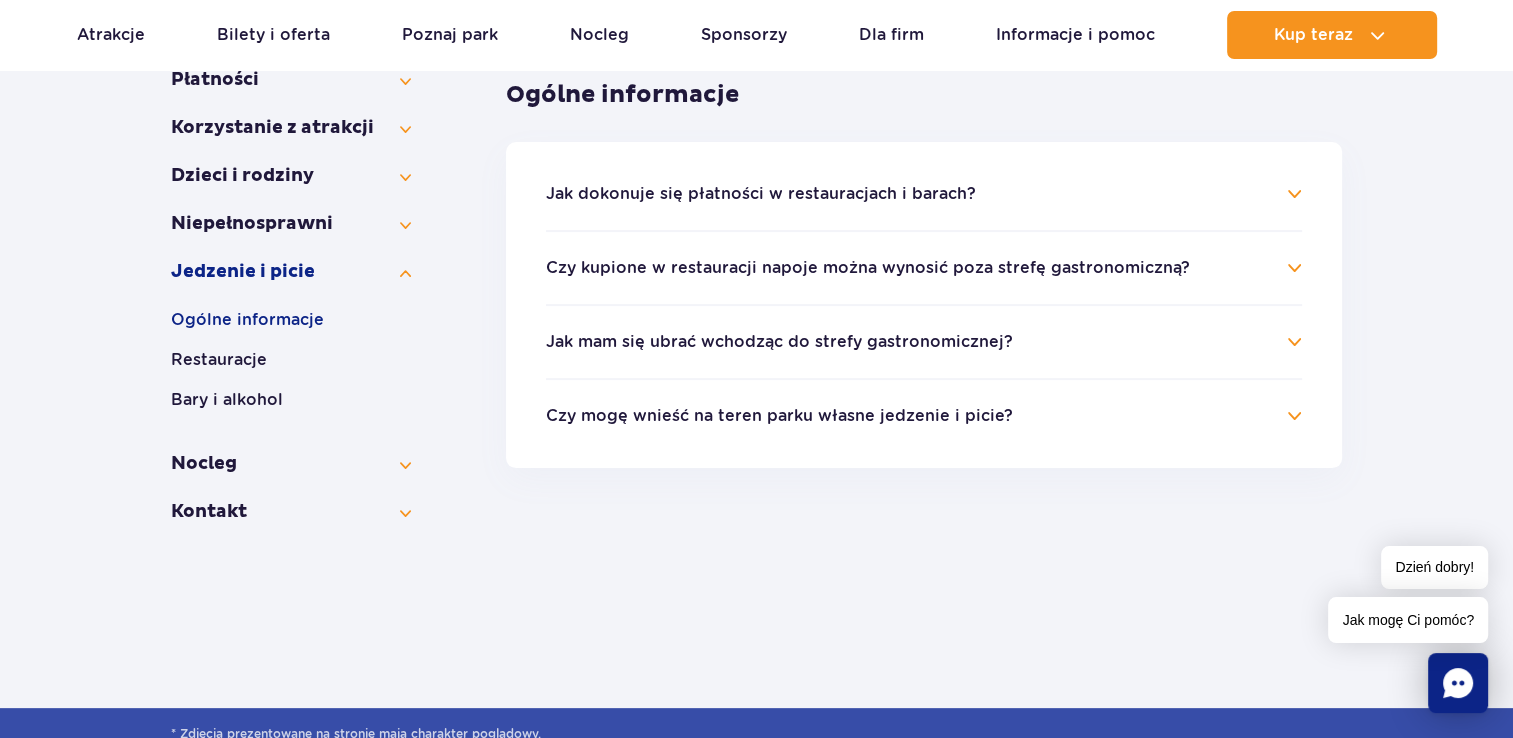 click on "Jak dokonuje się płatności w restauracjach i barach?" at bounding box center [924, 194] 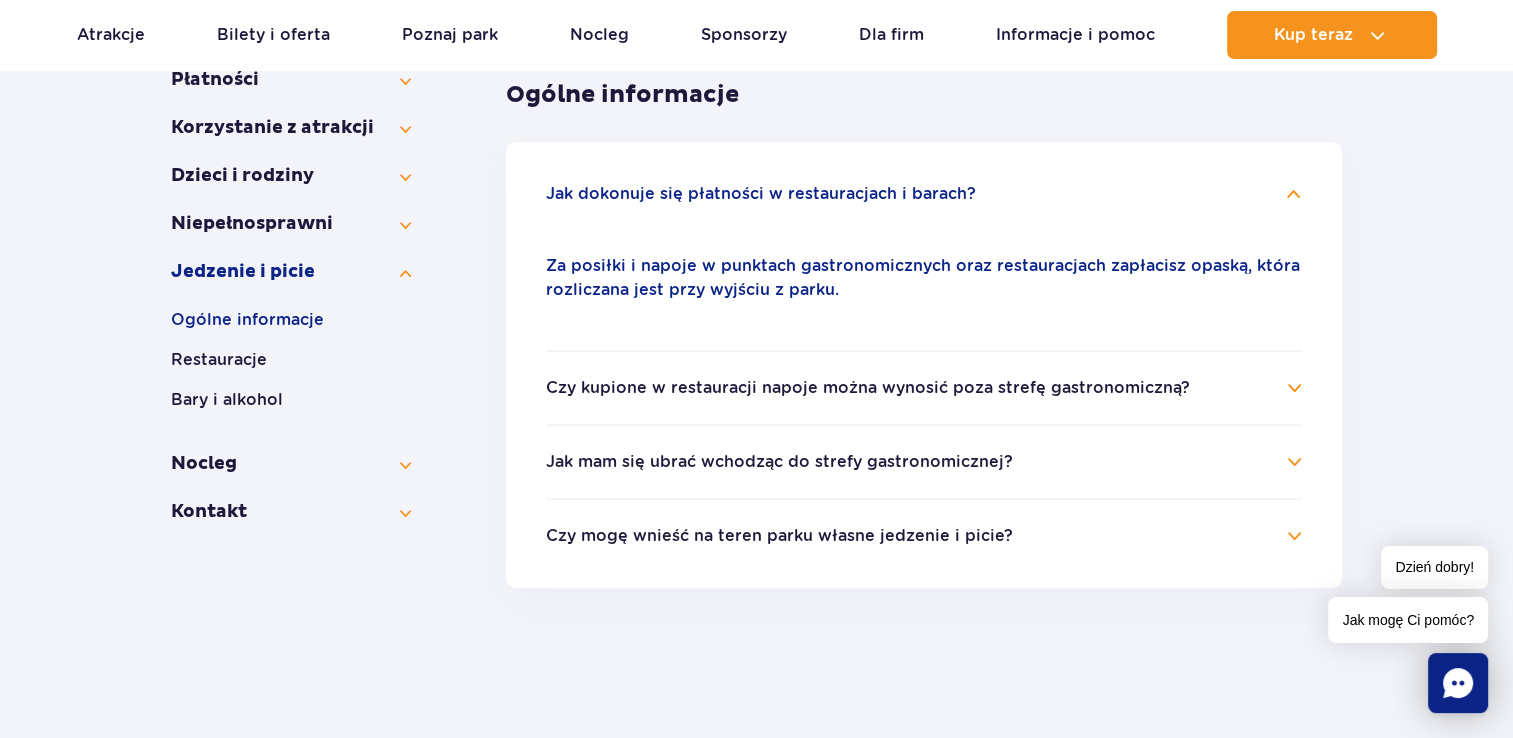 click on "Czy kupione w restauracji napoje można wynosić poza strefę gastronomiczną?" at bounding box center [868, 388] 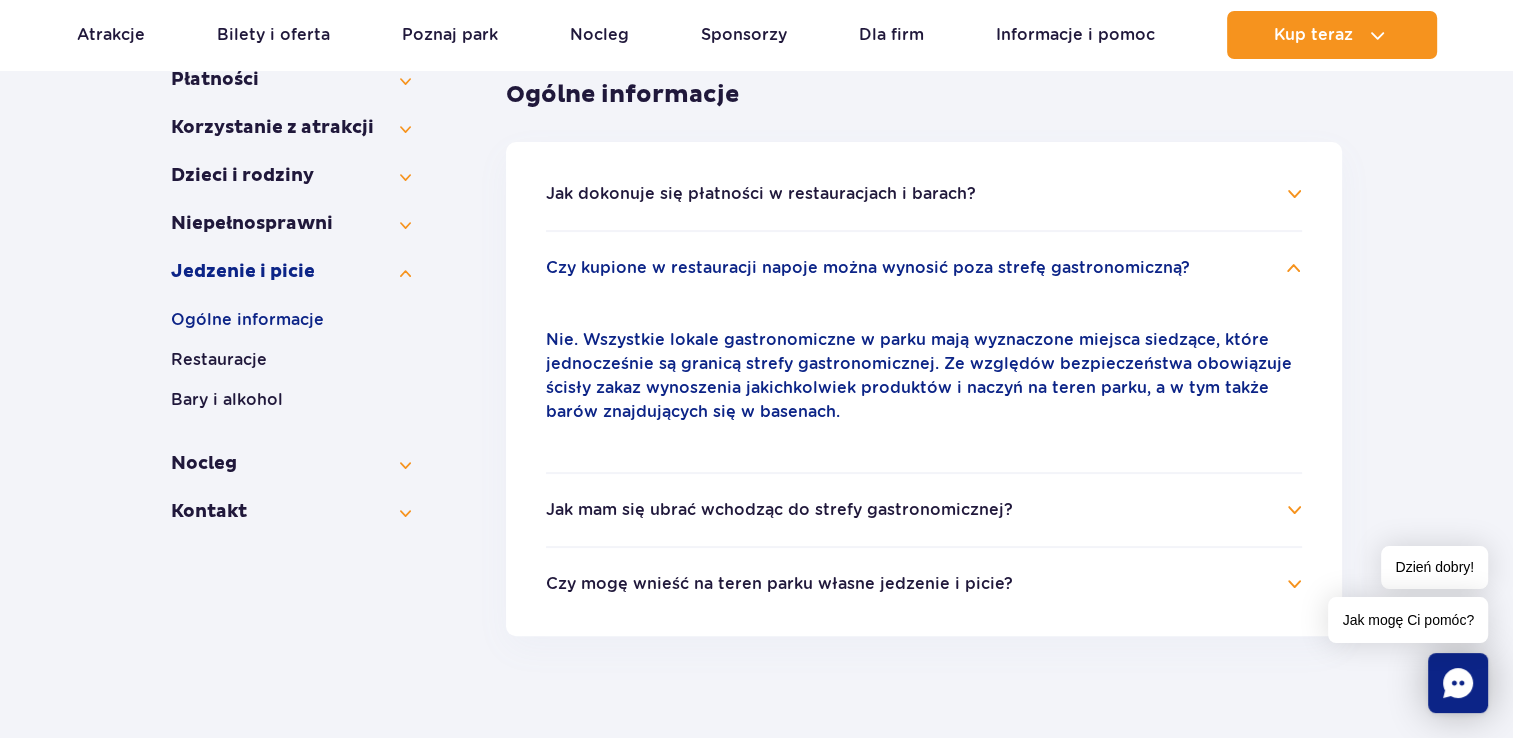 click on "Jak mam się ubrać wchodząc do strefy gastronomicznej?" at bounding box center (924, 510) 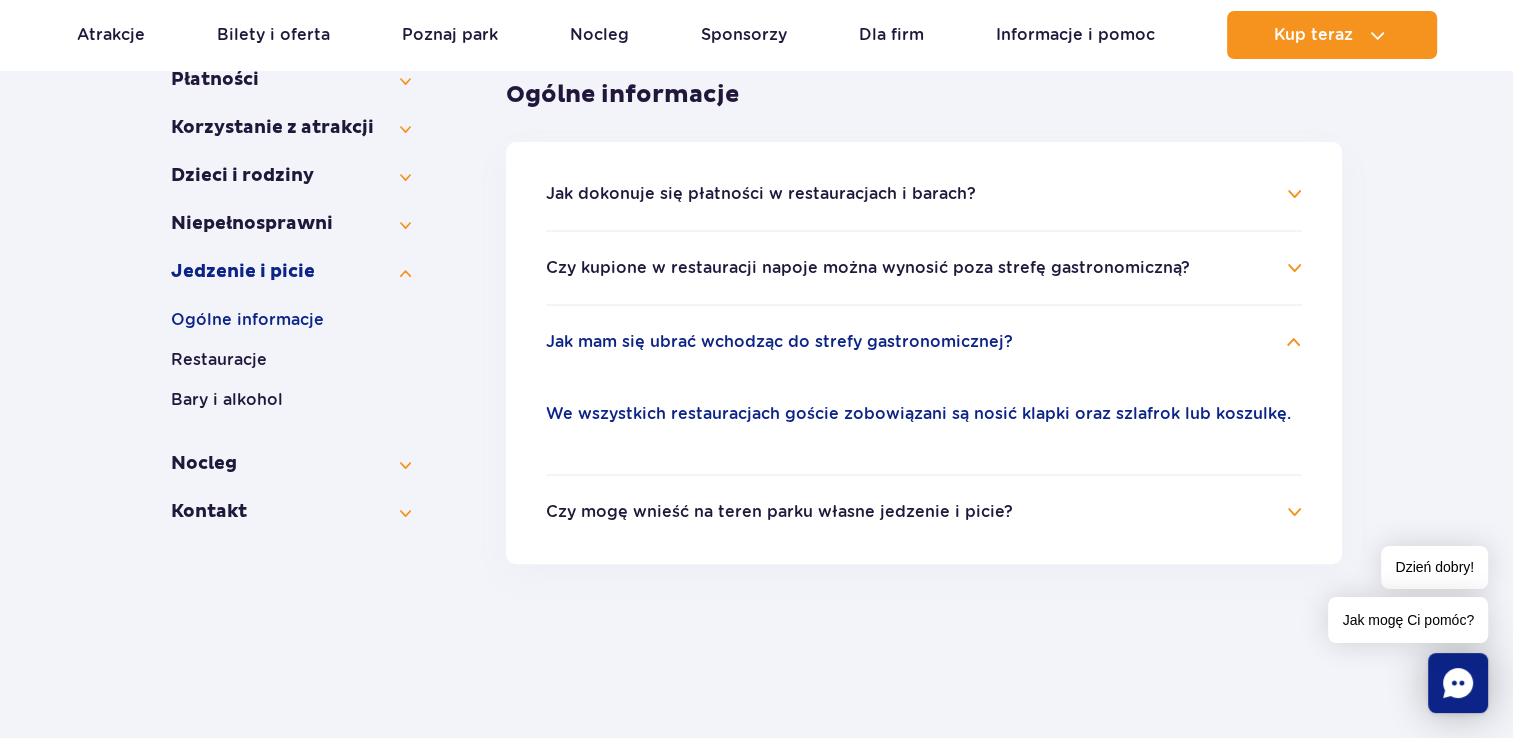 click on "Jak mam się ubrać wchodząc do strefy gastronomicznej?" at bounding box center (779, 342) 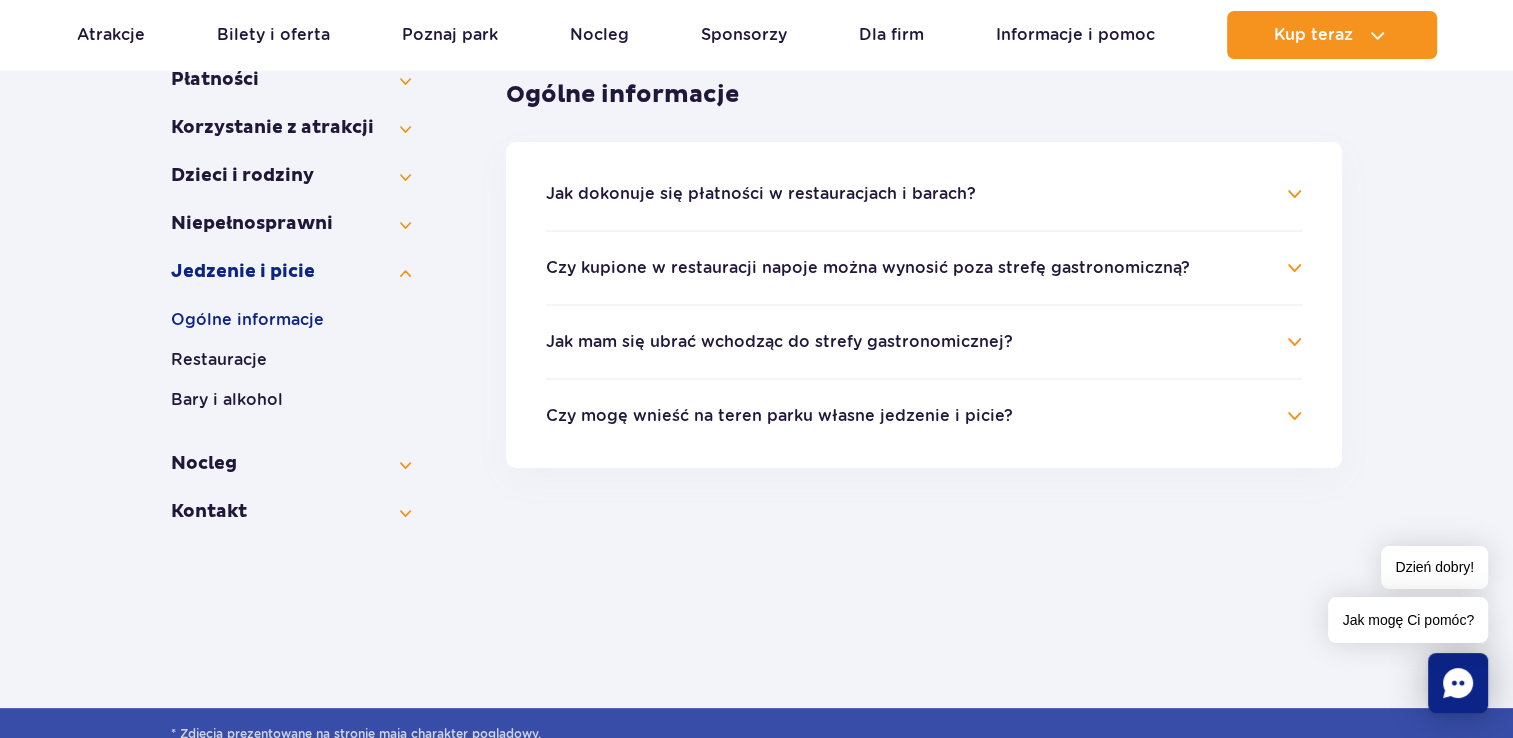 click on "Jak mam się ubrać wchodząc do strefy gastronomicznej?" at bounding box center (779, 342) 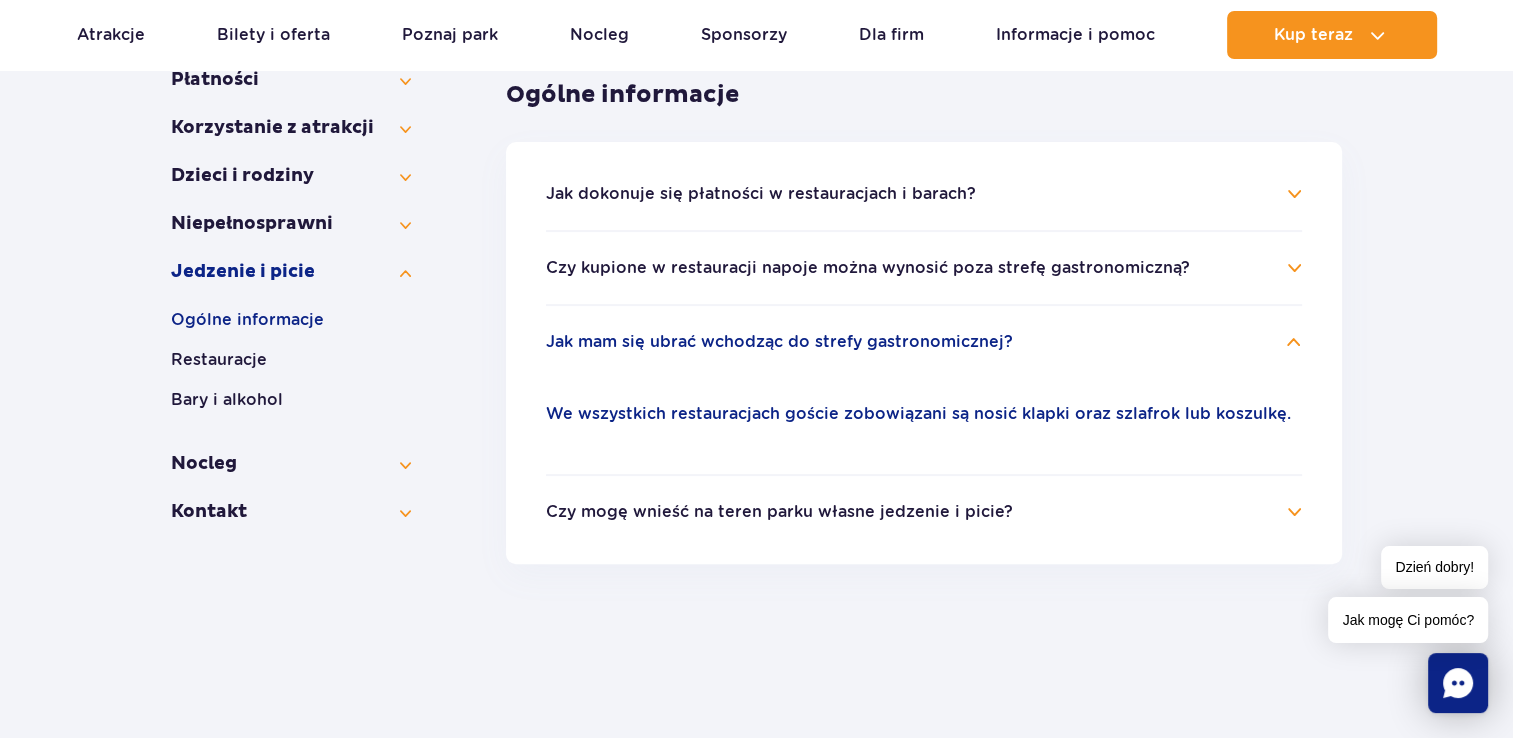 click on "Czy mogę wnieść na teren parku własne jedzenie i picie?" at bounding box center [779, 512] 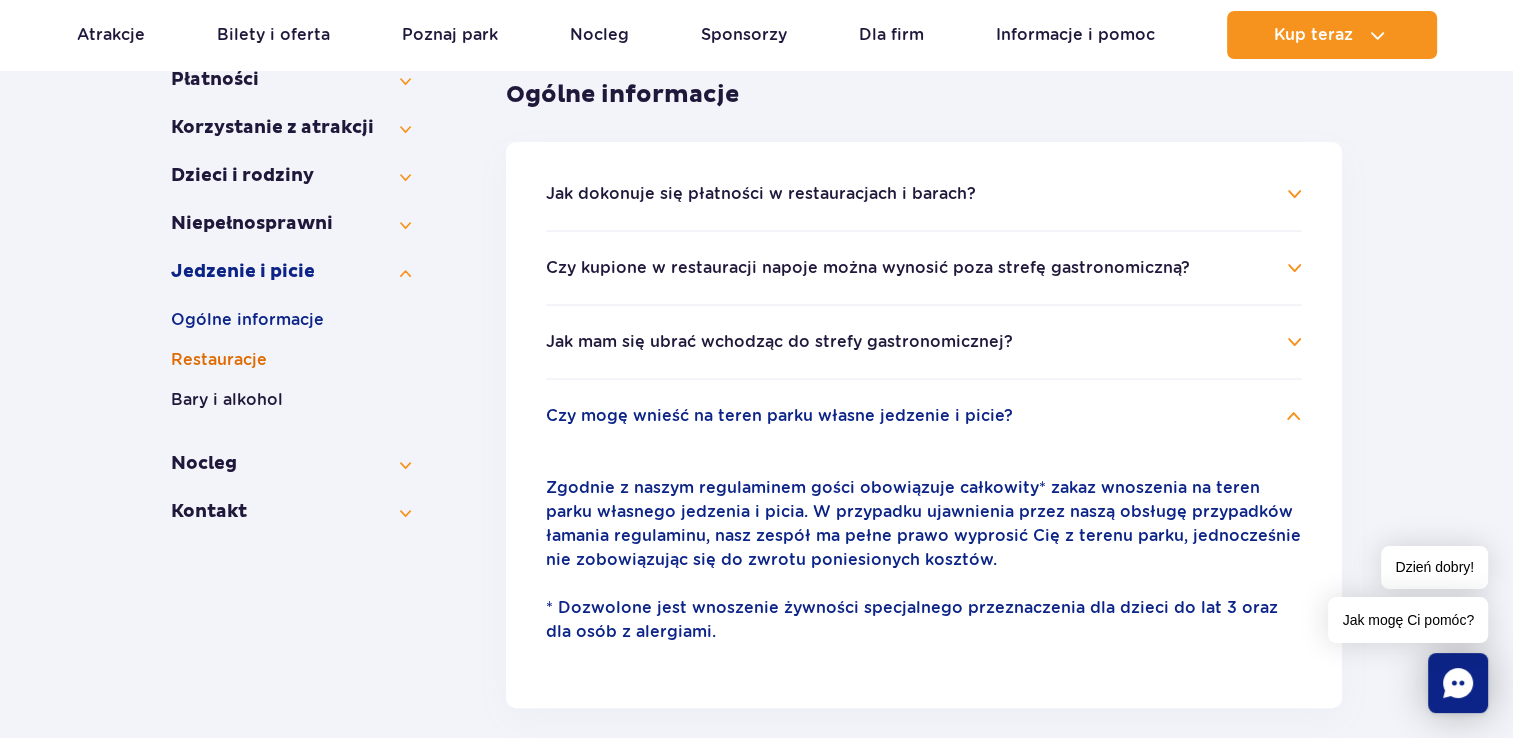 click on "Restauracje" at bounding box center (291, 360) 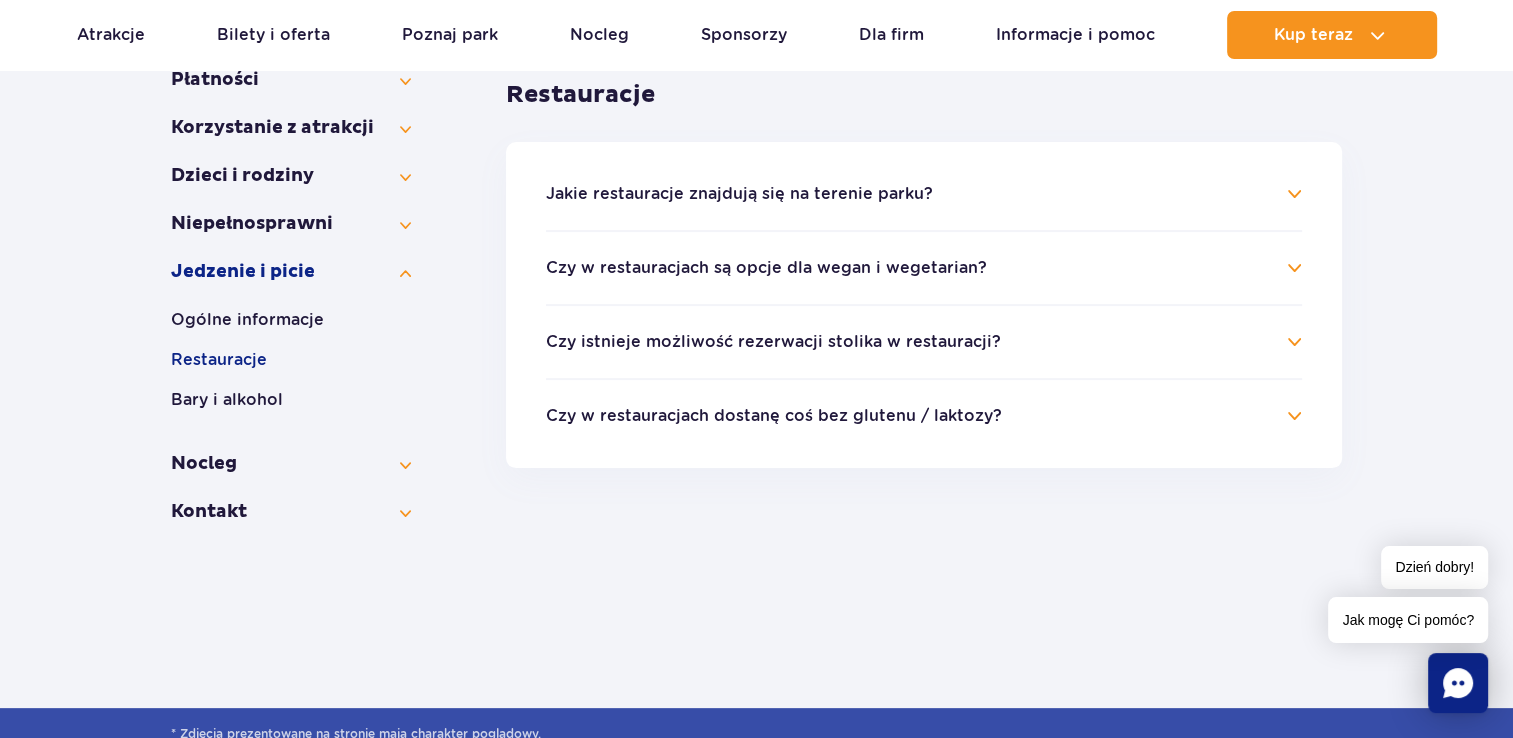 click on "Jakie restauracje znajdują się na terenie parku?" at bounding box center [739, 194] 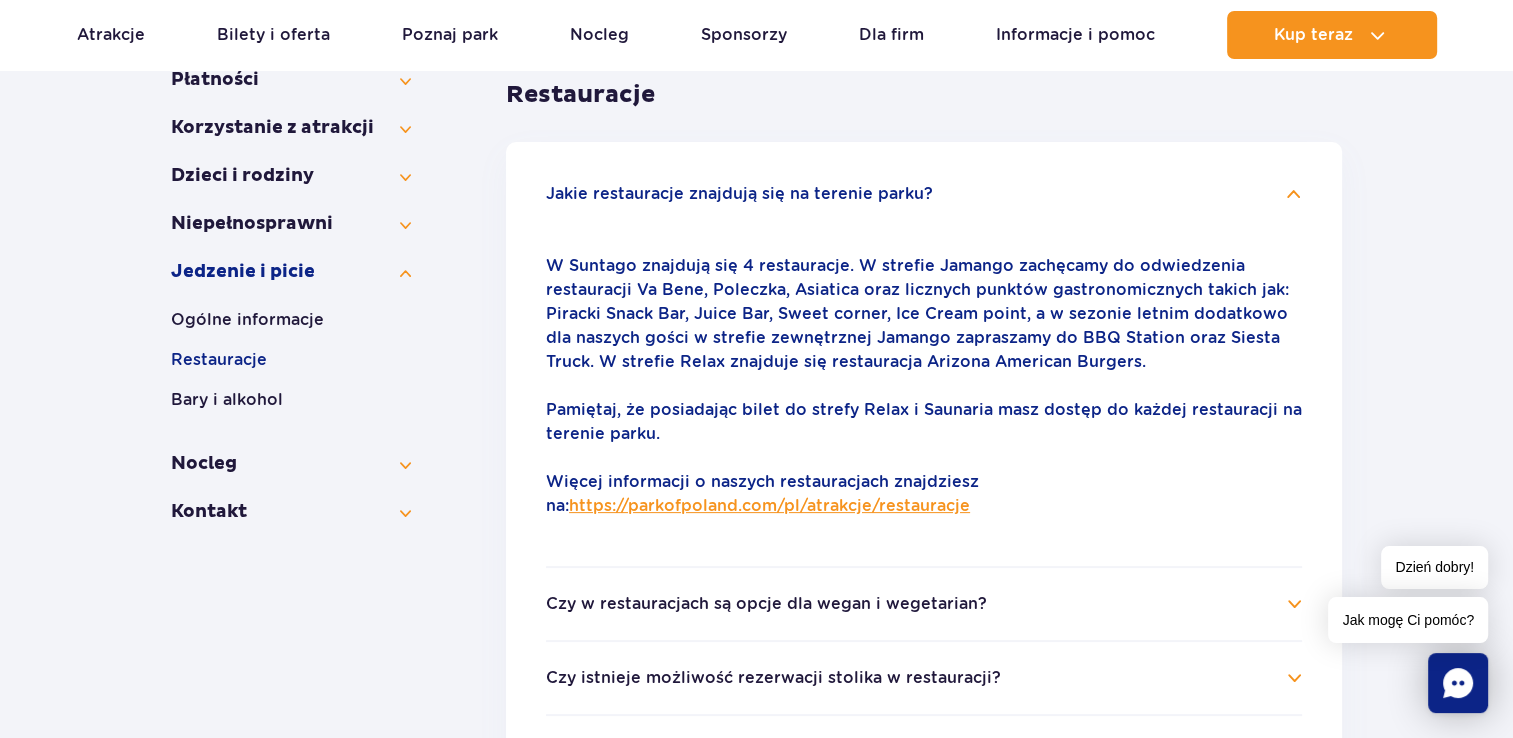 type 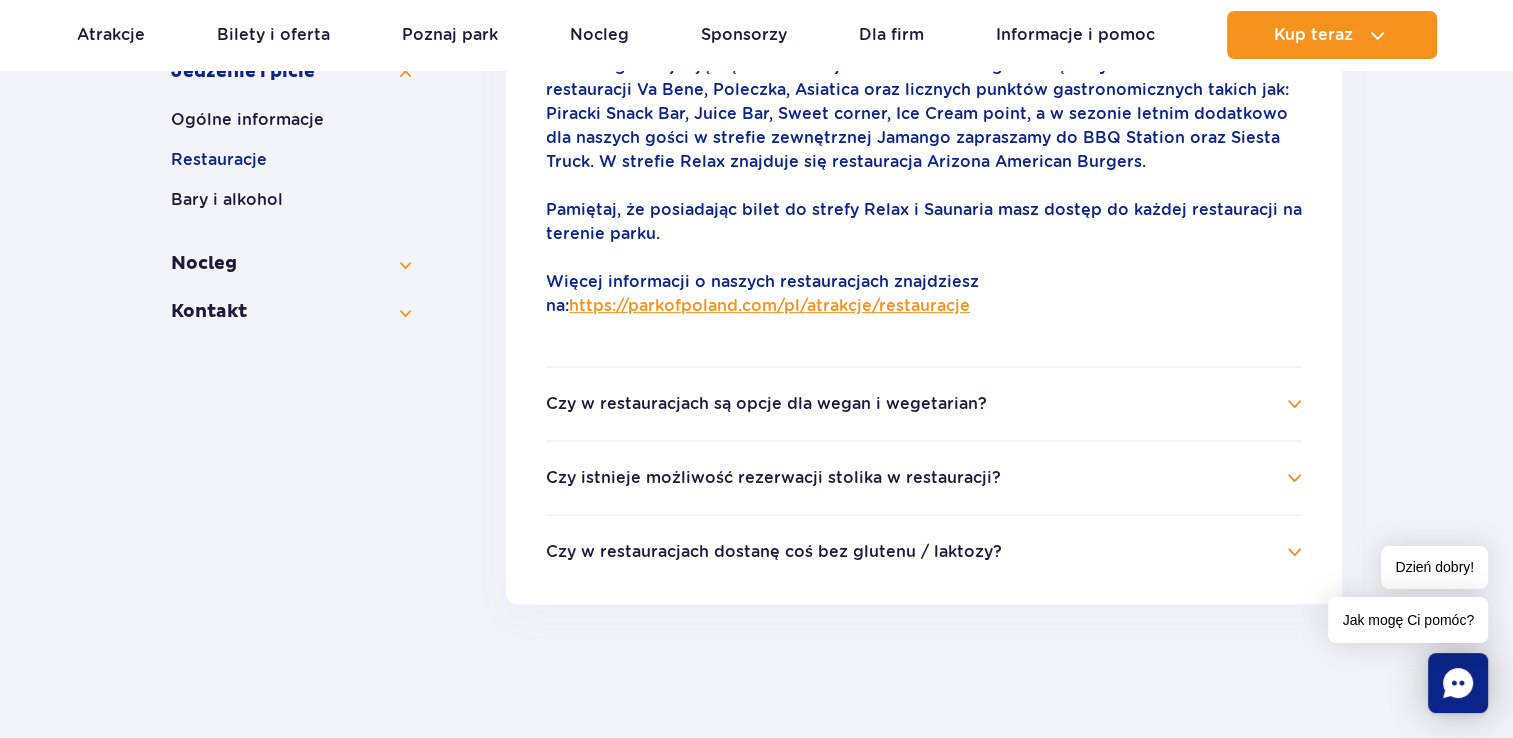 scroll, scrollTop: 522, scrollLeft: 0, axis: vertical 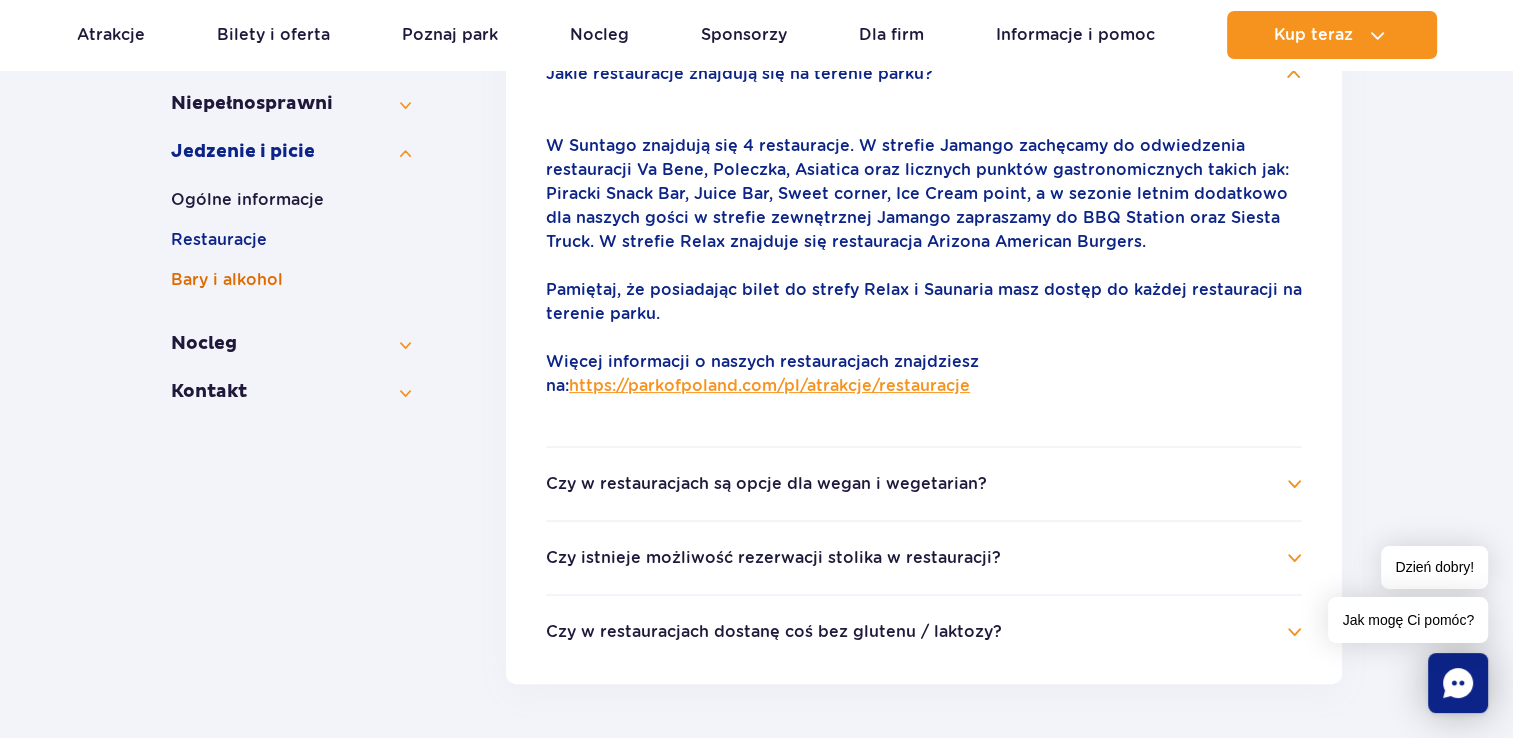 click on "Bary i alkohol" at bounding box center (291, 280) 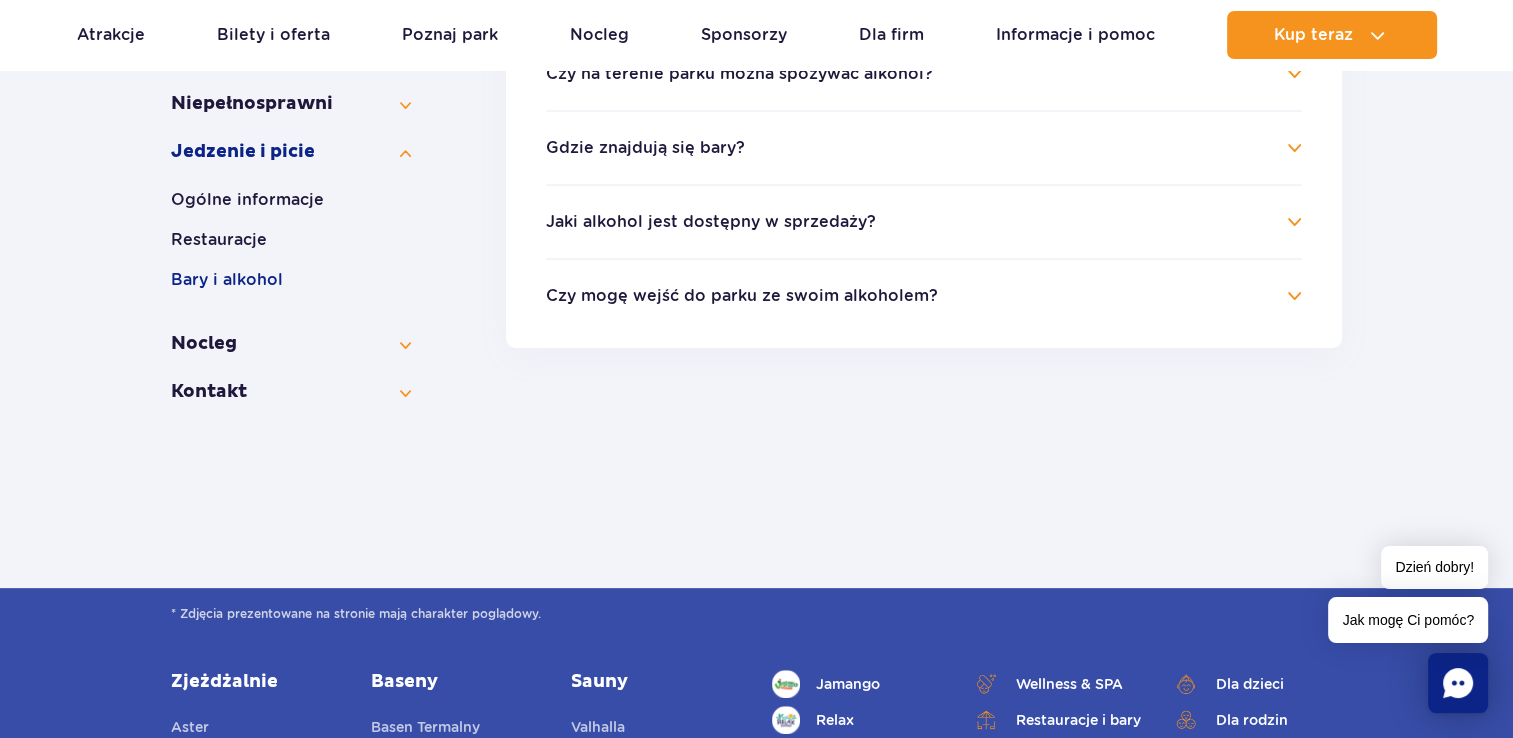click on "Informacje ogólne
Jak dojechać do Parku?
Park Wodny Suntago
Bilety
Parking
Płatności
Cennik i bilety
Opaska płatnicza
Vouchery
Korzystanie z atrakcji
Atrakcje
." at bounding box center [756, 229] 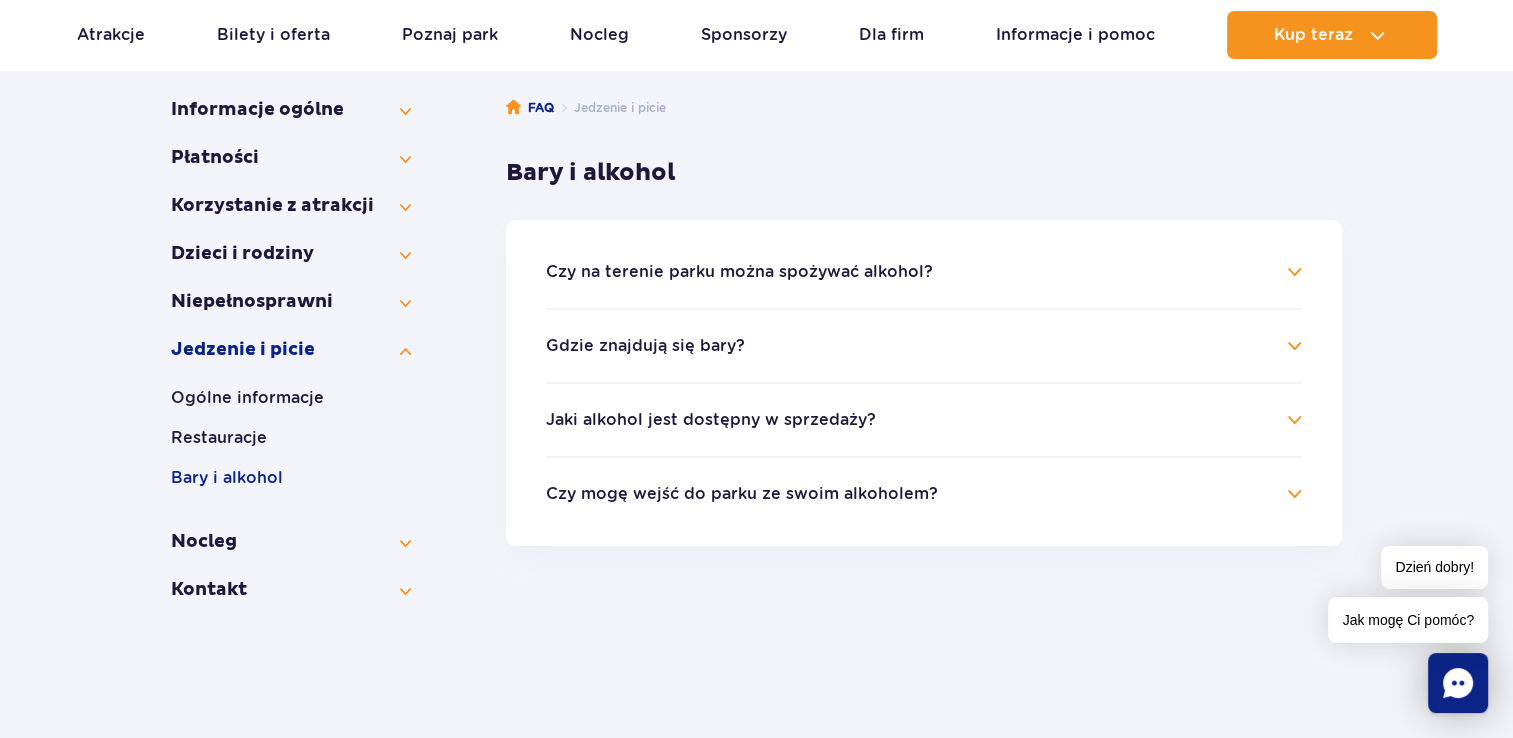 scroll, scrollTop: 322, scrollLeft: 0, axis: vertical 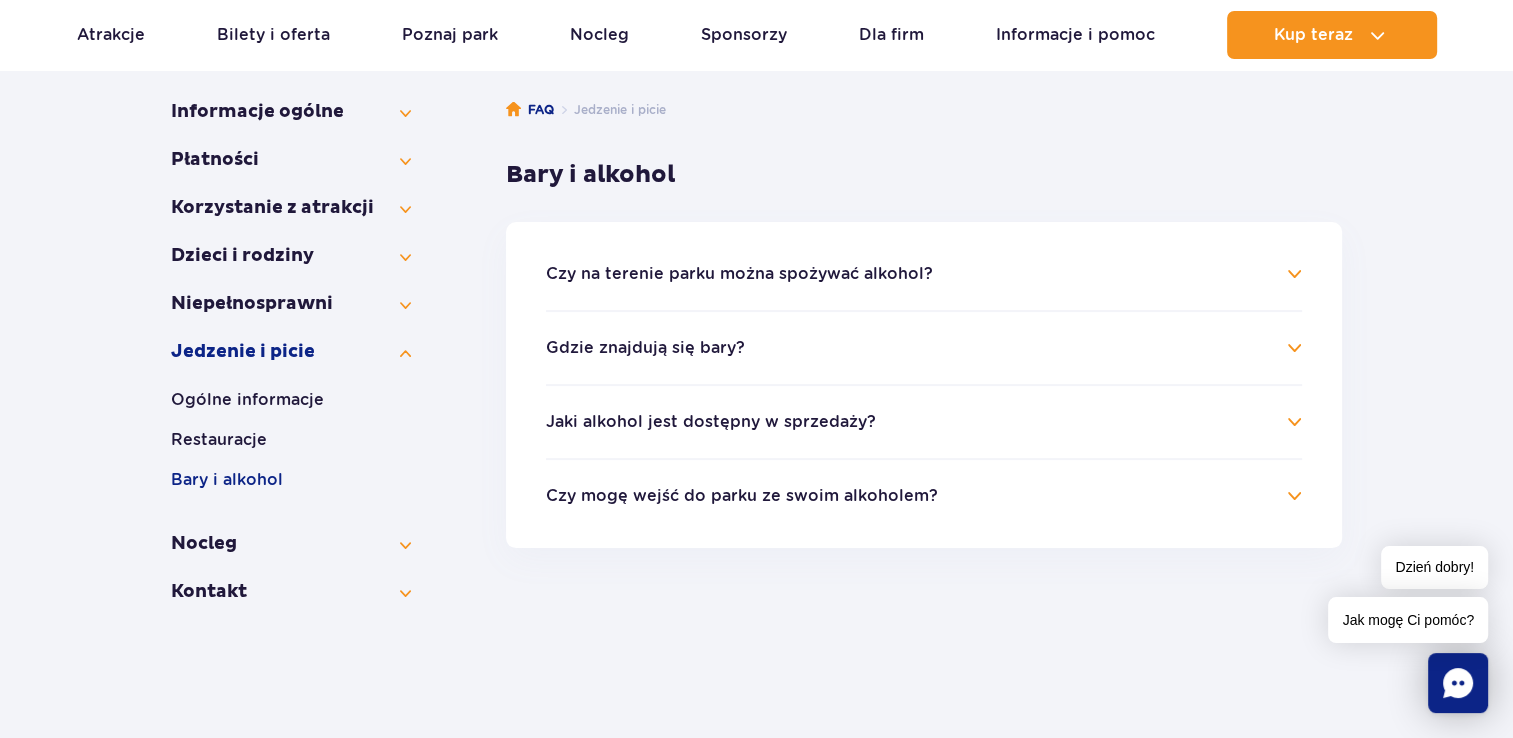 click on "Czy na terenie parku można spożywać alkohol?" at bounding box center [924, 274] 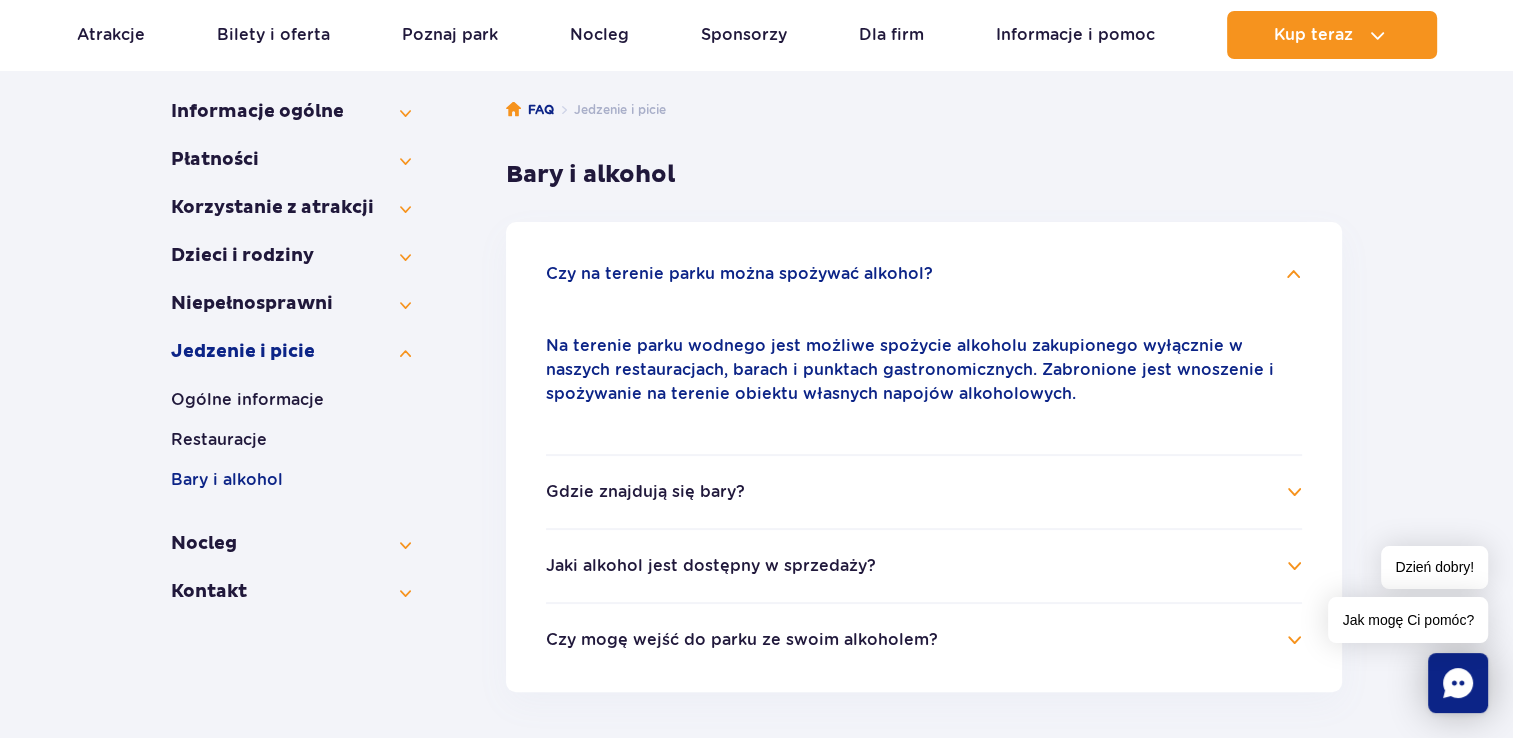 click on "Gdzie znajdują się bary?" at bounding box center [645, 492] 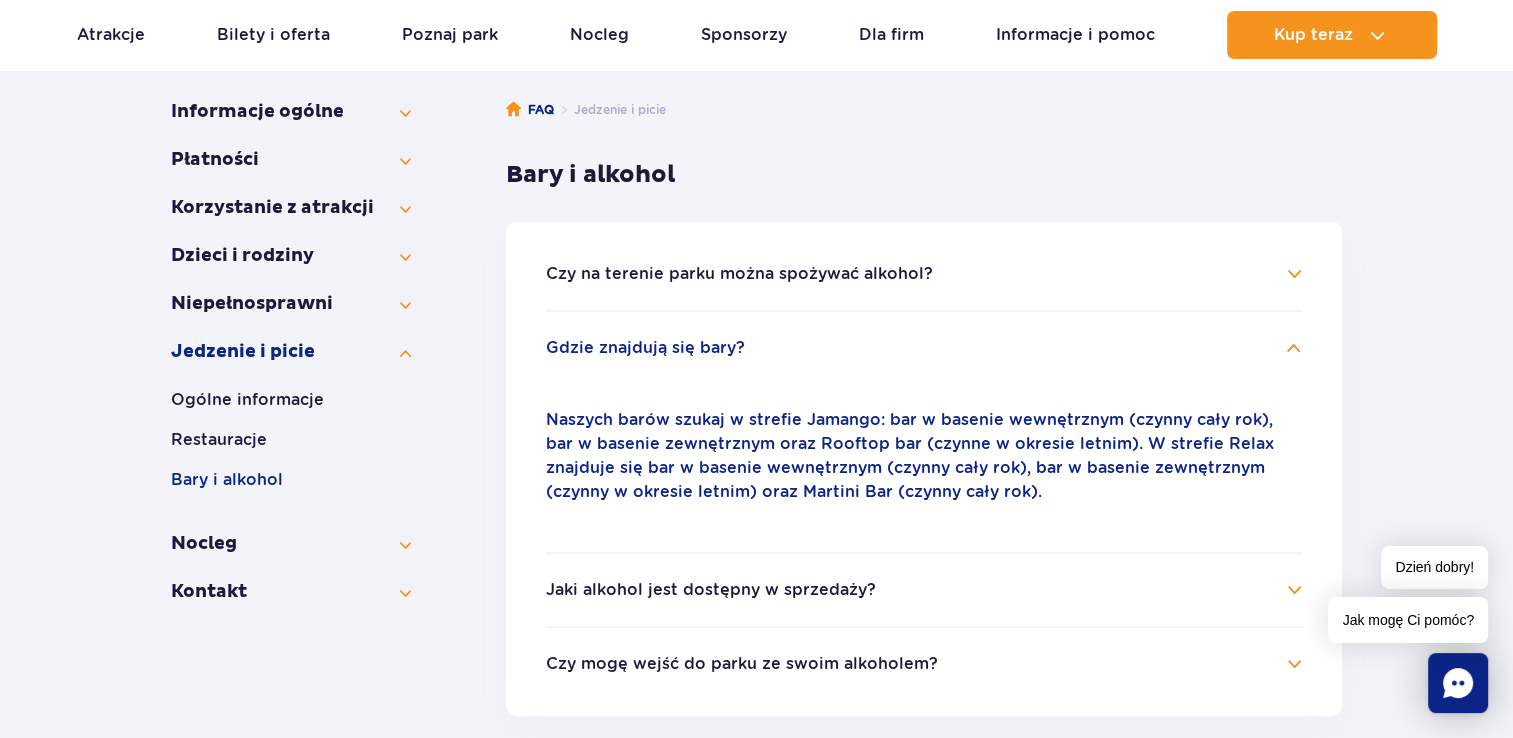 click on "Jaki alkohol jest dostępny w sprzedaży?" at bounding box center [711, 590] 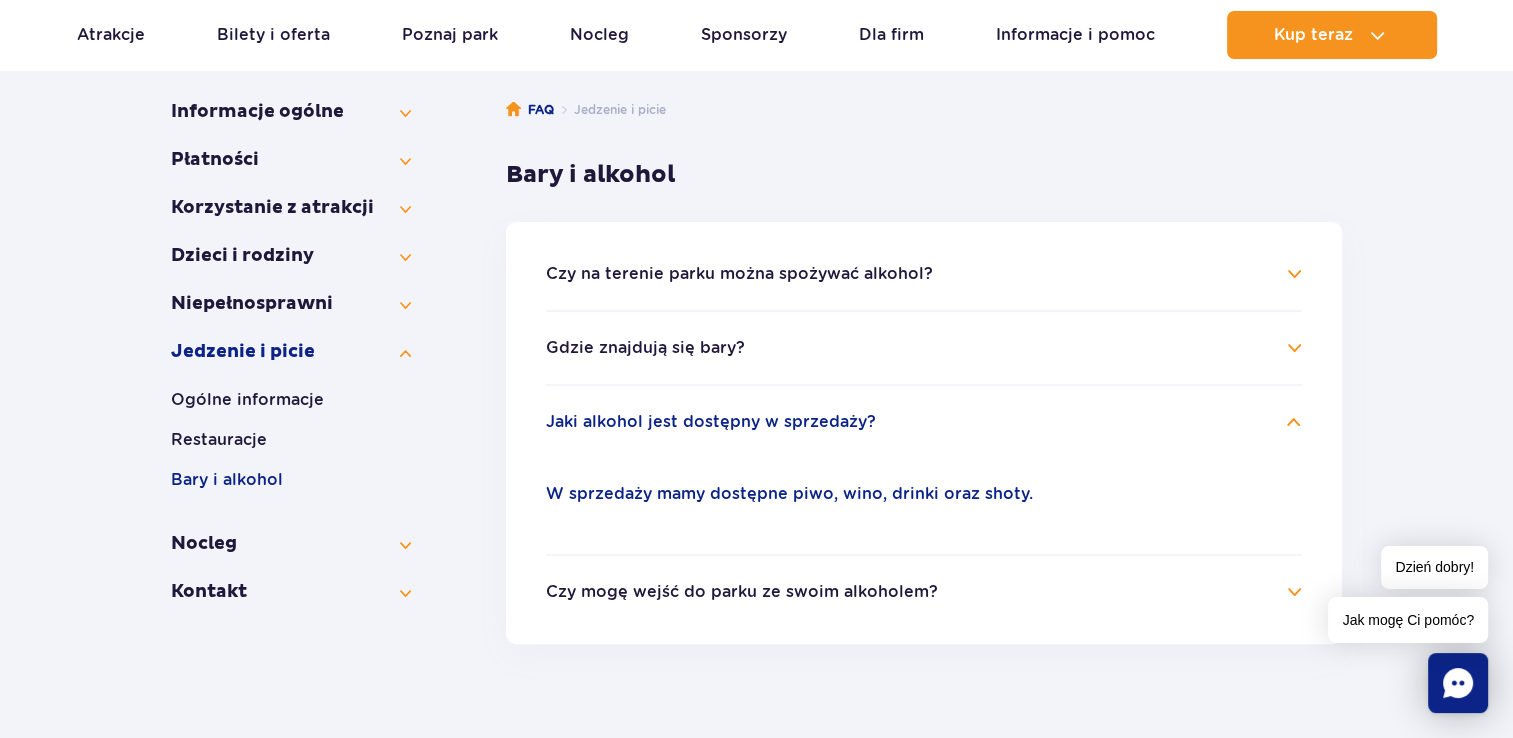 click on "Czy mogę wejść do parku ze swoim alkoholem?" at bounding box center (742, 592) 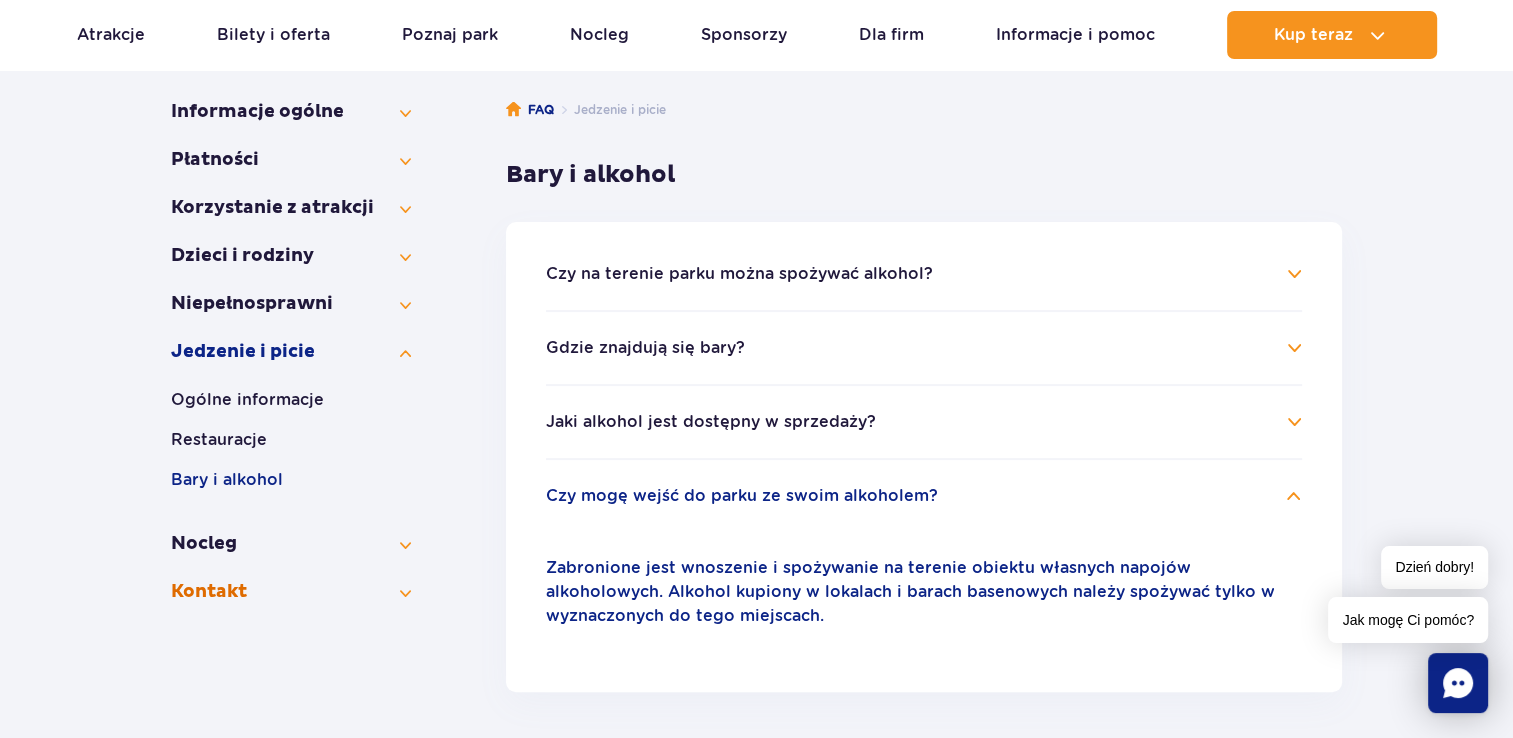 click on "Kontakt" at bounding box center [291, 592] 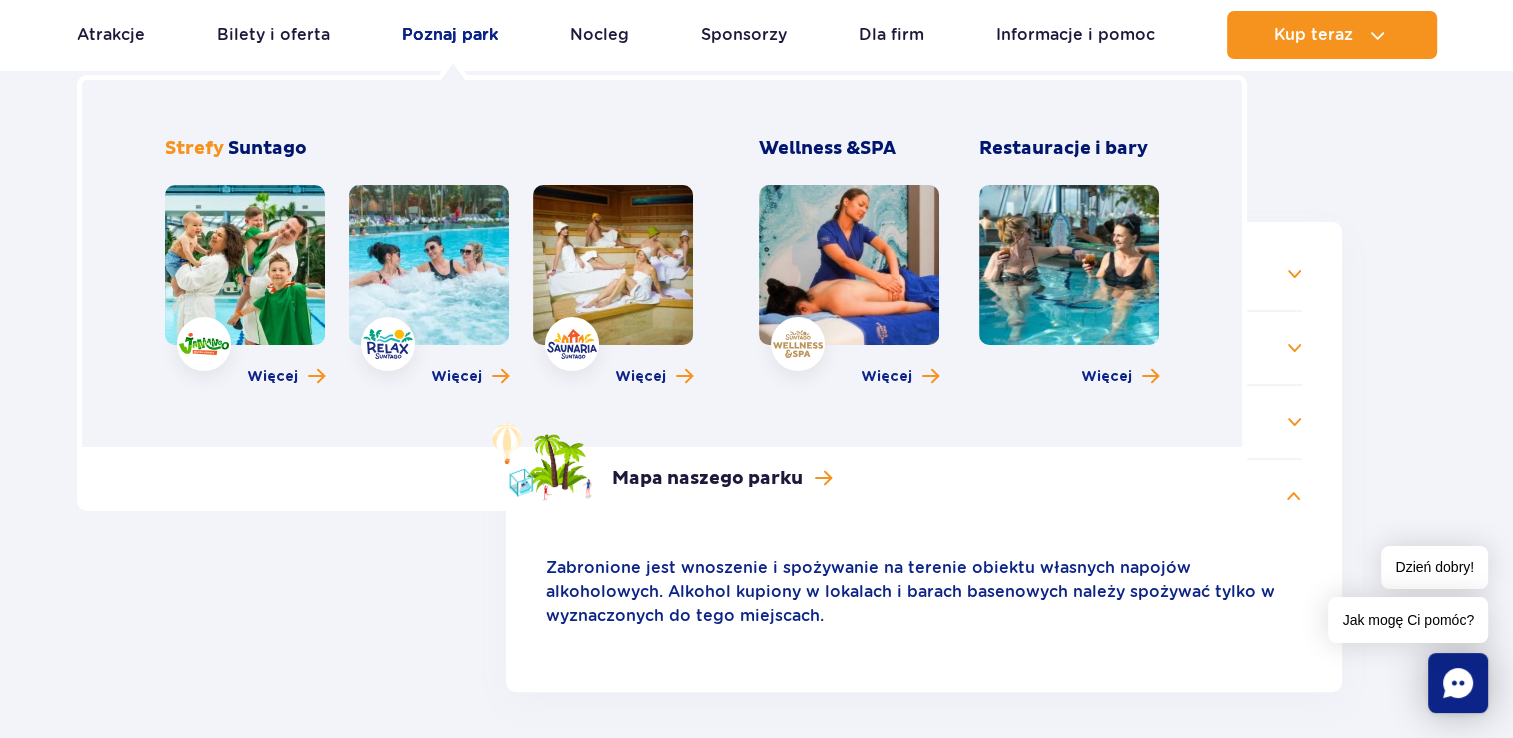 click on "Poznaj park" at bounding box center (450, 35) 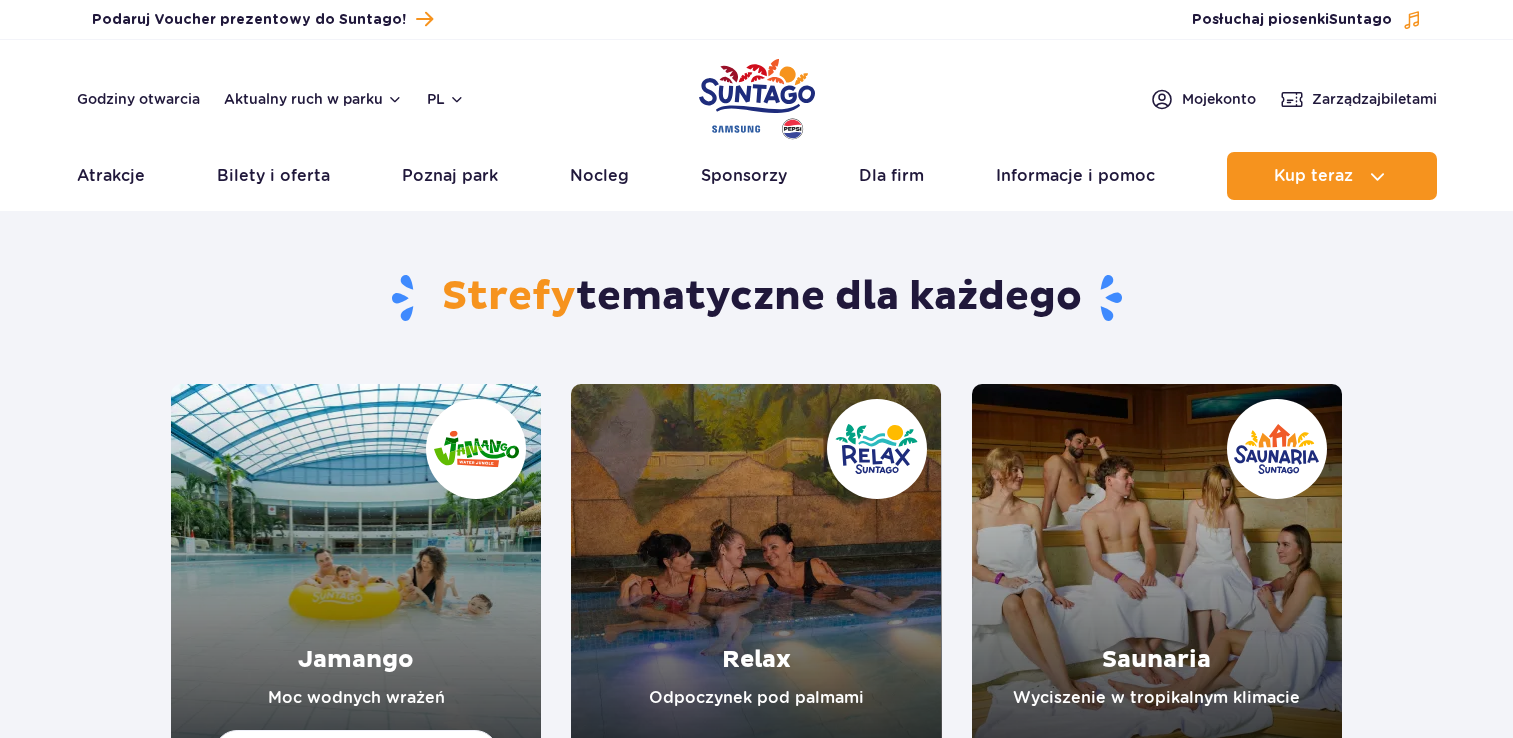 scroll, scrollTop: 0, scrollLeft: 0, axis: both 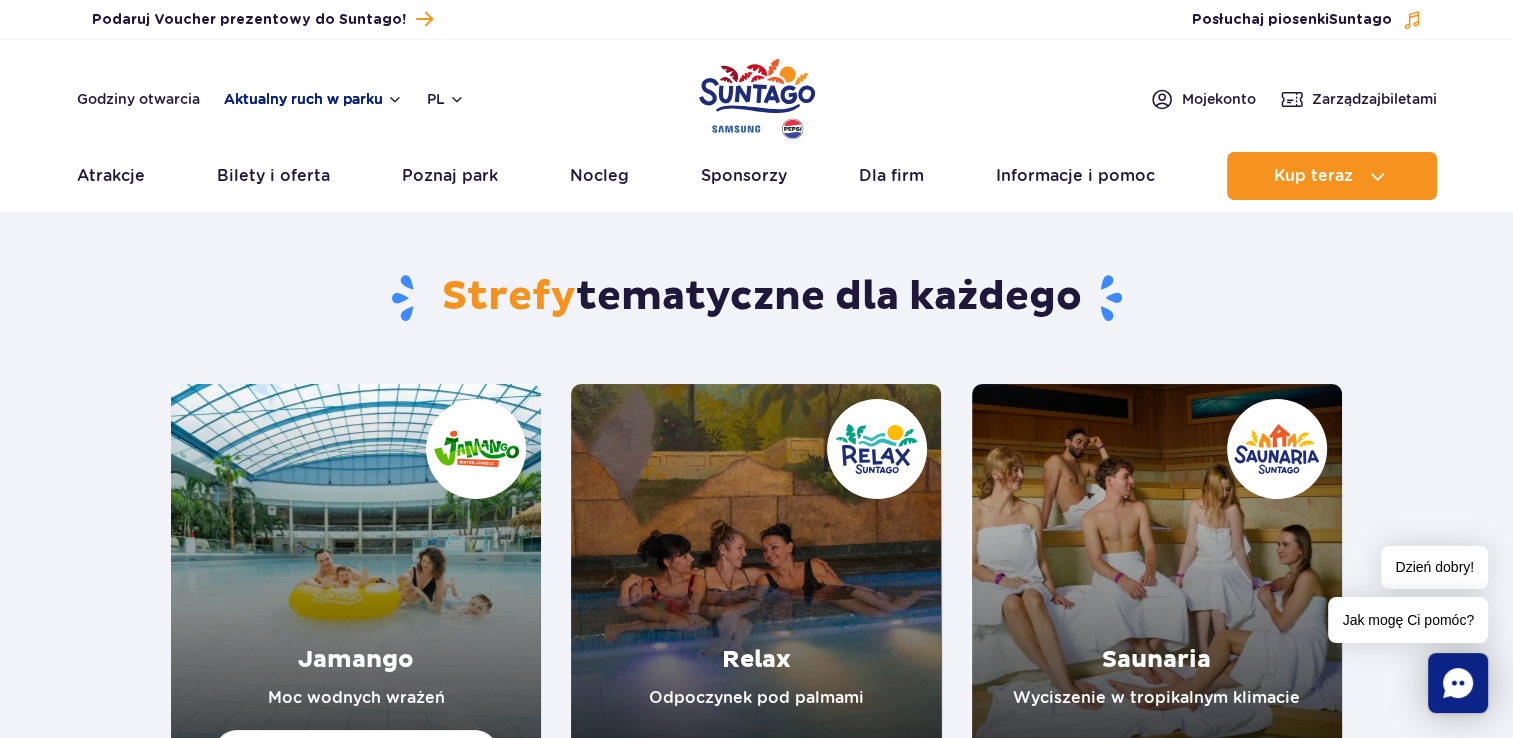 click on "Aktualny ruch w parku" at bounding box center (313, 99) 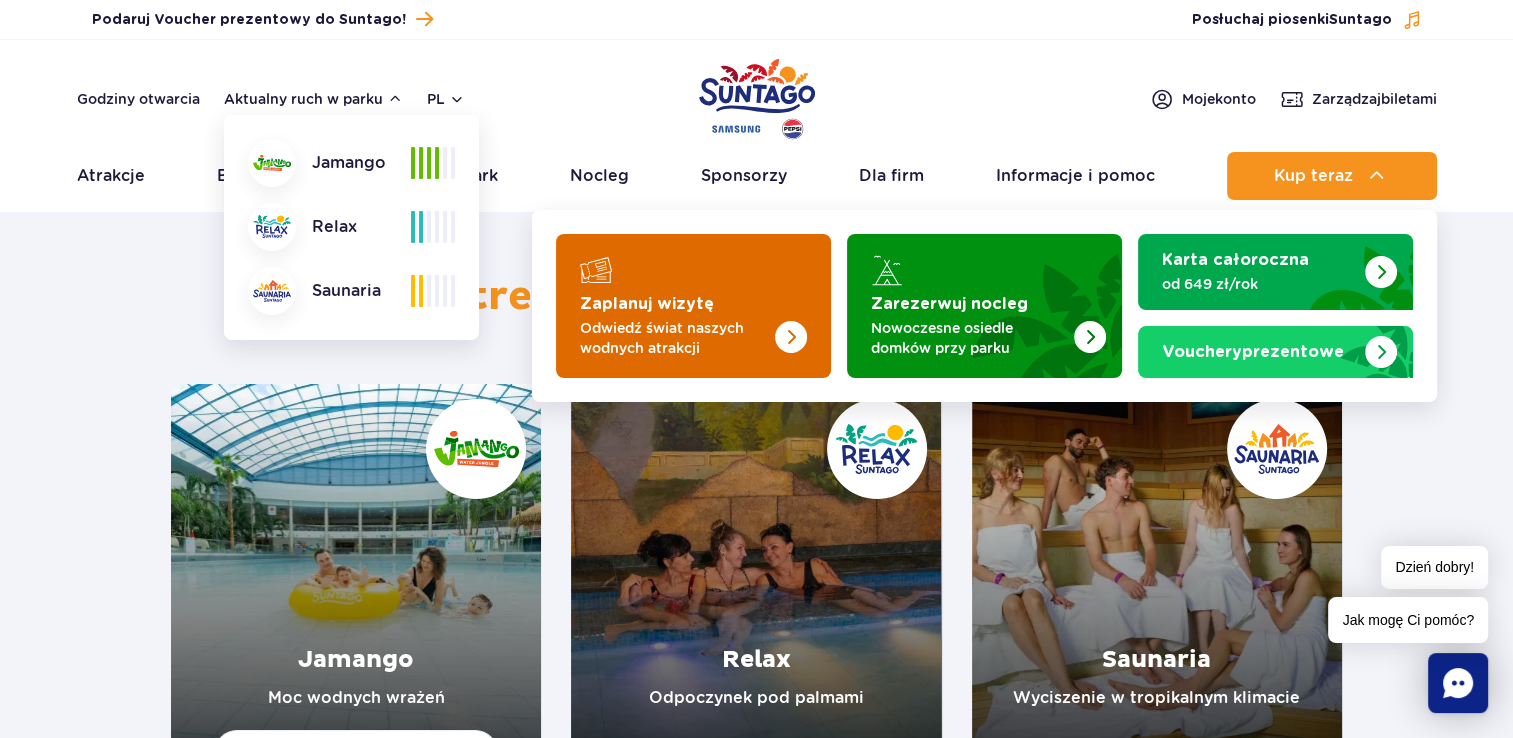 click on "Odwiedź świat naszych wodnych atrakcji" at bounding box center [677, 338] 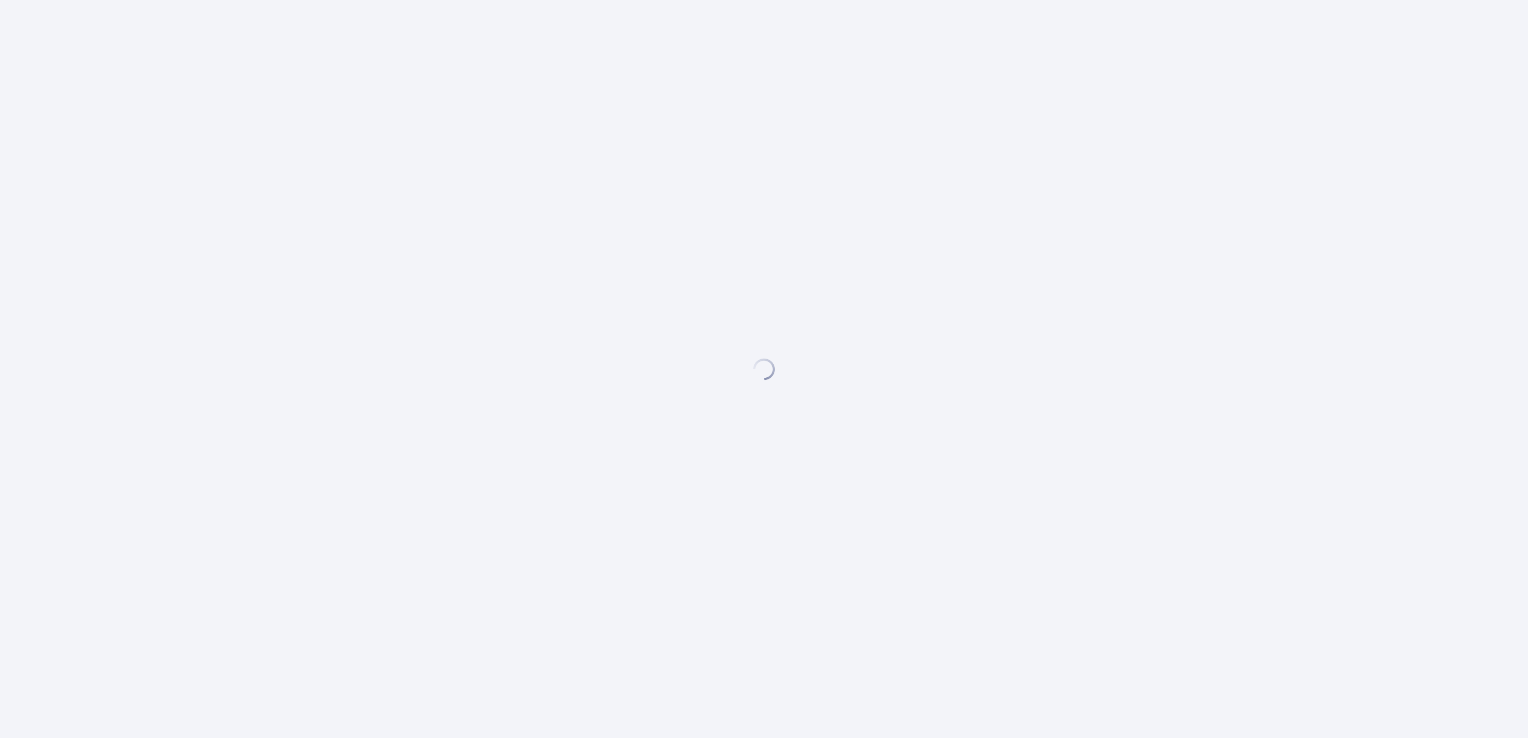 scroll, scrollTop: 0, scrollLeft: 0, axis: both 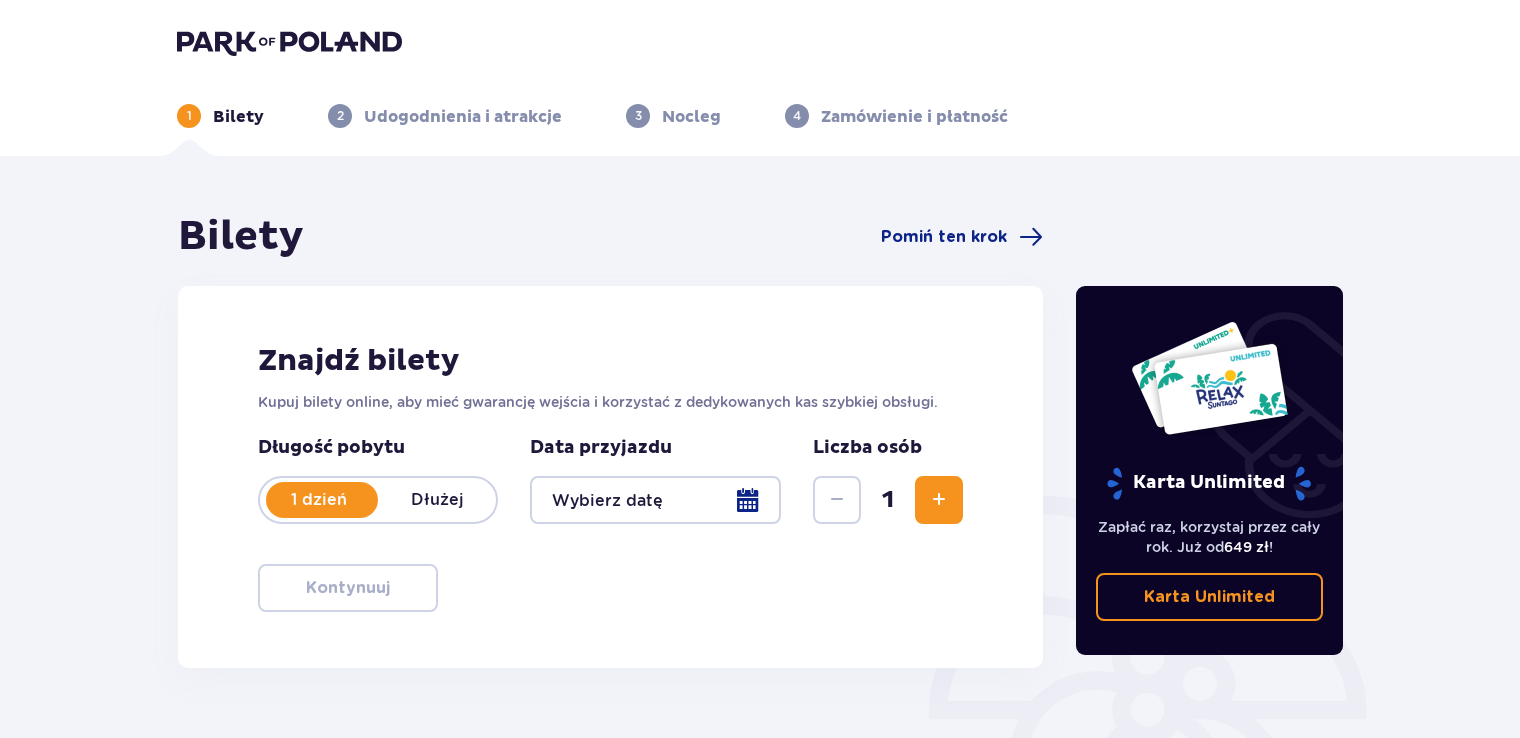 click at bounding box center (655, 500) 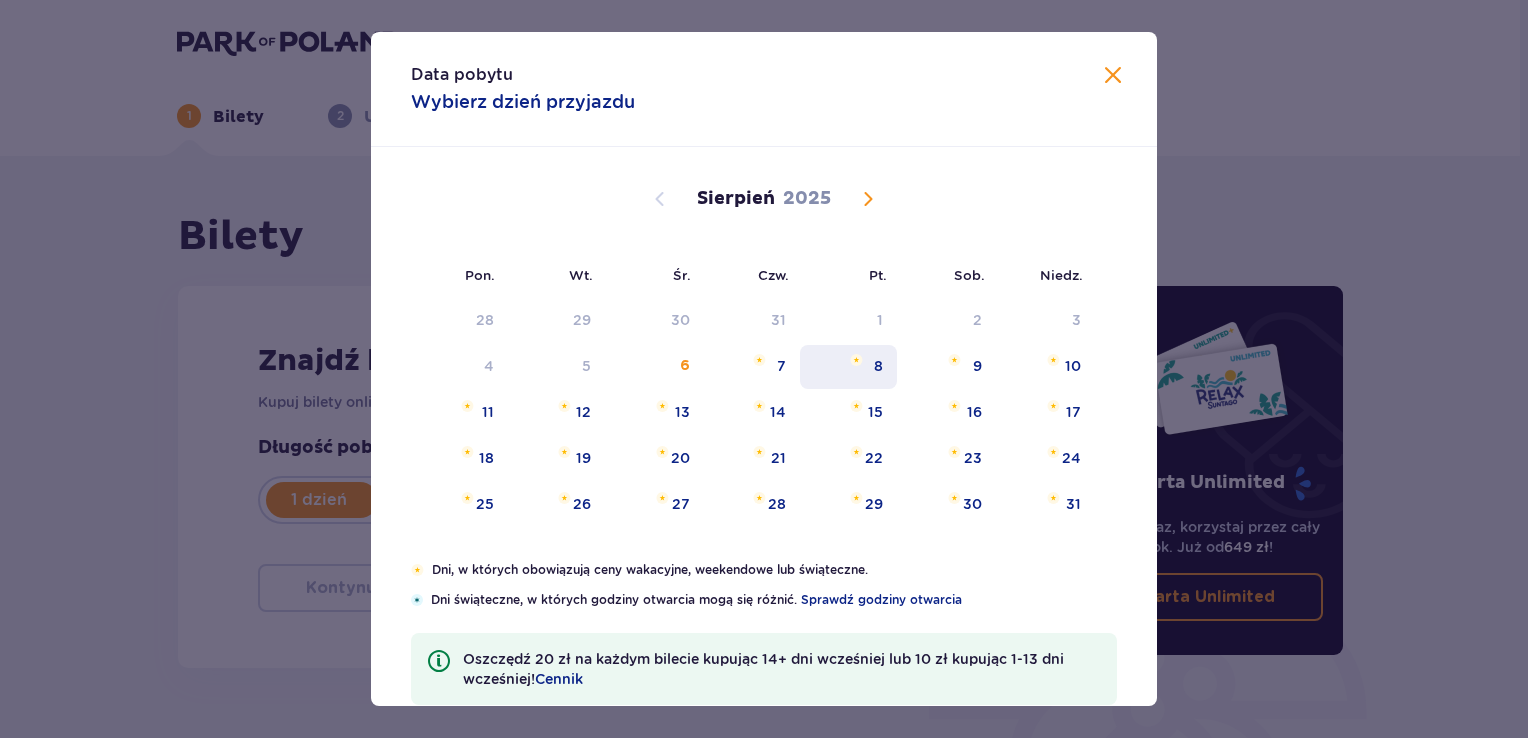 click on "8" at bounding box center [848, 367] 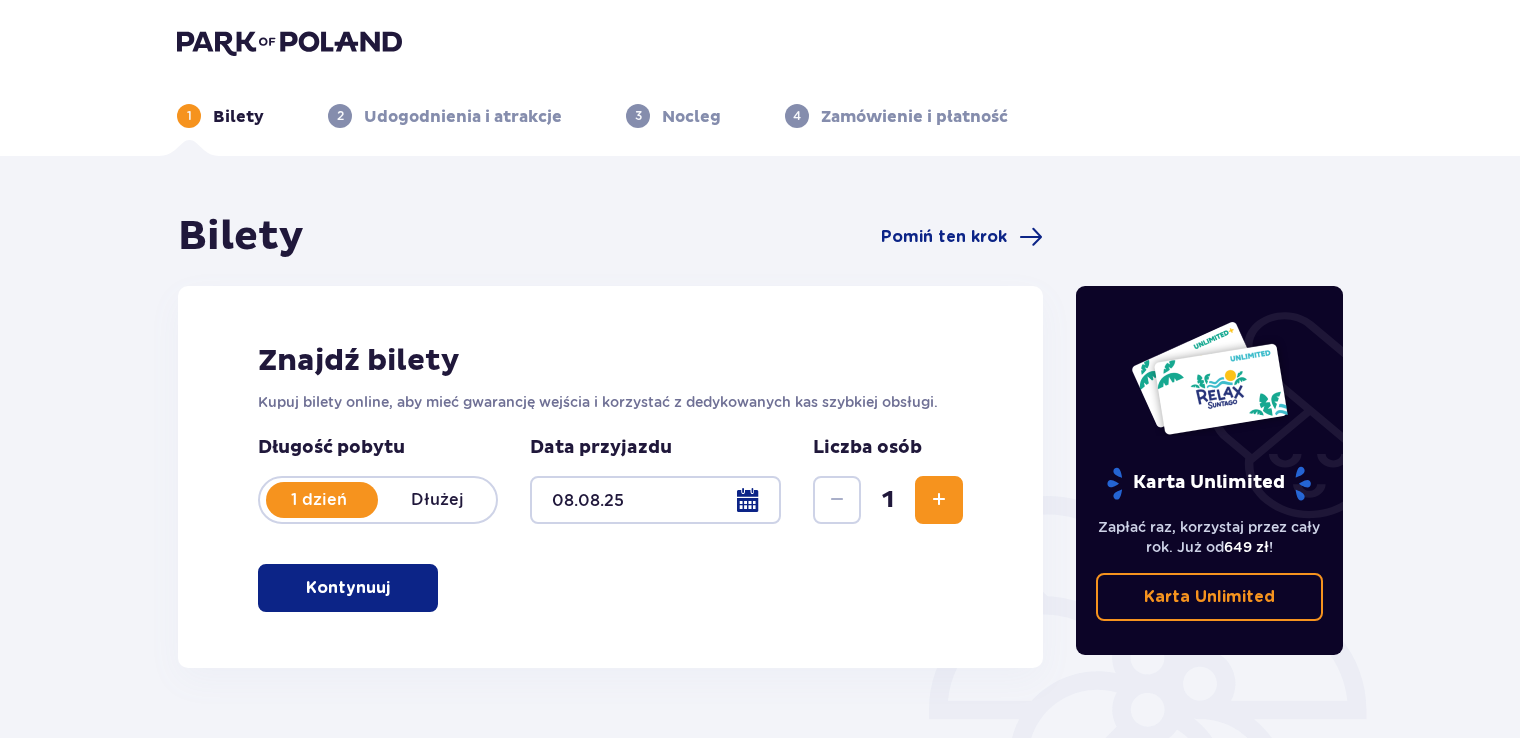 click at bounding box center (939, 500) 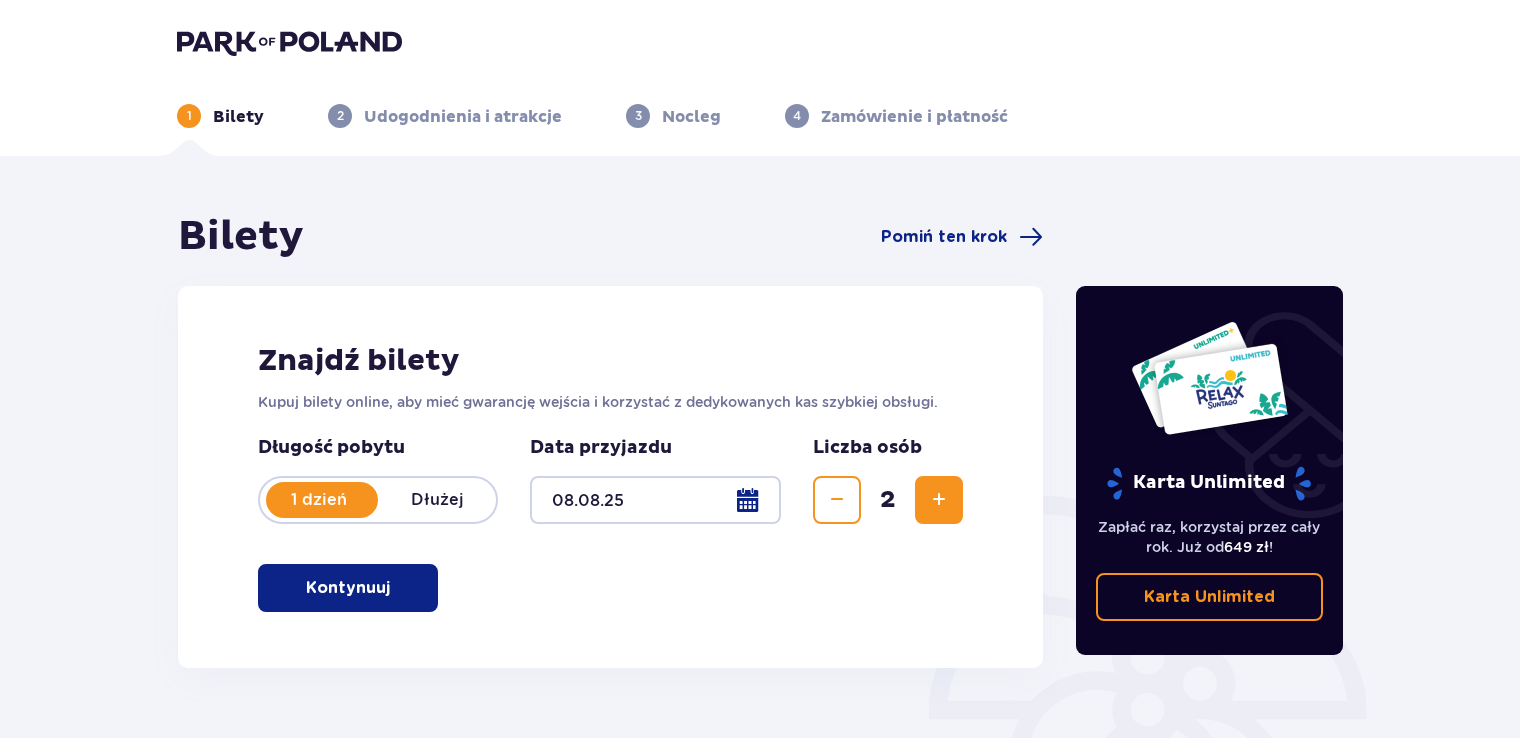click at bounding box center [939, 500] 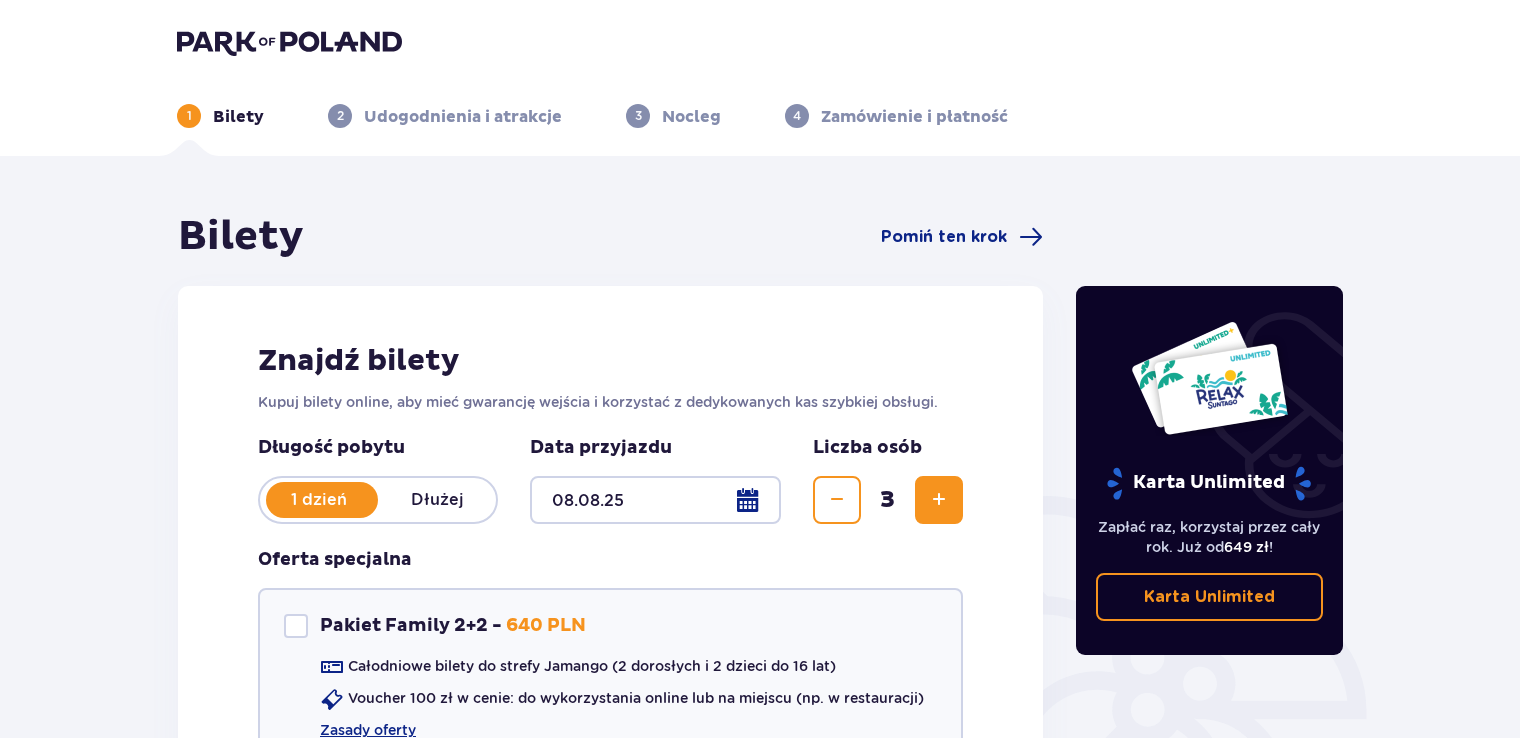click at bounding box center [939, 500] 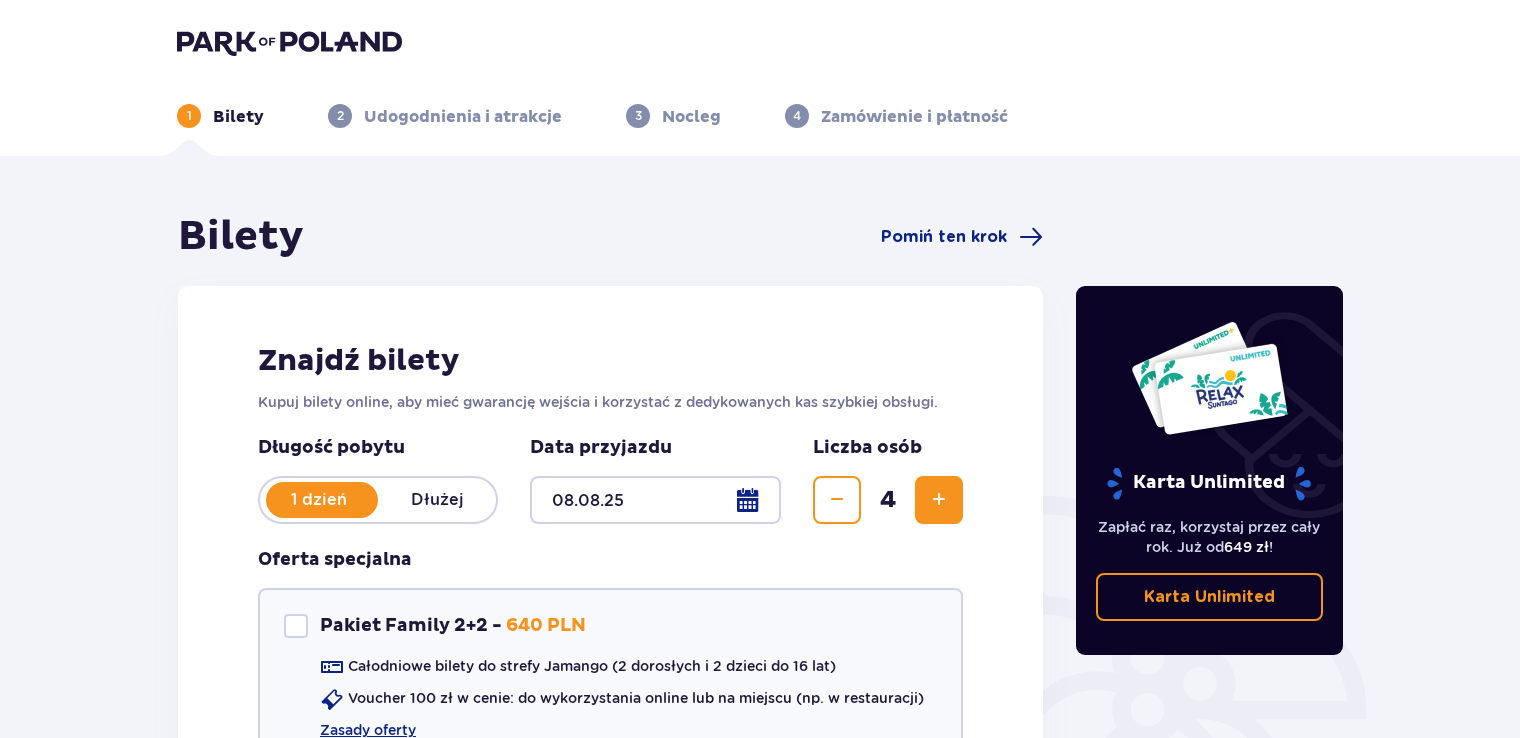 click at bounding box center (939, 500) 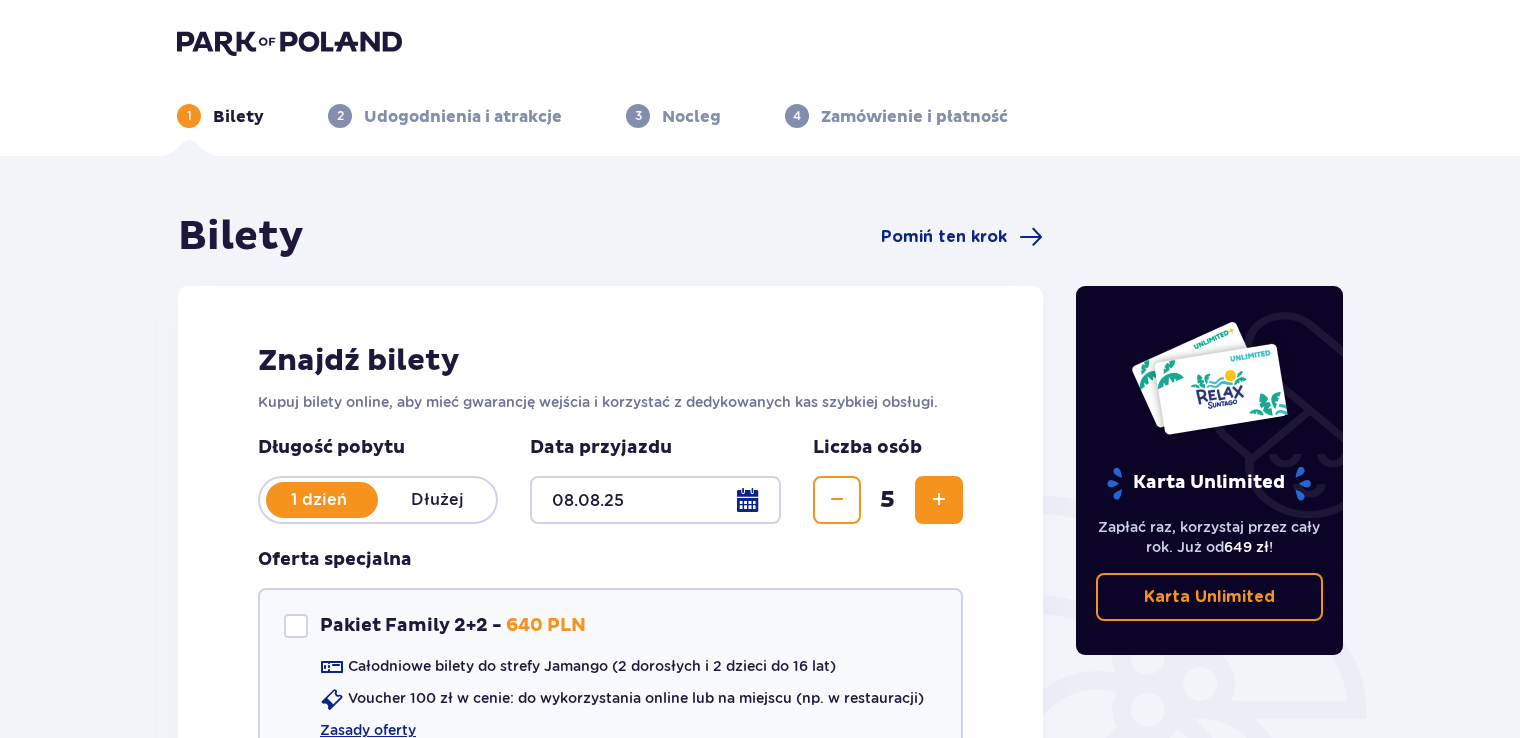 click at bounding box center (837, 500) 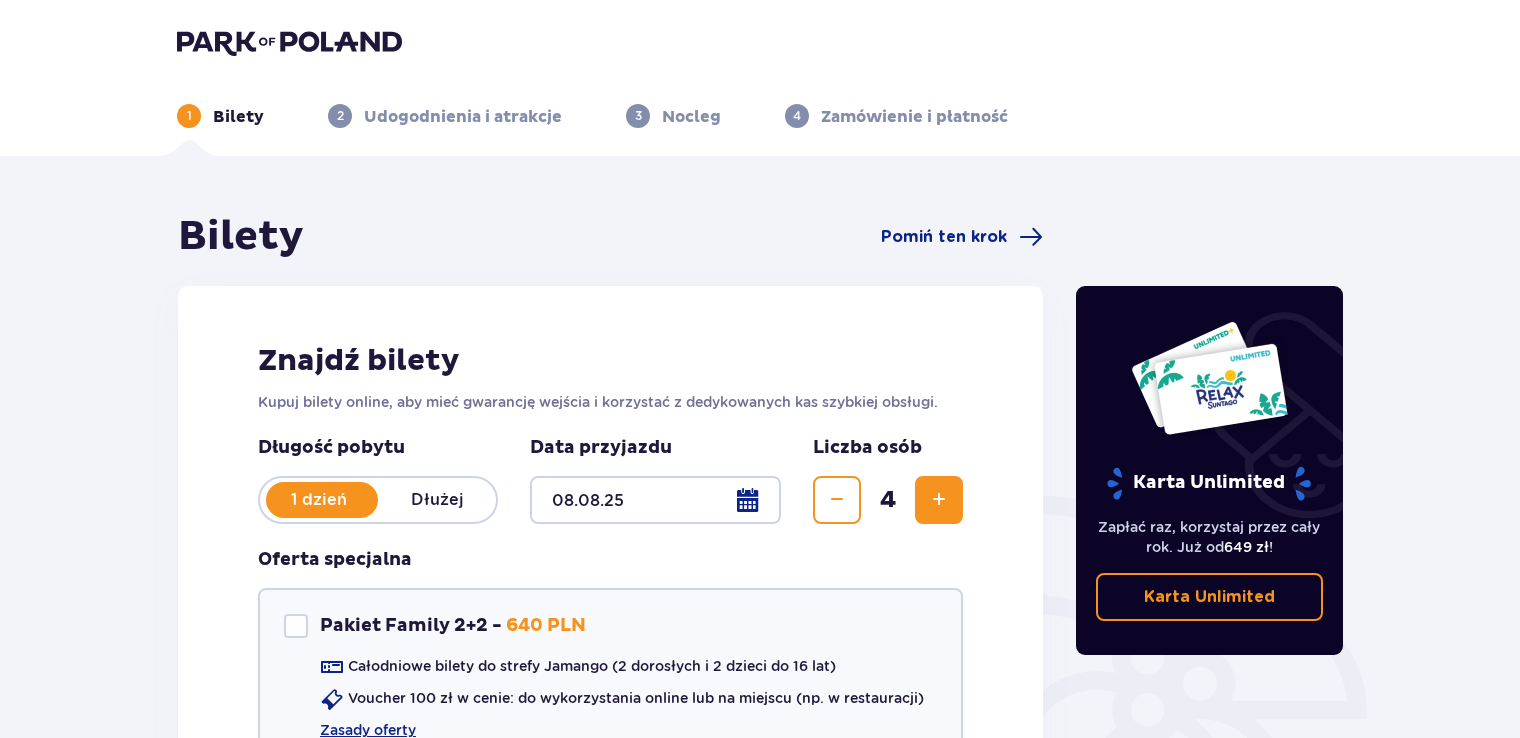 click on "Bilety Pomiń ten krok Znajdź bilety Kupuj bilety online, aby mieć gwarancję wejścia i korzystać z dedykowanych kas szybkiej obsługi. Długość pobytu 1 dzień Dłużej Data przyjazdu [DATE] Liczba osób 4 Oferta specjalna Pakiet Family 2+2    -  640 PLN Całodniowe bilety do strefy Jamango (2 dorosłych i 2 dzieci do 16 lat) Voucher 100 zł w cenie: do wykorzystania online lub na miejscu (np. w restauracji) Zasady oferty Kontynuuj bez pakietu Karta Unlimited Zapłać raz, korzystaj przez cały rok. Już od  649 zł ! Karta Unlimited" at bounding box center (760, 593) 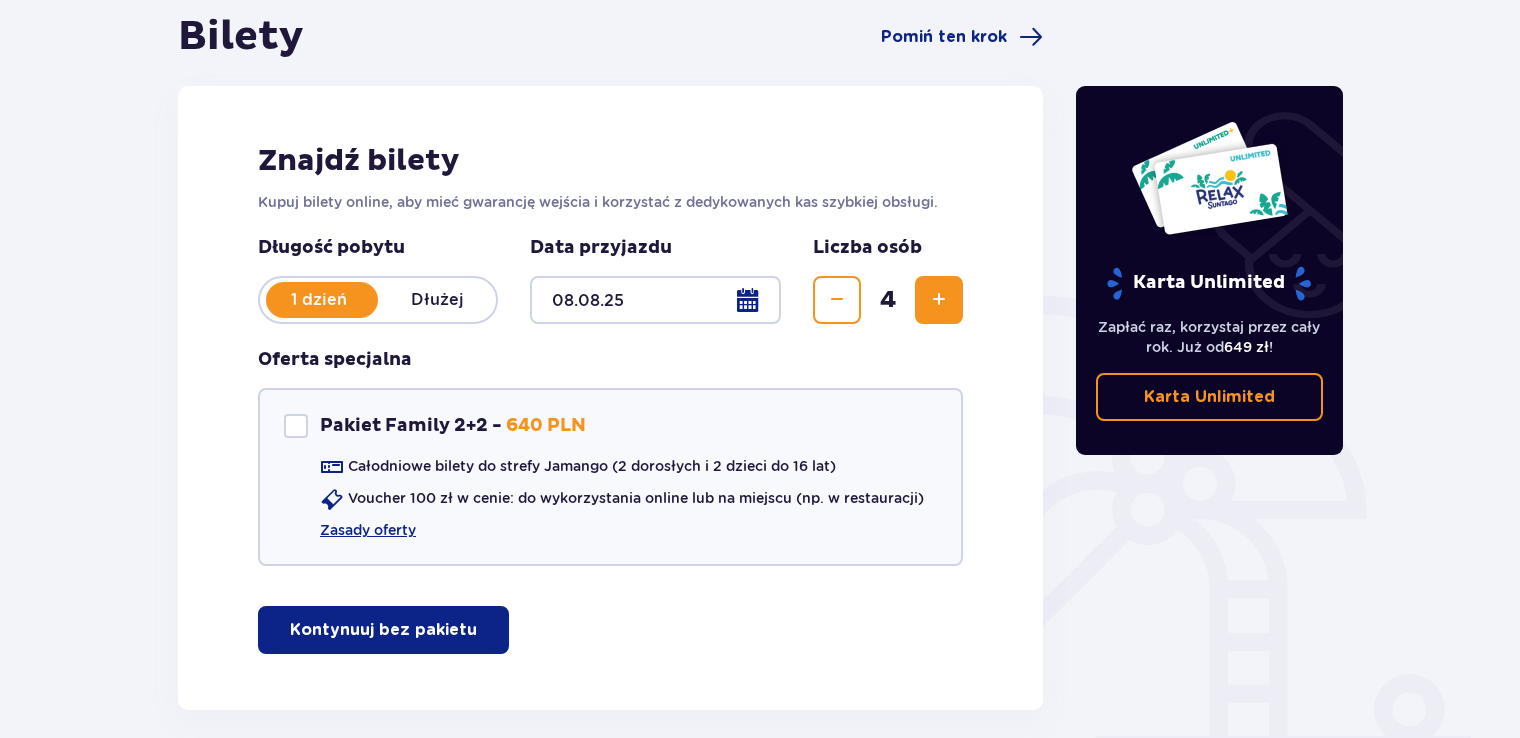 scroll, scrollTop: 240, scrollLeft: 0, axis: vertical 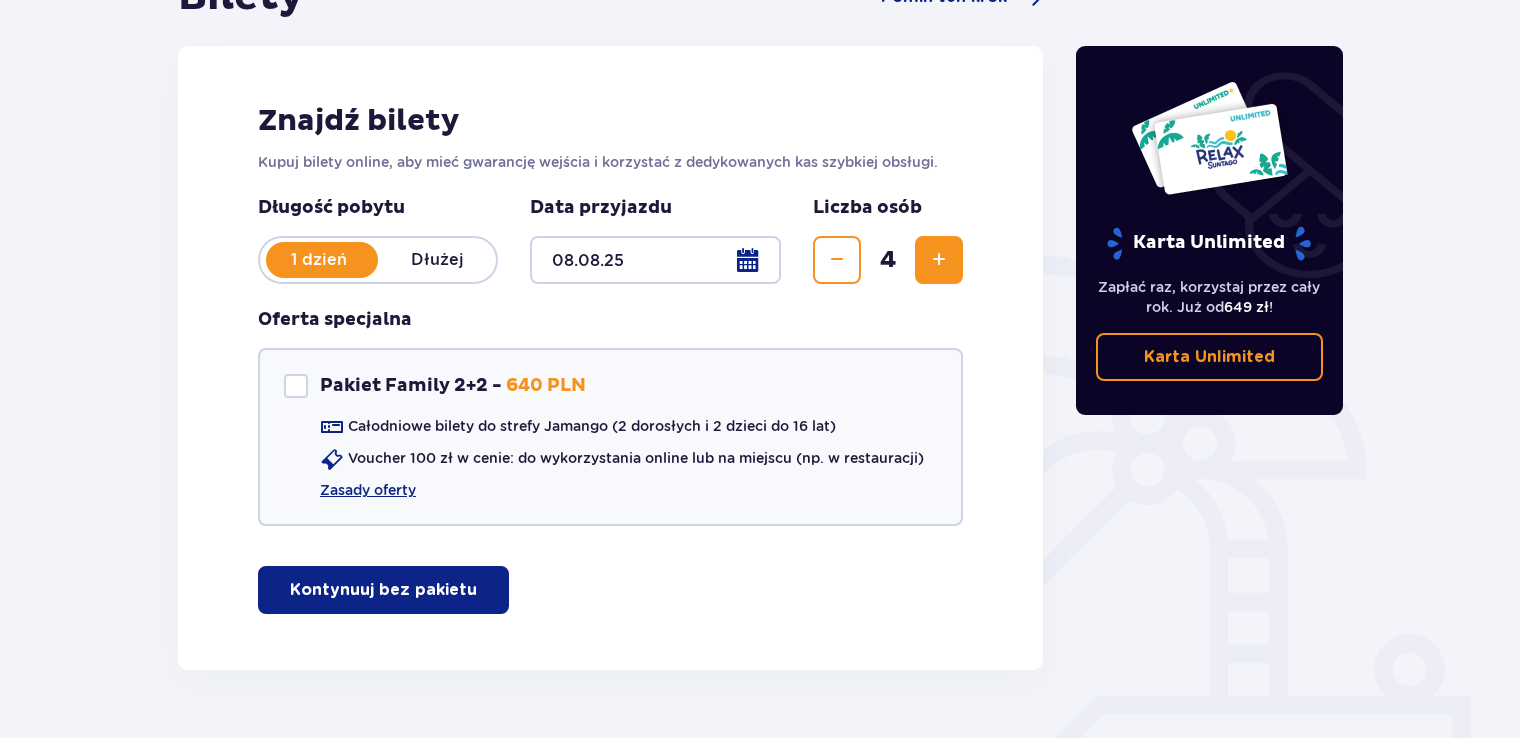 click at bounding box center [837, 260] 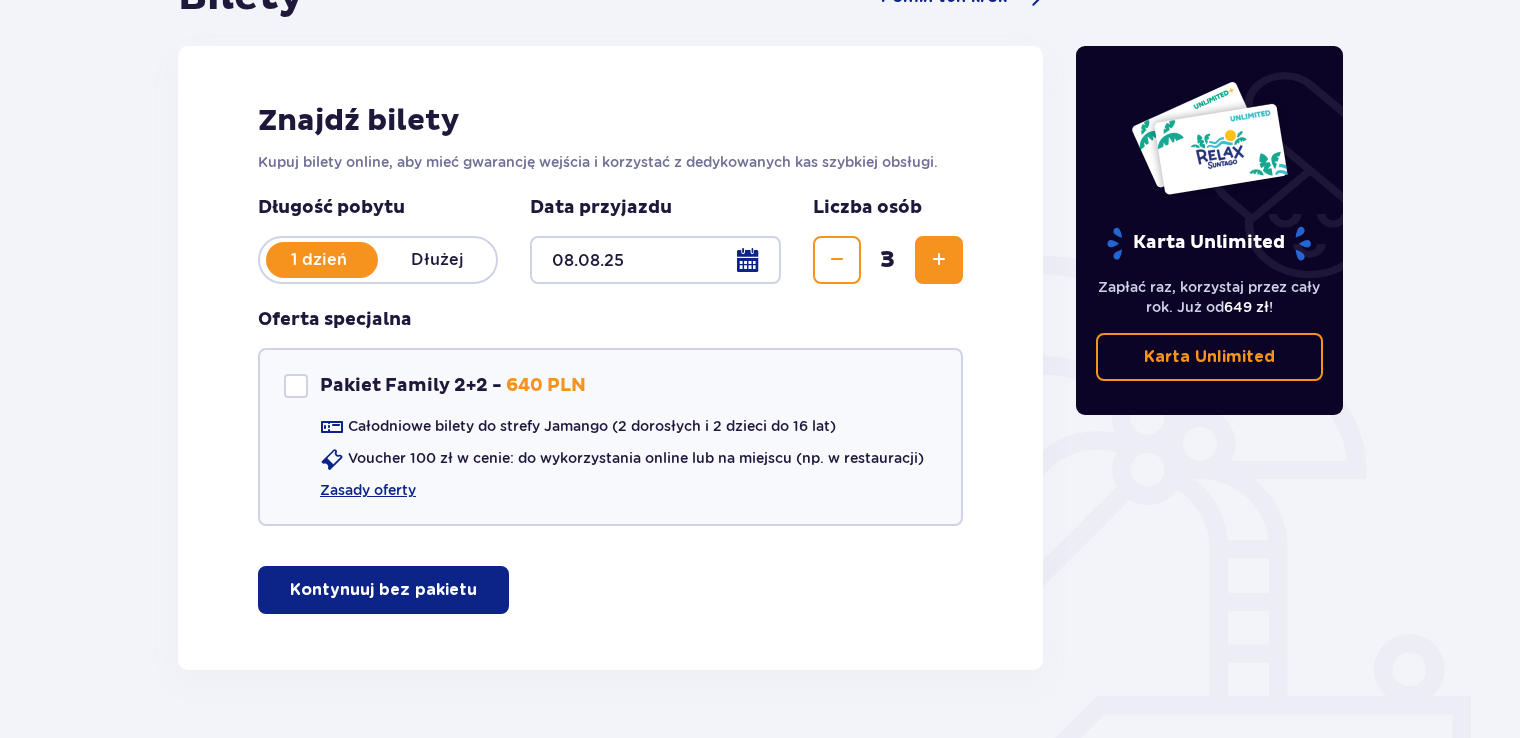 click at bounding box center (939, 260) 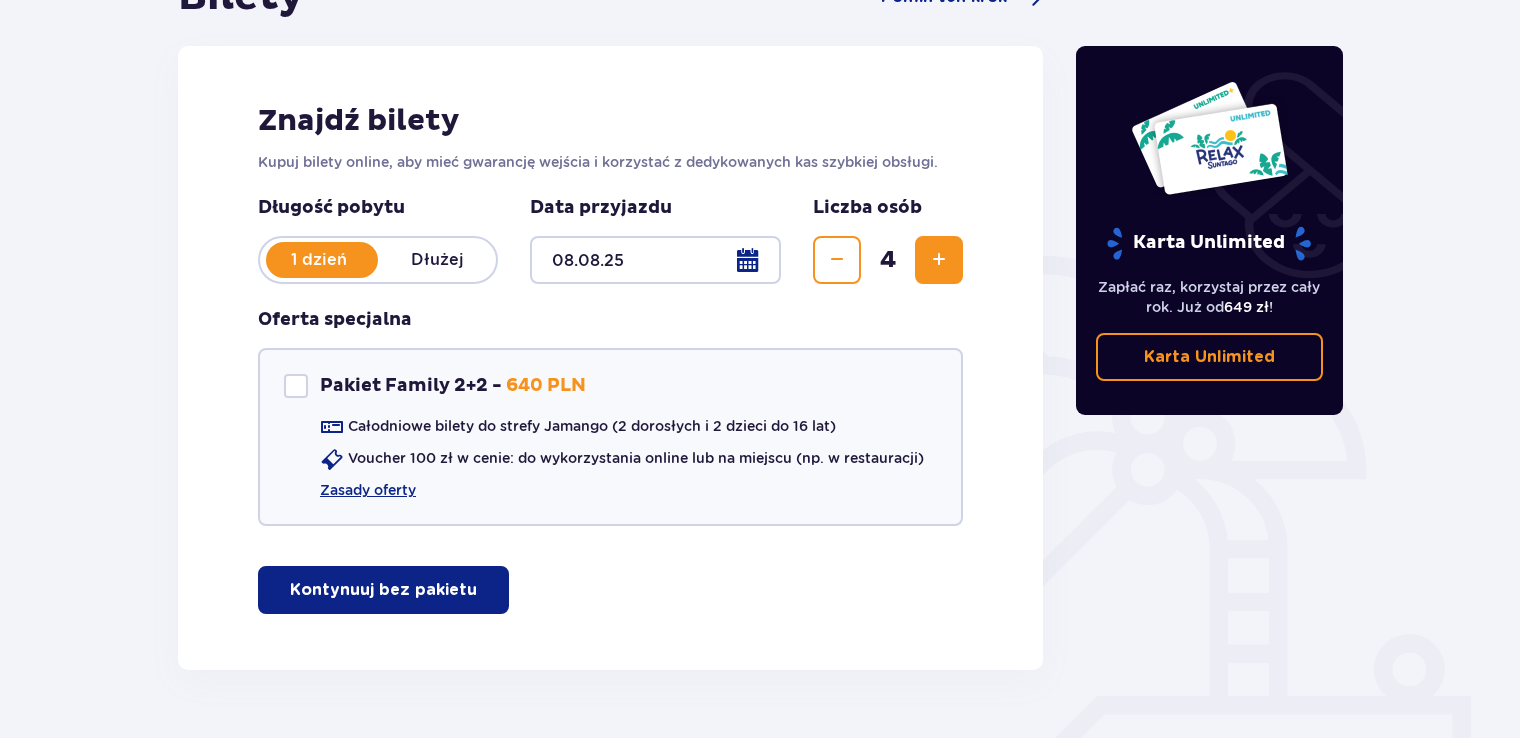 click on "Kontynuuj bez pakietu" at bounding box center (383, 590) 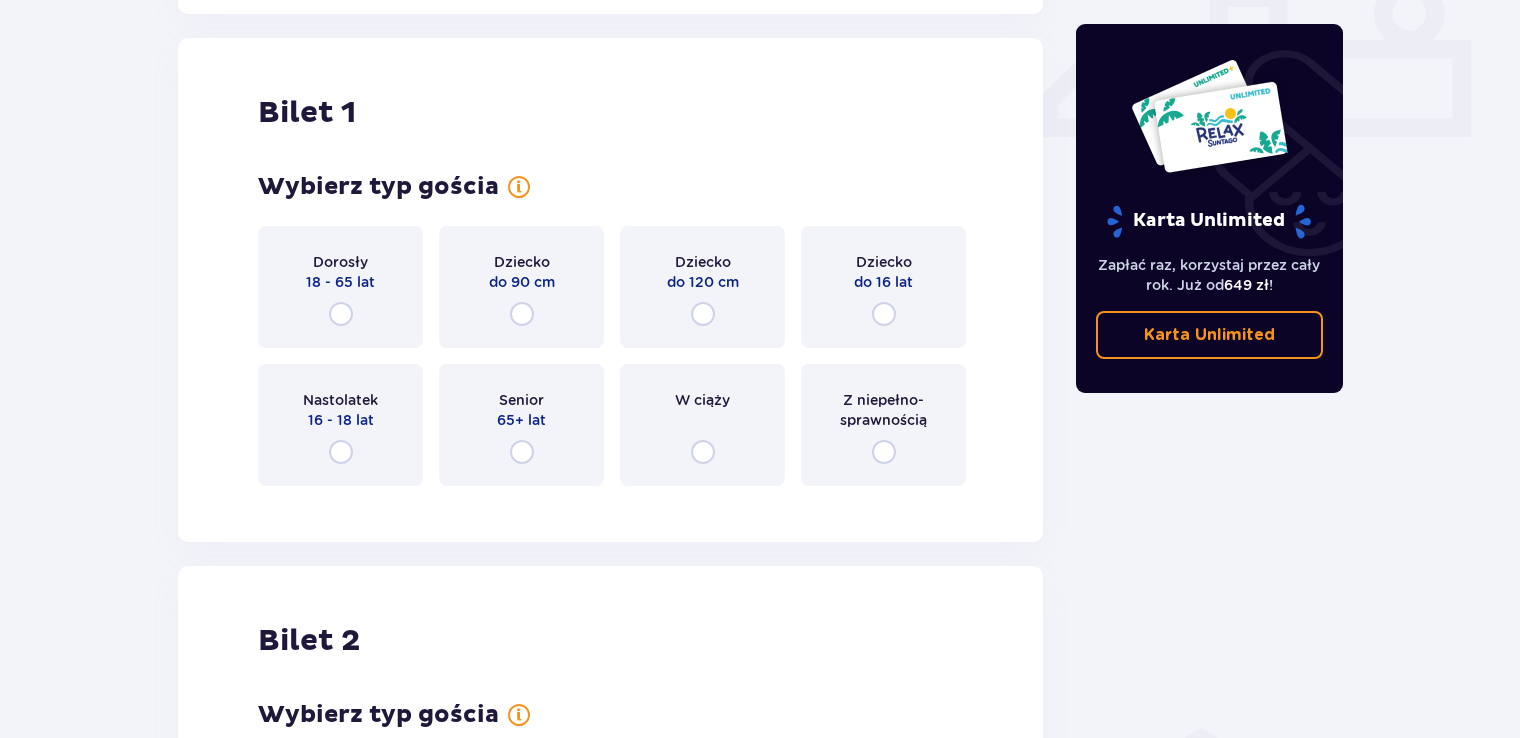 scroll, scrollTop: 909, scrollLeft: 0, axis: vertical 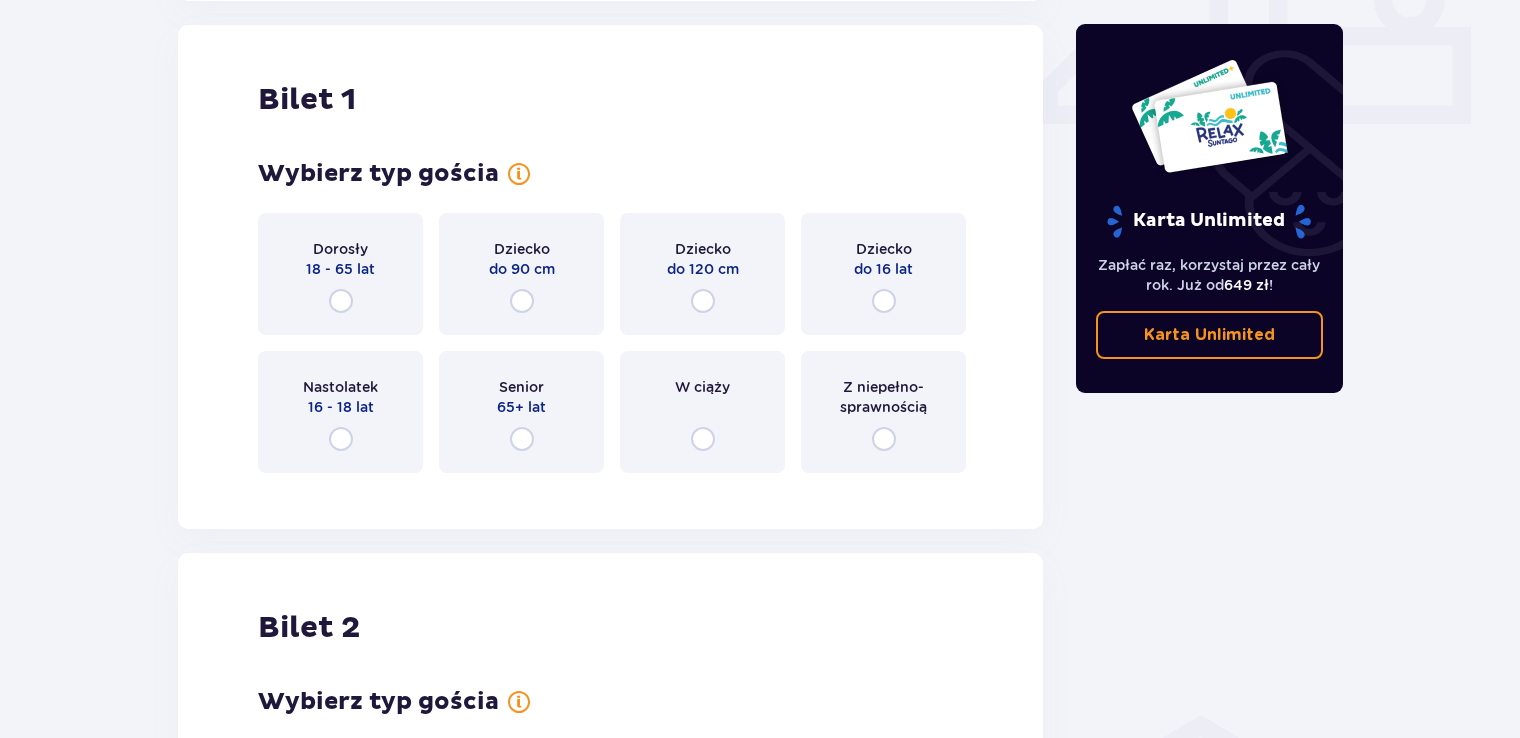 click on "18 - 65 lat" at bounding box center (340, 269) 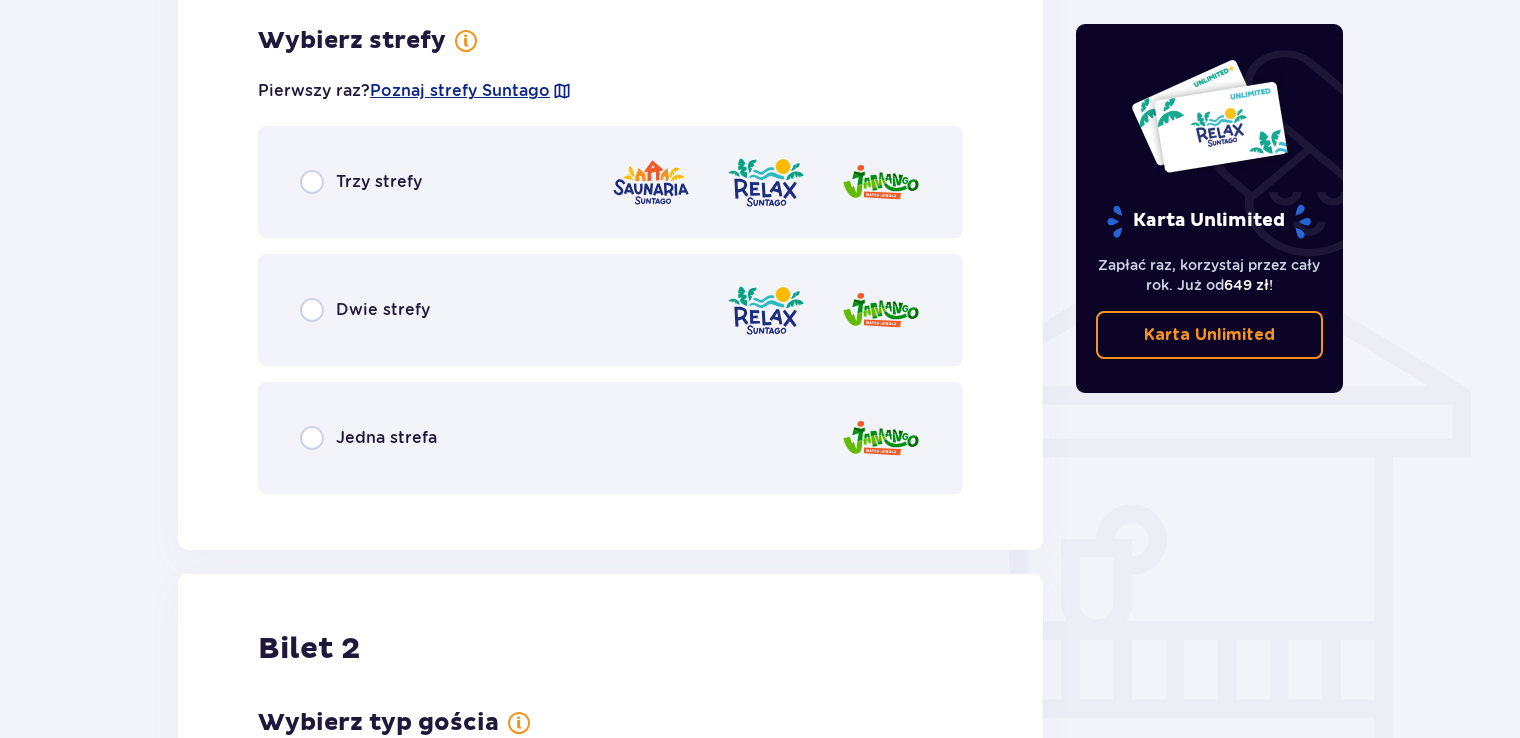 scroll, scrollTop: 1397, scrollLeft: 0, axis: vertical 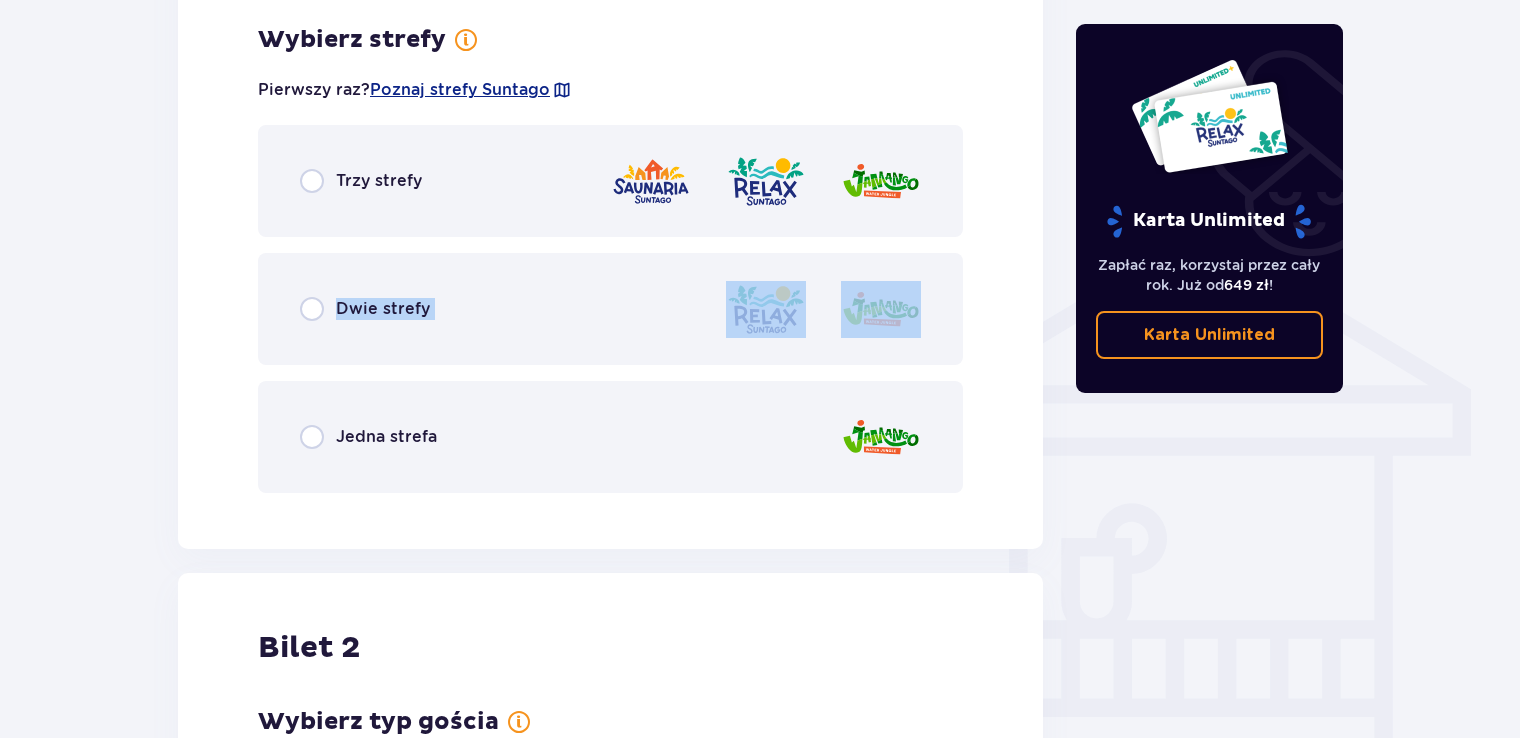 drag, startPoint x: 334, startPoint y: 267, endPoint x: 267, endPoint y: 417, distance: 164.2833 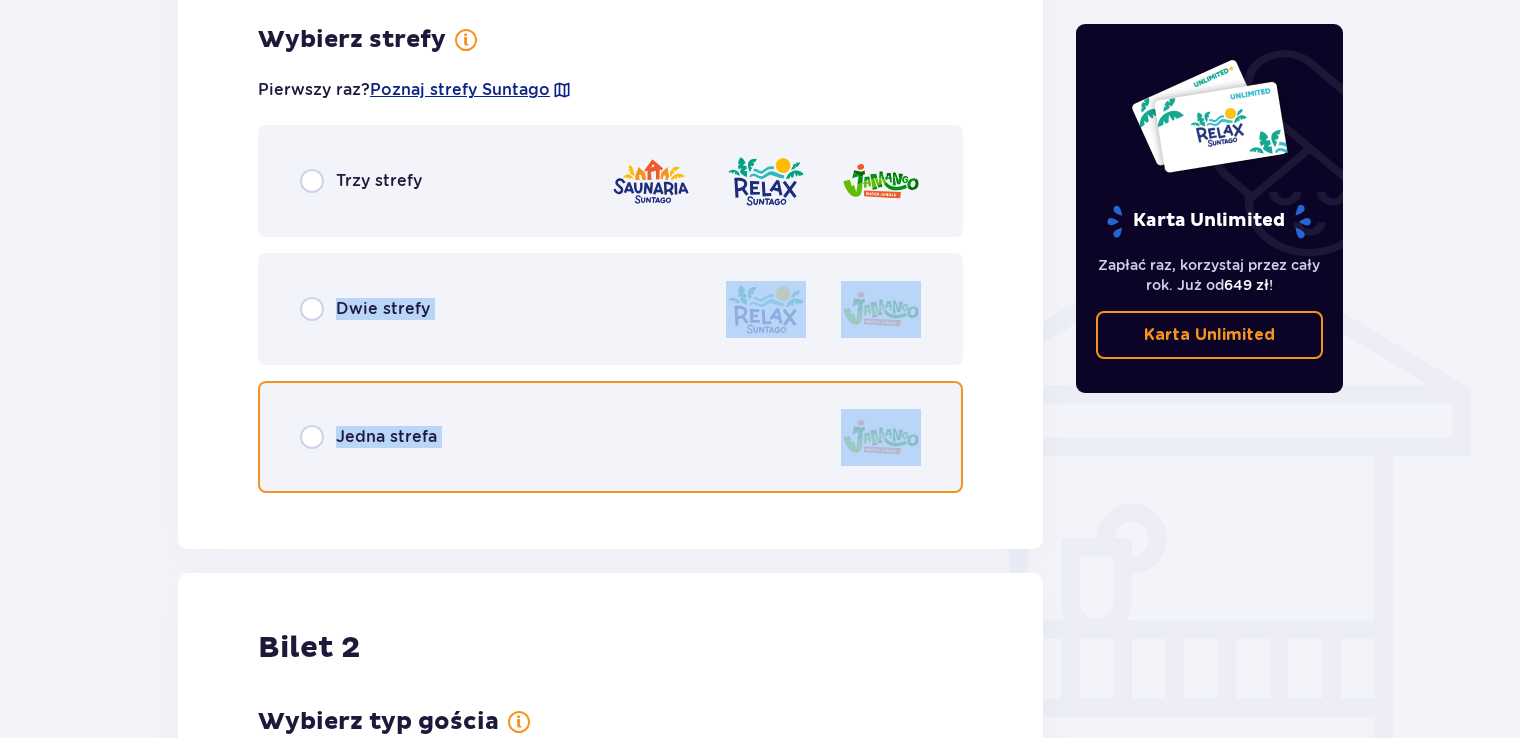 drag, startPoint x: 267, startPoint y: 417, endPoint x: 309, endPoint y: 429, distance: 43.68066 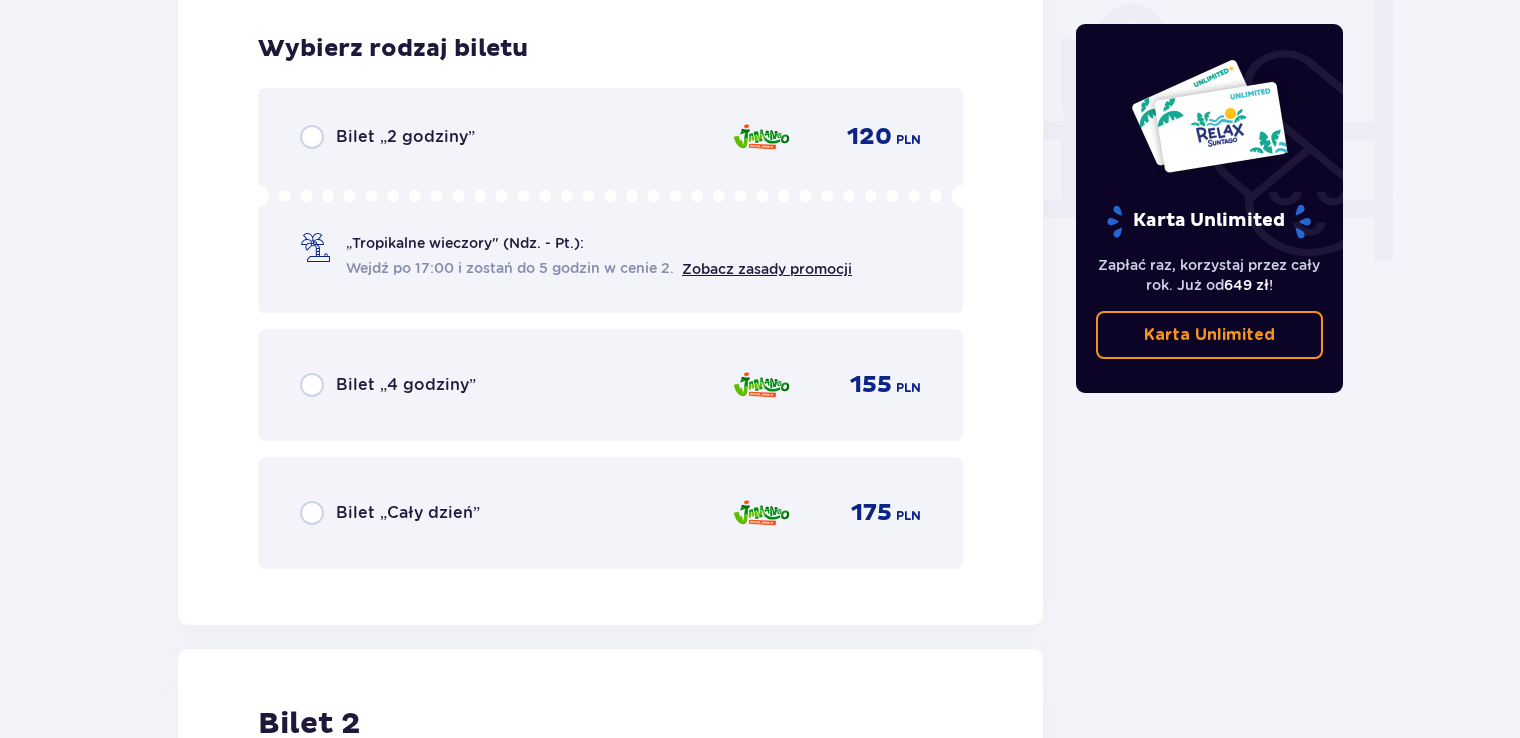 scroll, scrollTop: 1905, scrollLeft: 0, axis: vertical 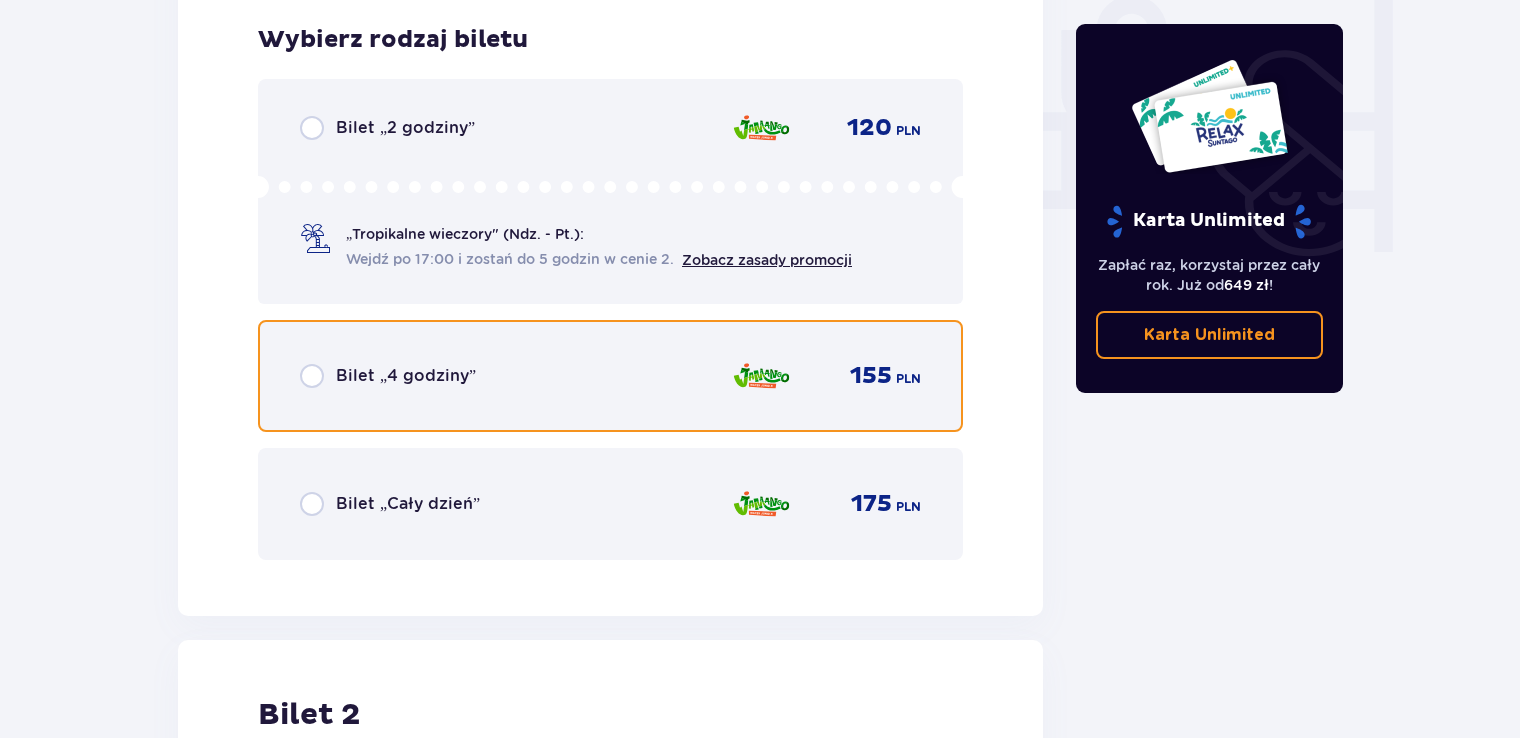 click at bounding box center [312, 376] 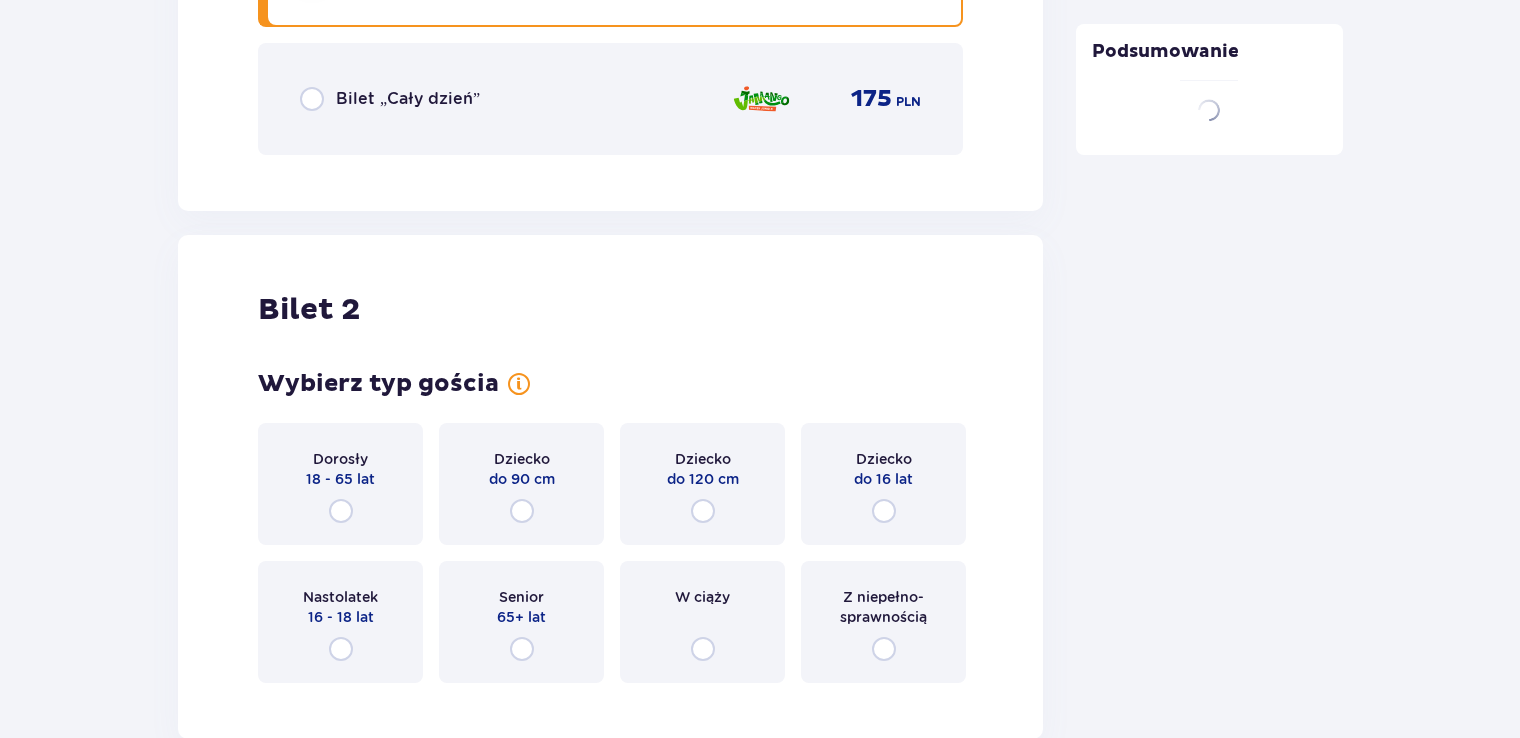 scroll, scrollTop: 2519, scrollLeft: 0, axis: vertical 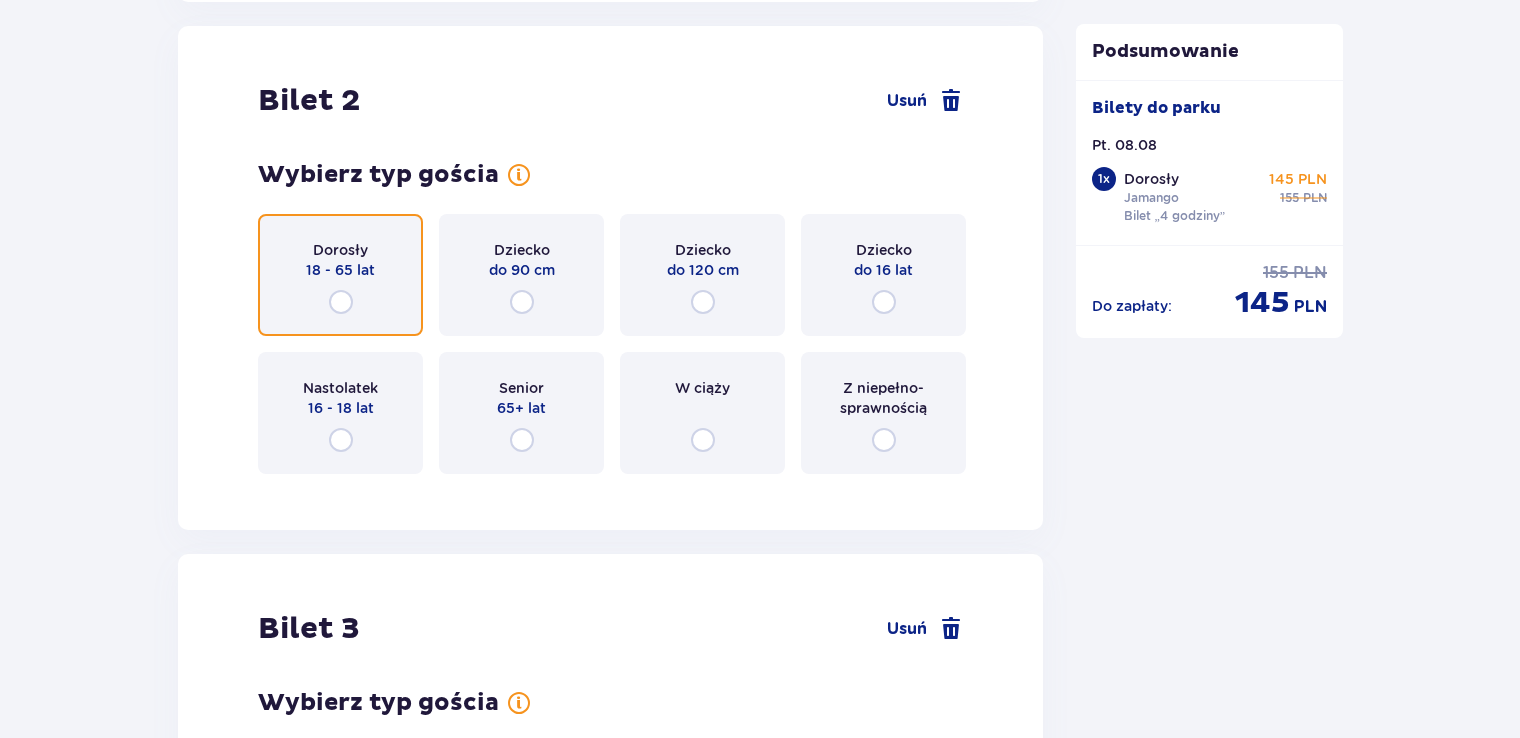 click at bounding box center [341, 302] 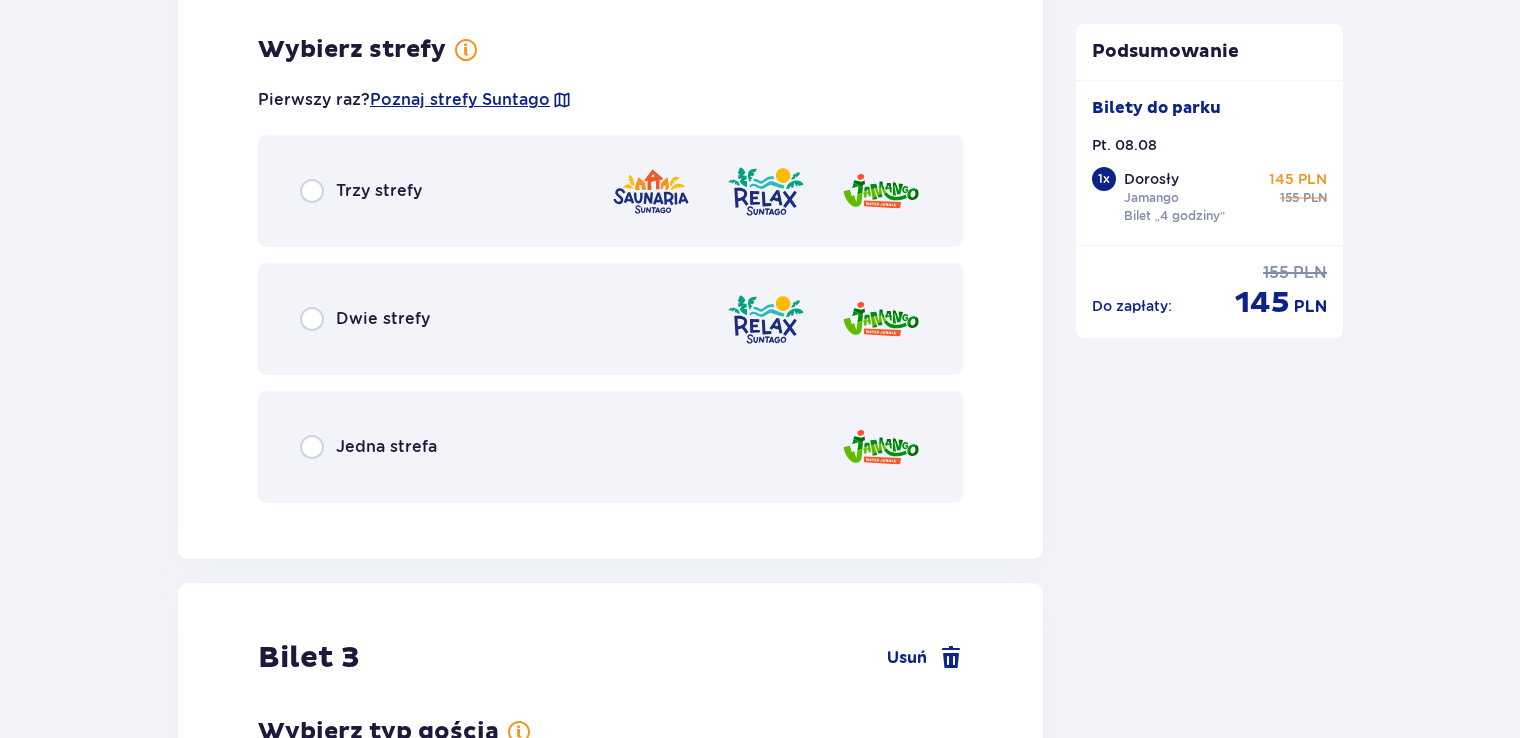 scroll, scrollTop: 3007, scrollLeft: 0, axis: vertical 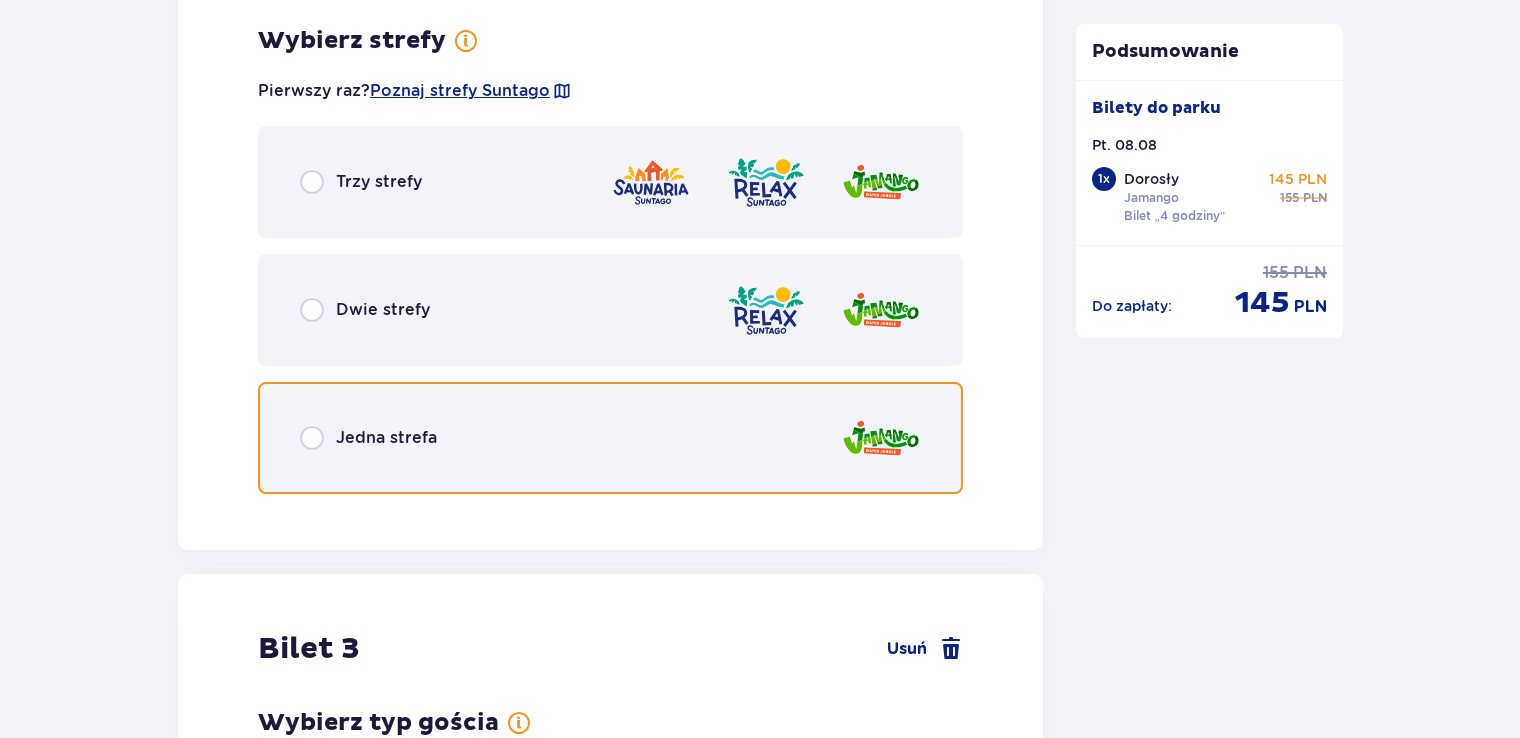 click at bounding box center (312, 438) 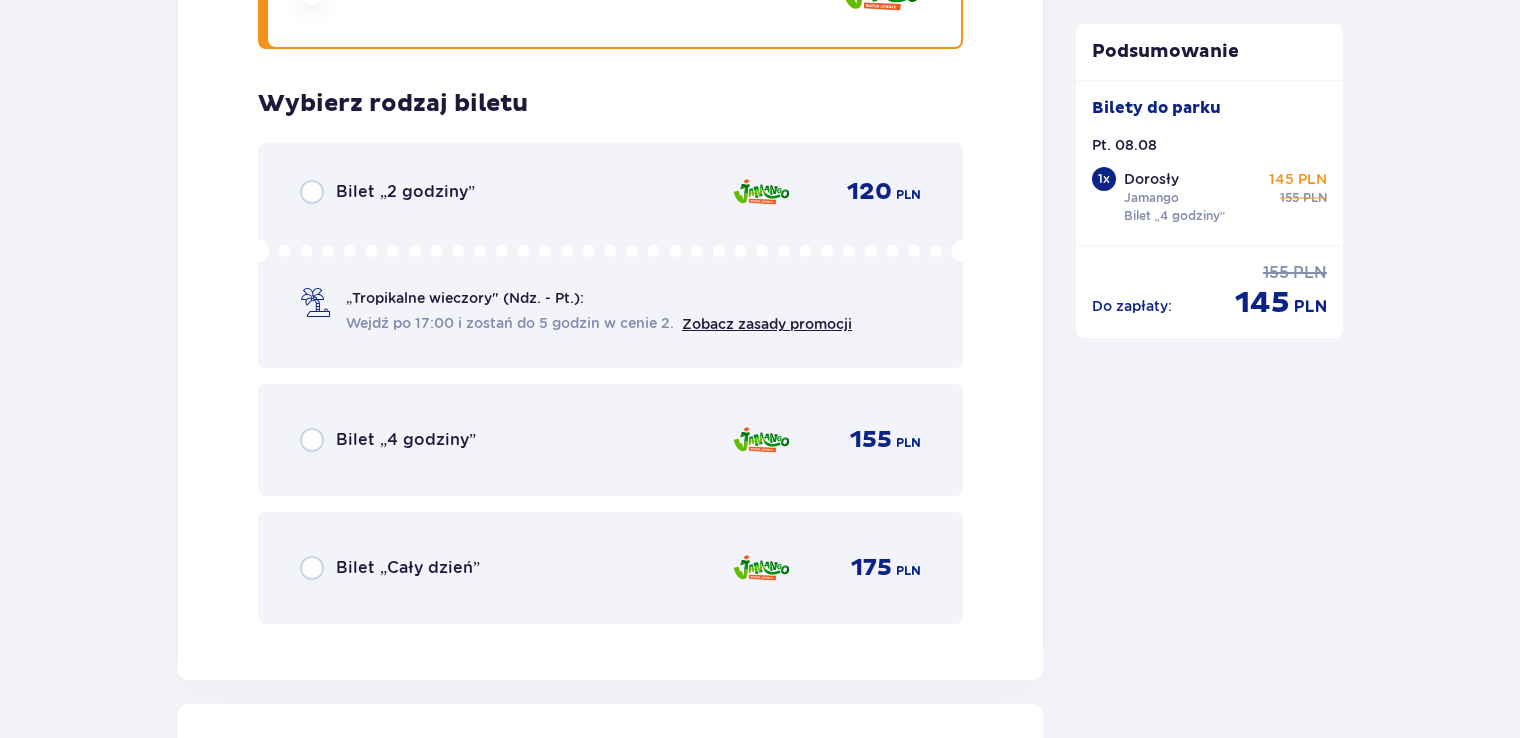 scroll, scrollTop: 3515, scrollLeft: 0, axis: vertical 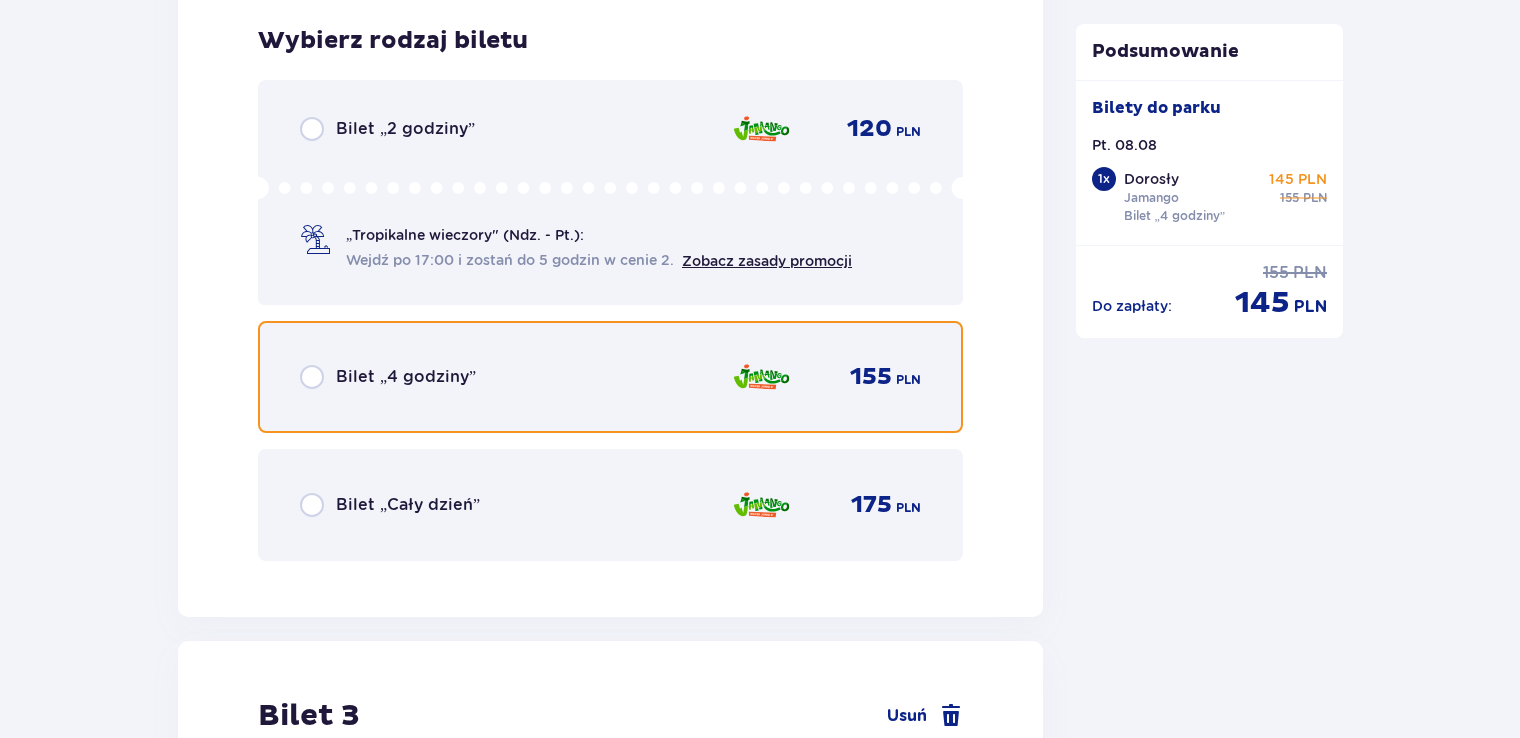 click at bounding box center (312, 377) 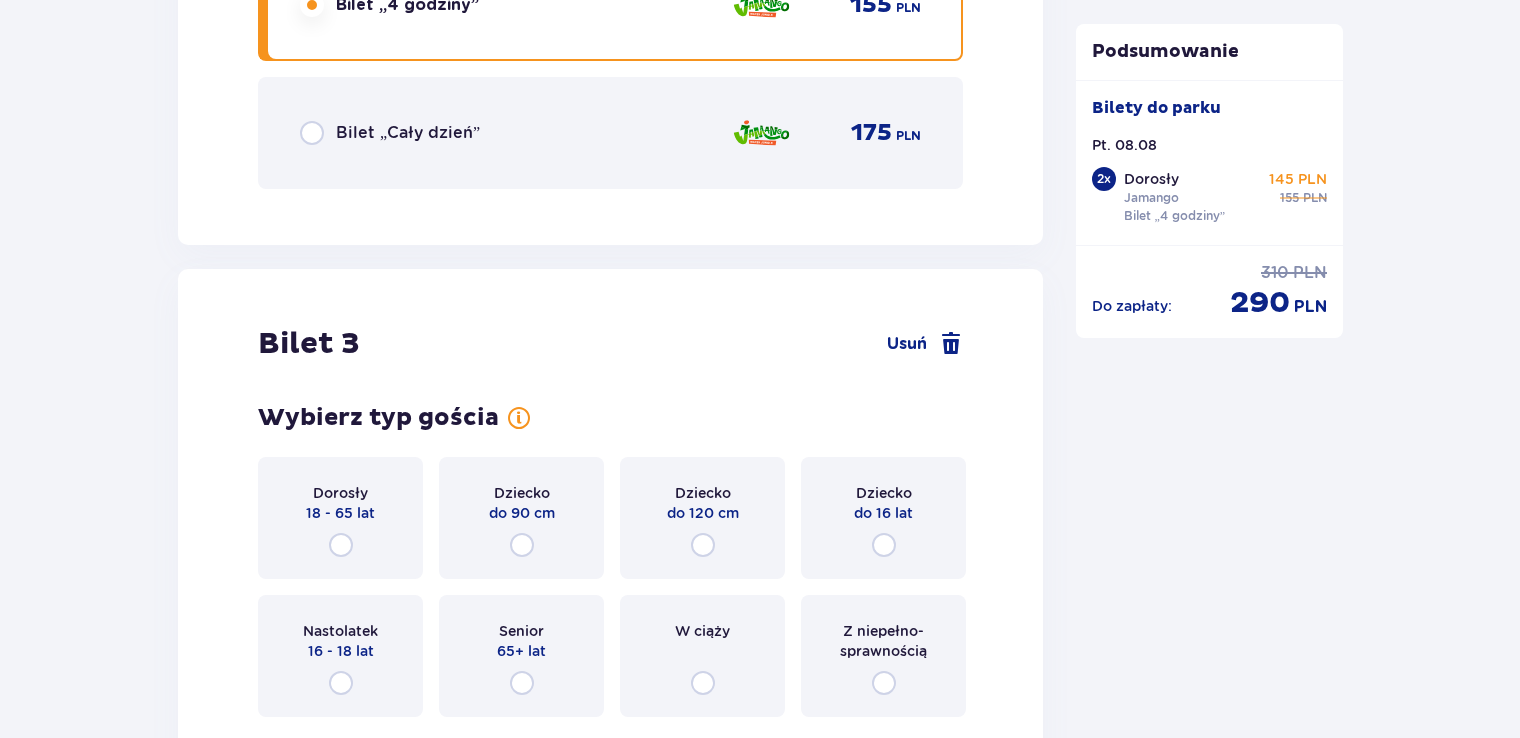 scroll, scrollTop: 4129, scrollLeft: 0, axis: vertical 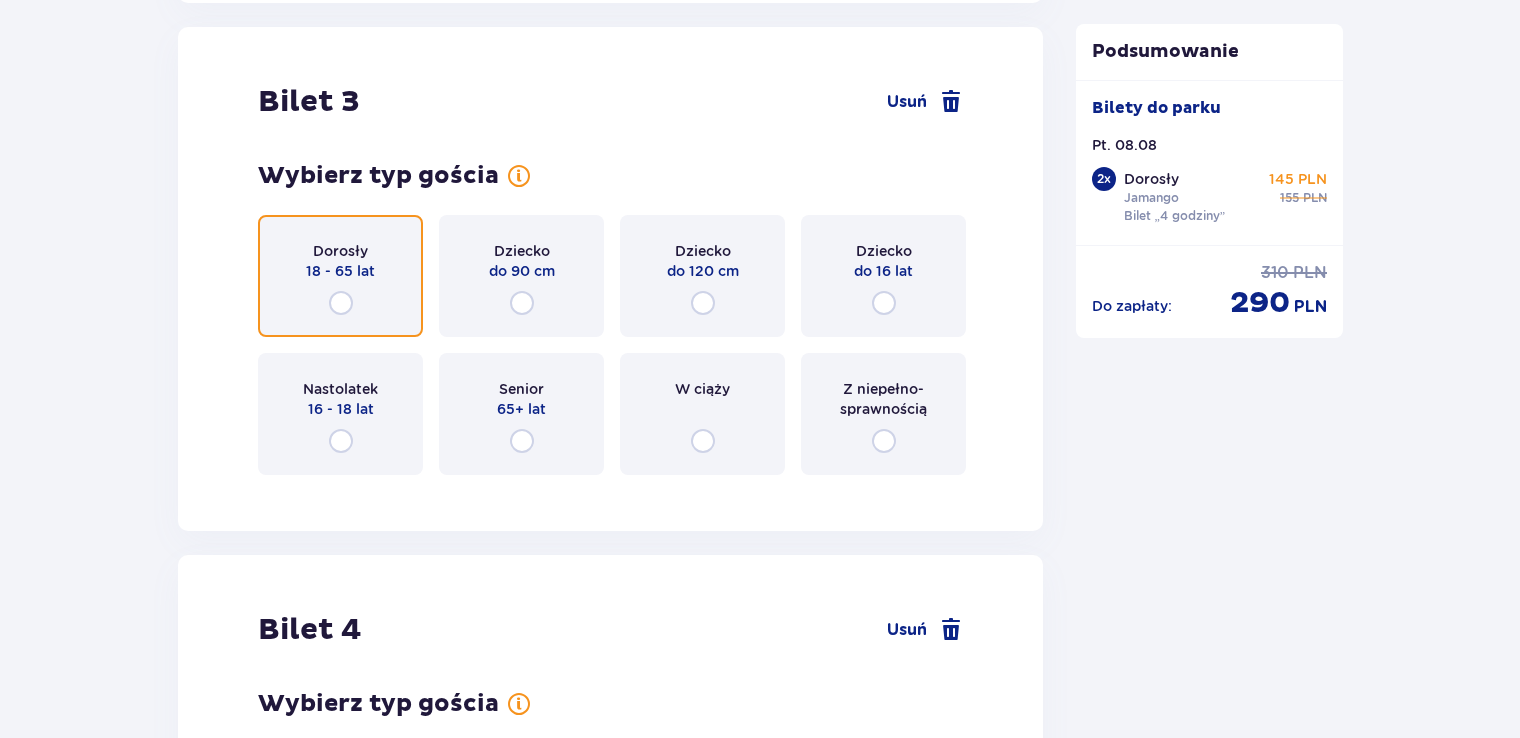 click at bounding box center (341, 303) 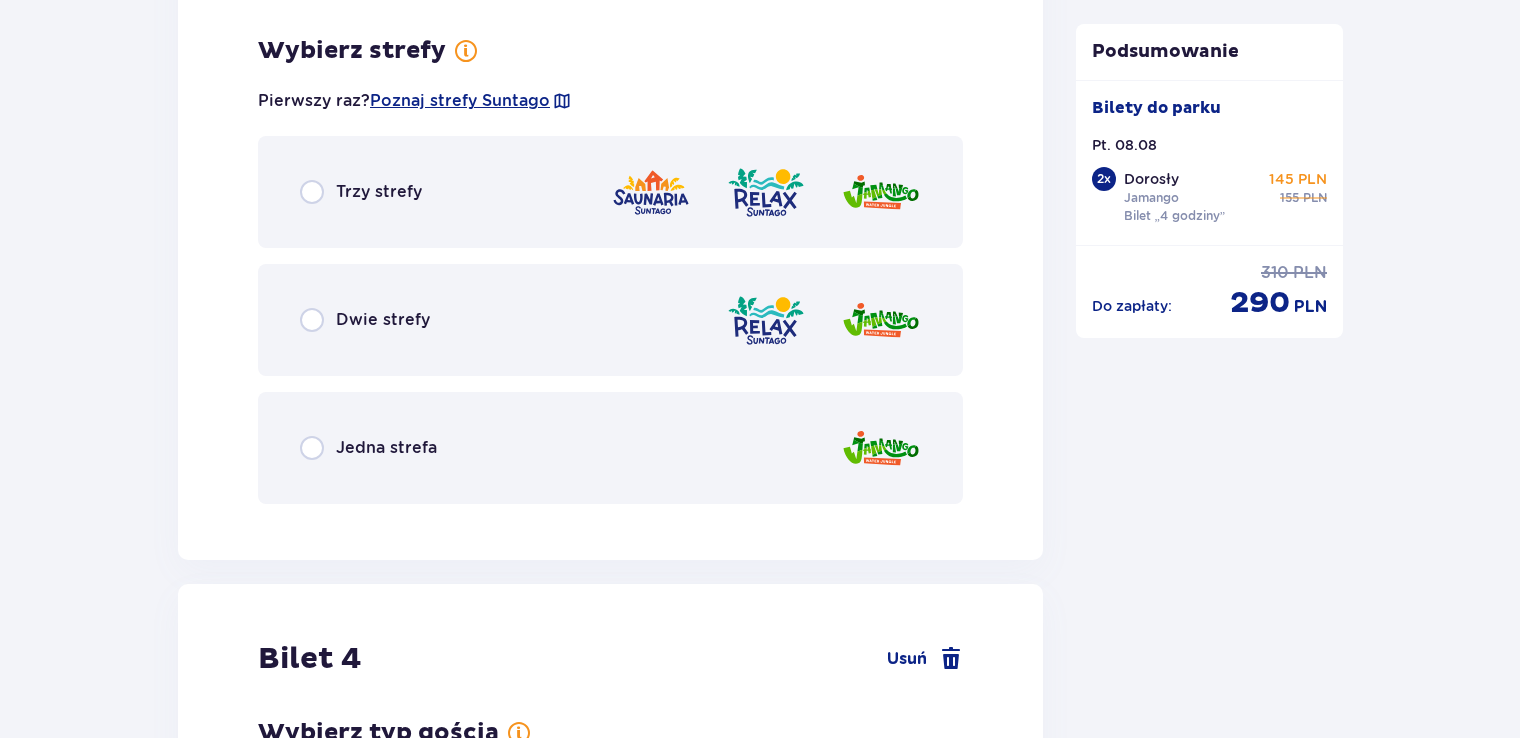 scroll, scrollTop: 4617, scrollLeft: 0, axis: vertical 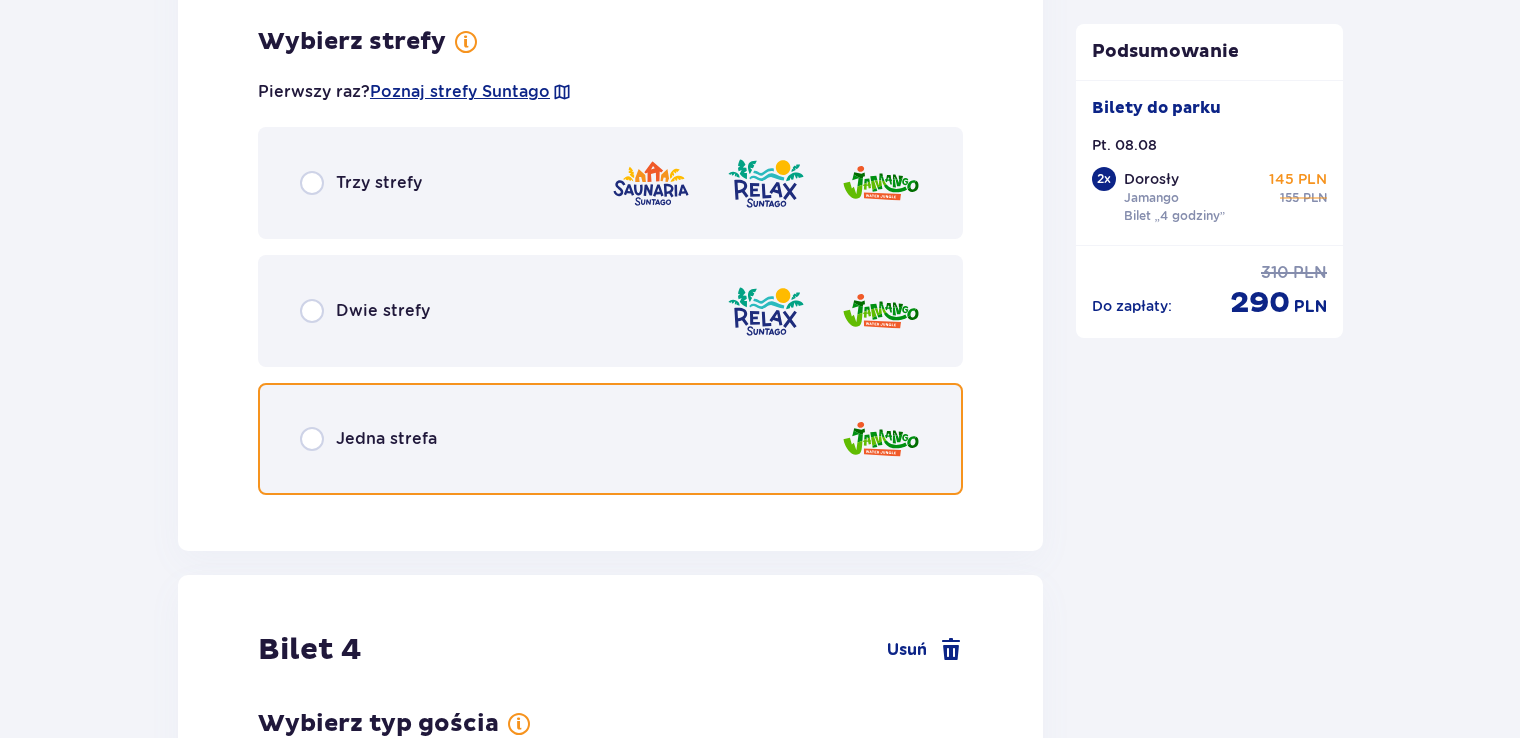 click at bounding box center [312, 439] 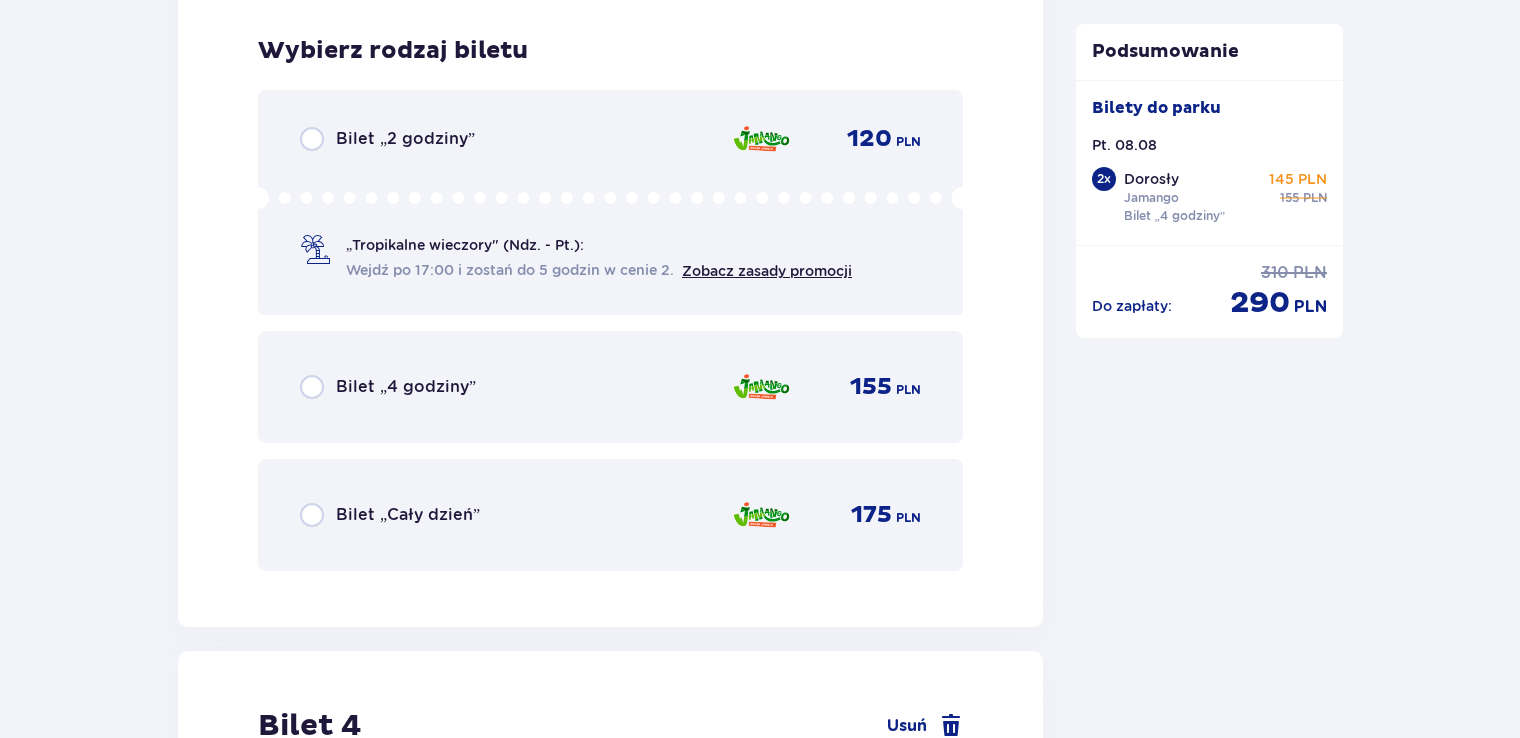 scroll, scrollTop: 5125, scrollLeft: 0, axis: vertical 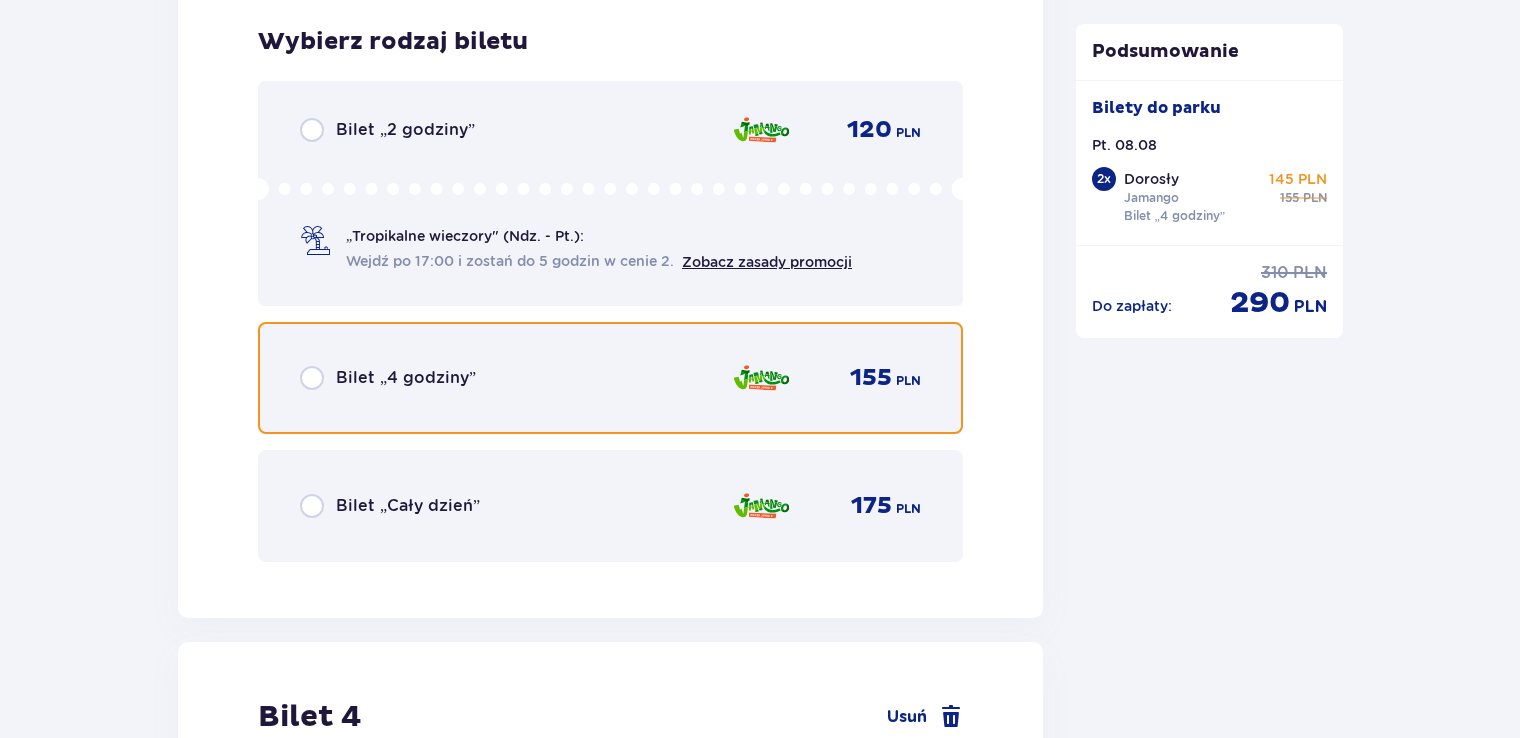 click at bounding box center [312, 378] 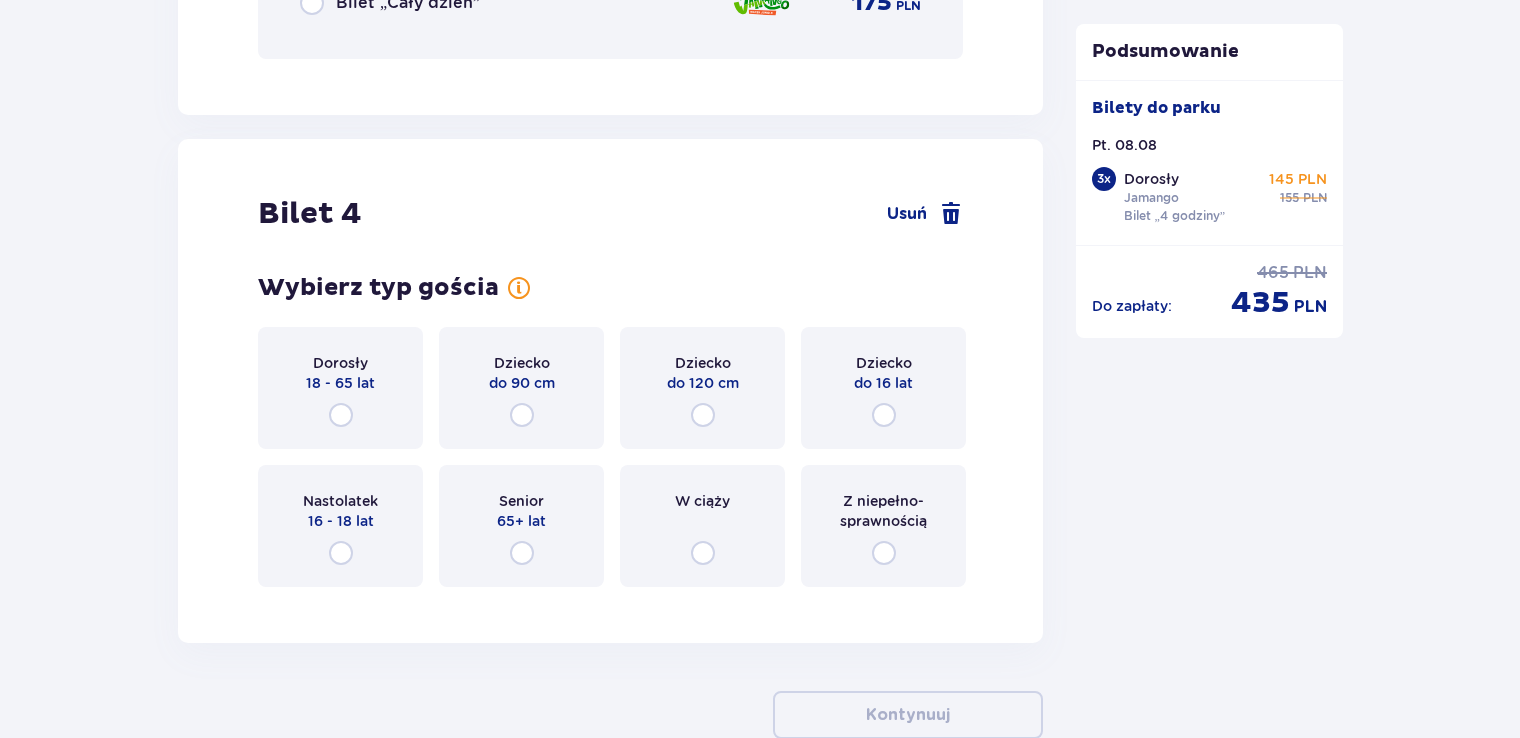 scroll, scrollTop: 5740, scrollLeft: 0, axis: vertical 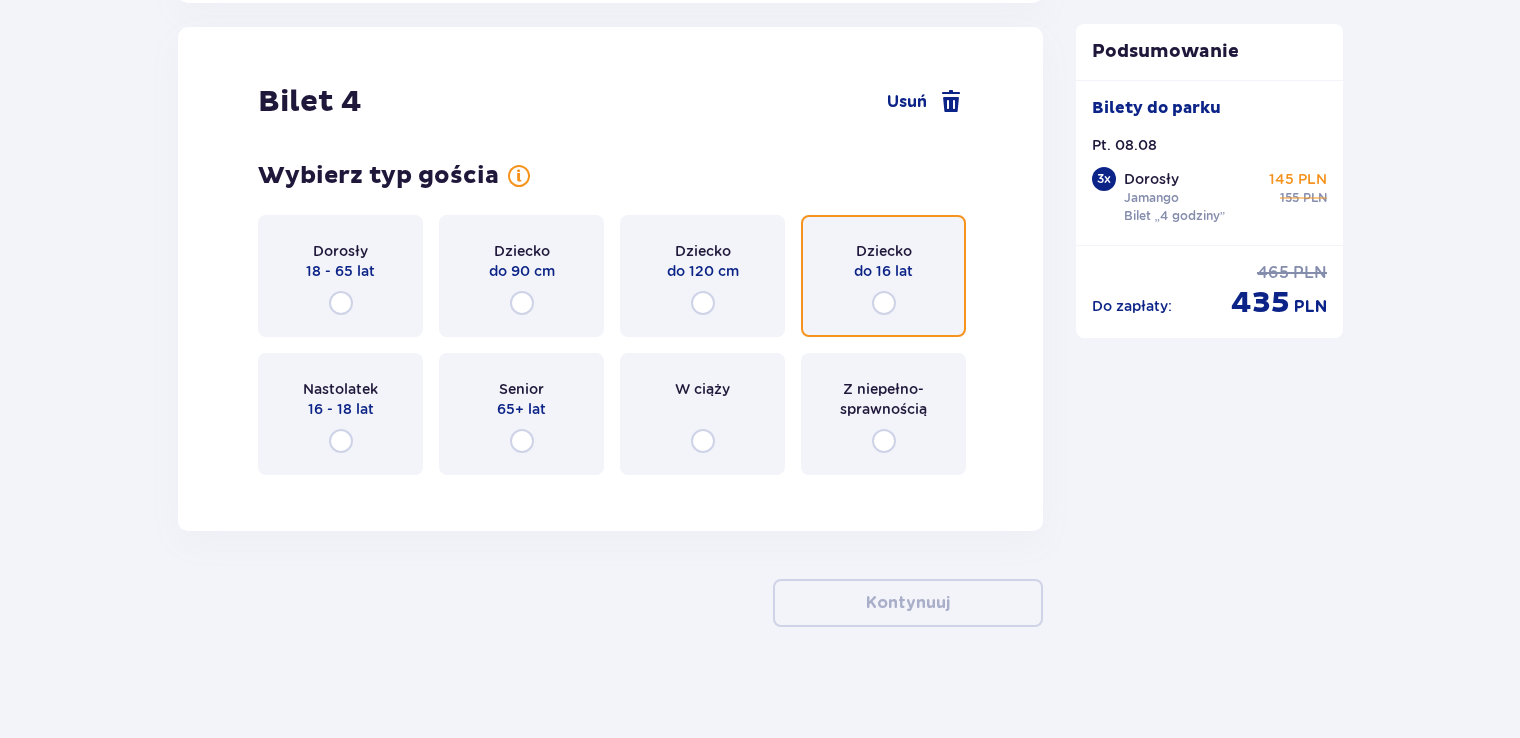click at bounding box center (884, 303) 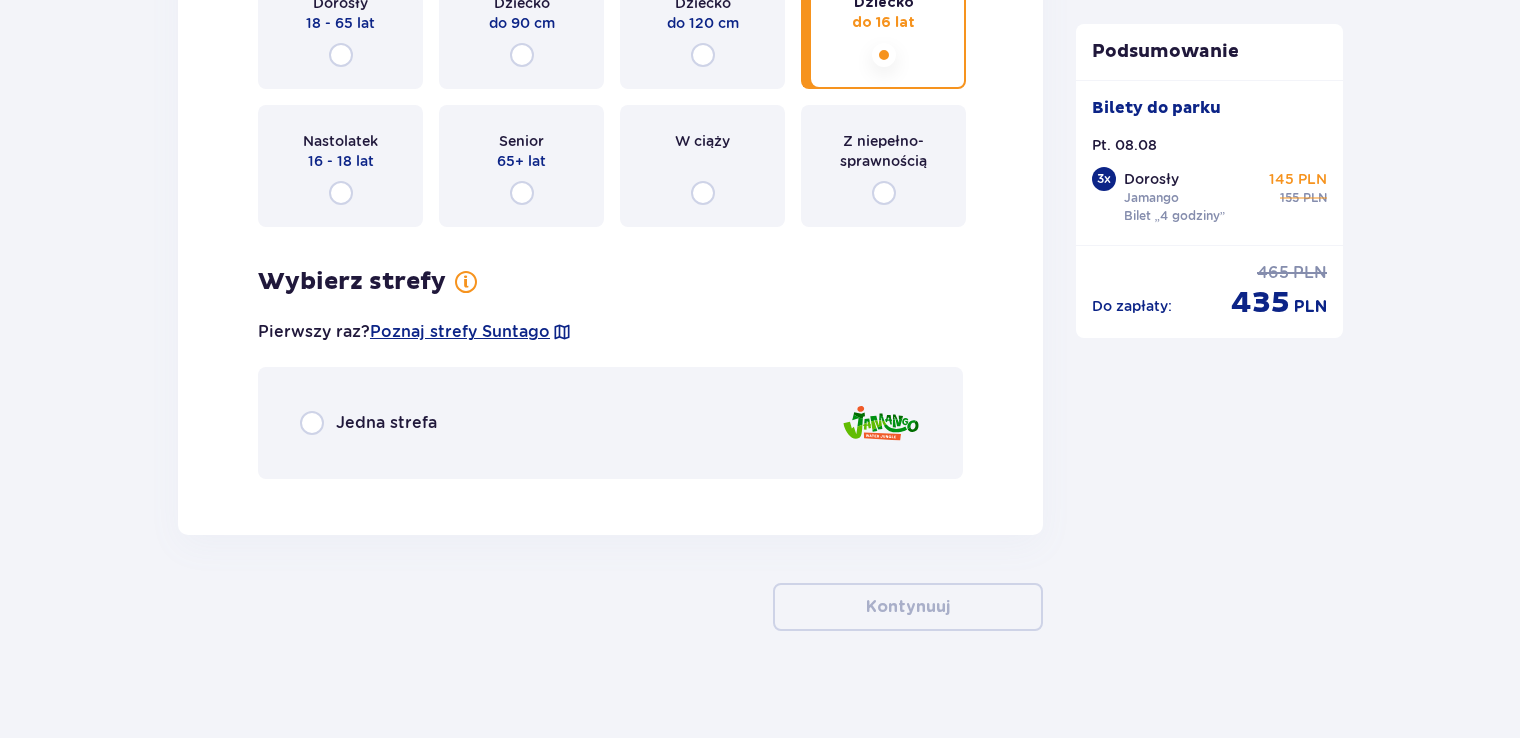 scroll, scrollTop: 5997, scrollLeft: 0, axis: vertical 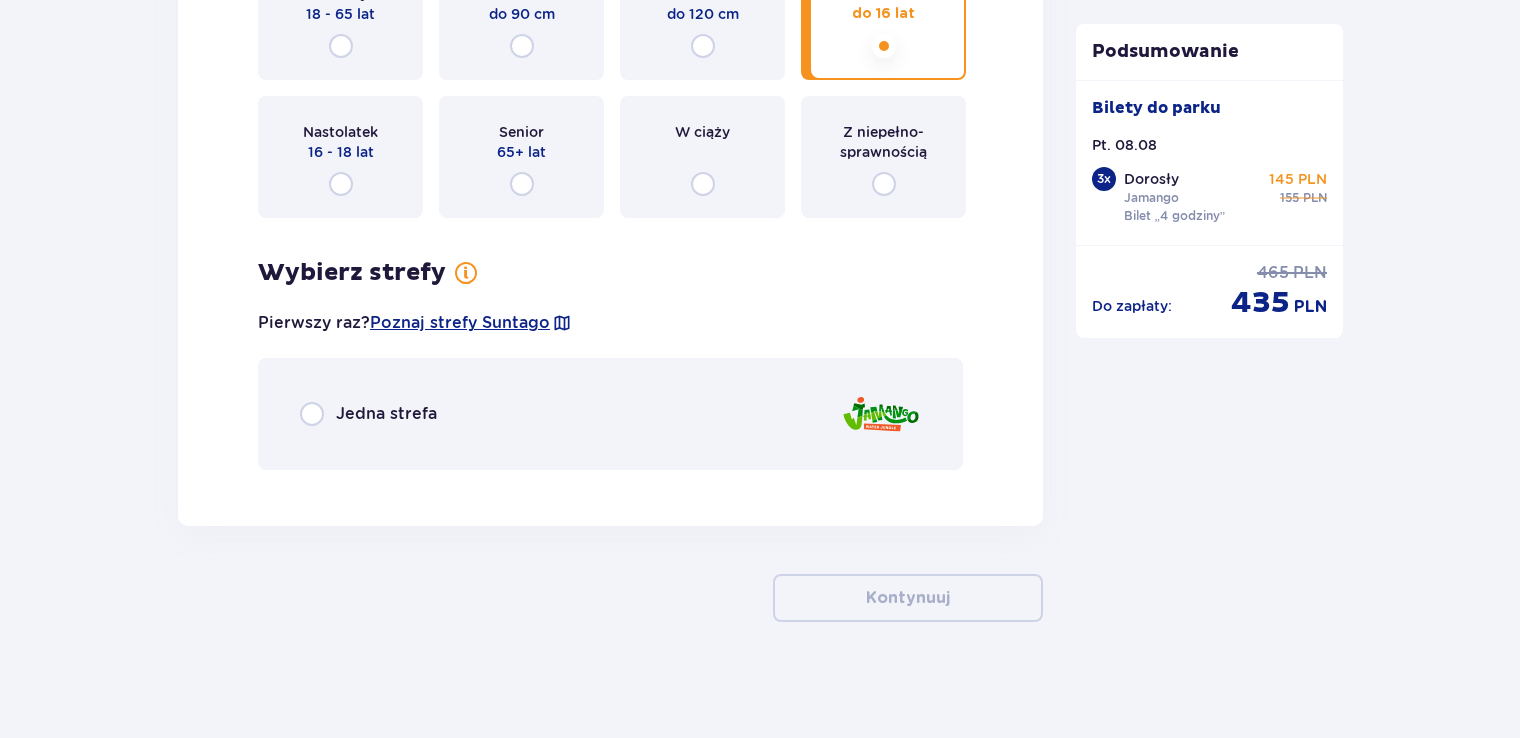 click on "Jedna strefa" at bounding box center [610, 414] 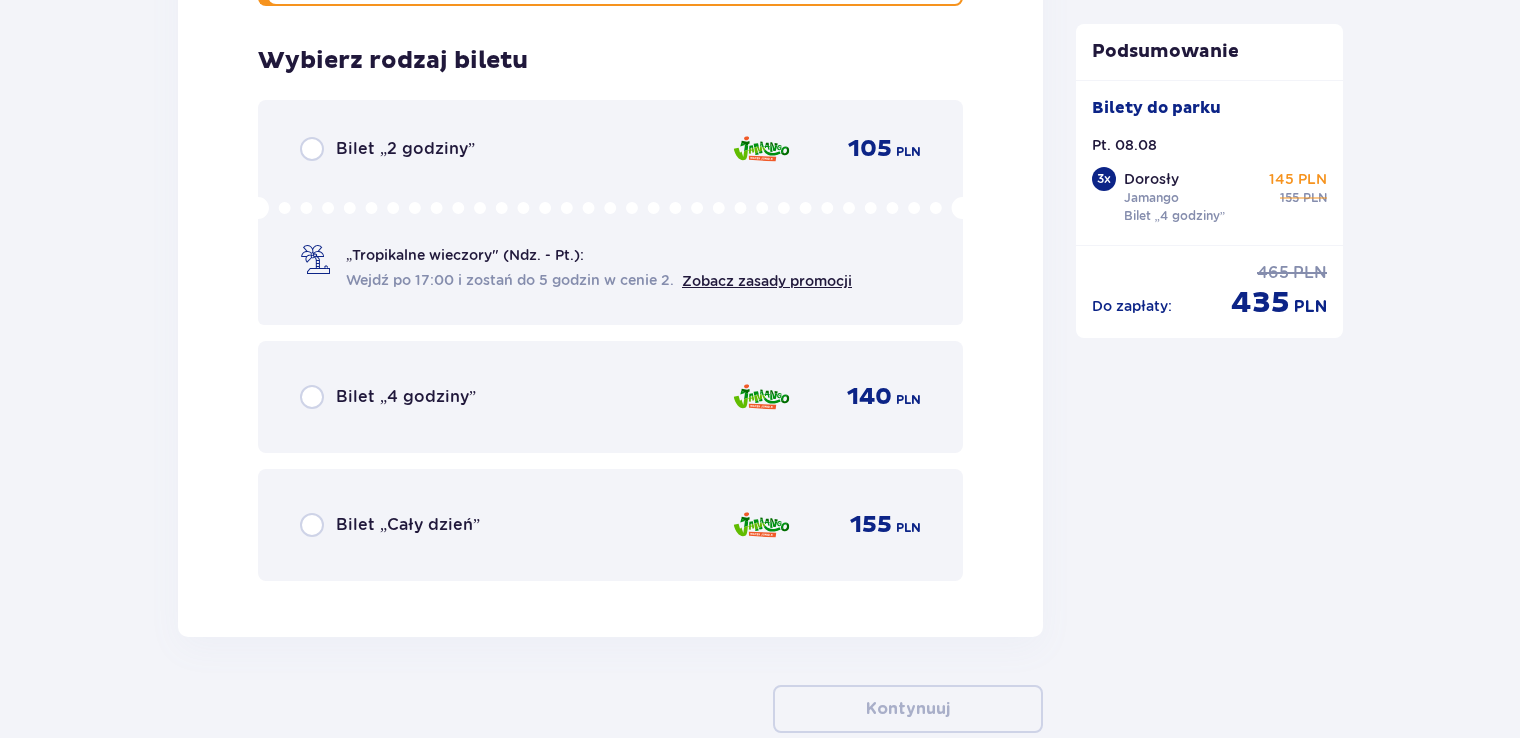 scroll, scrollTop: 6480, scrollLeft: 0, axis: vertical 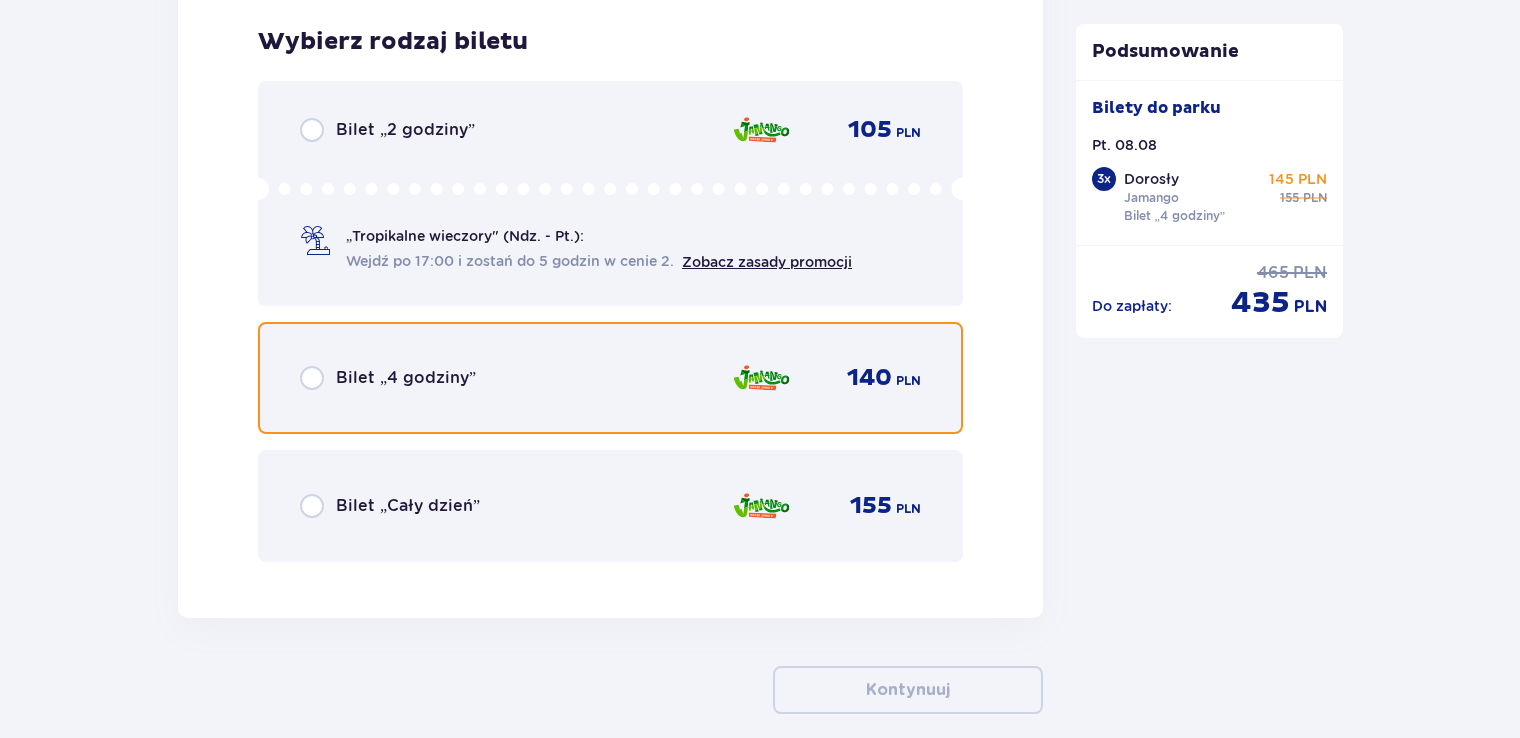 click at bounding box center (312, 378) 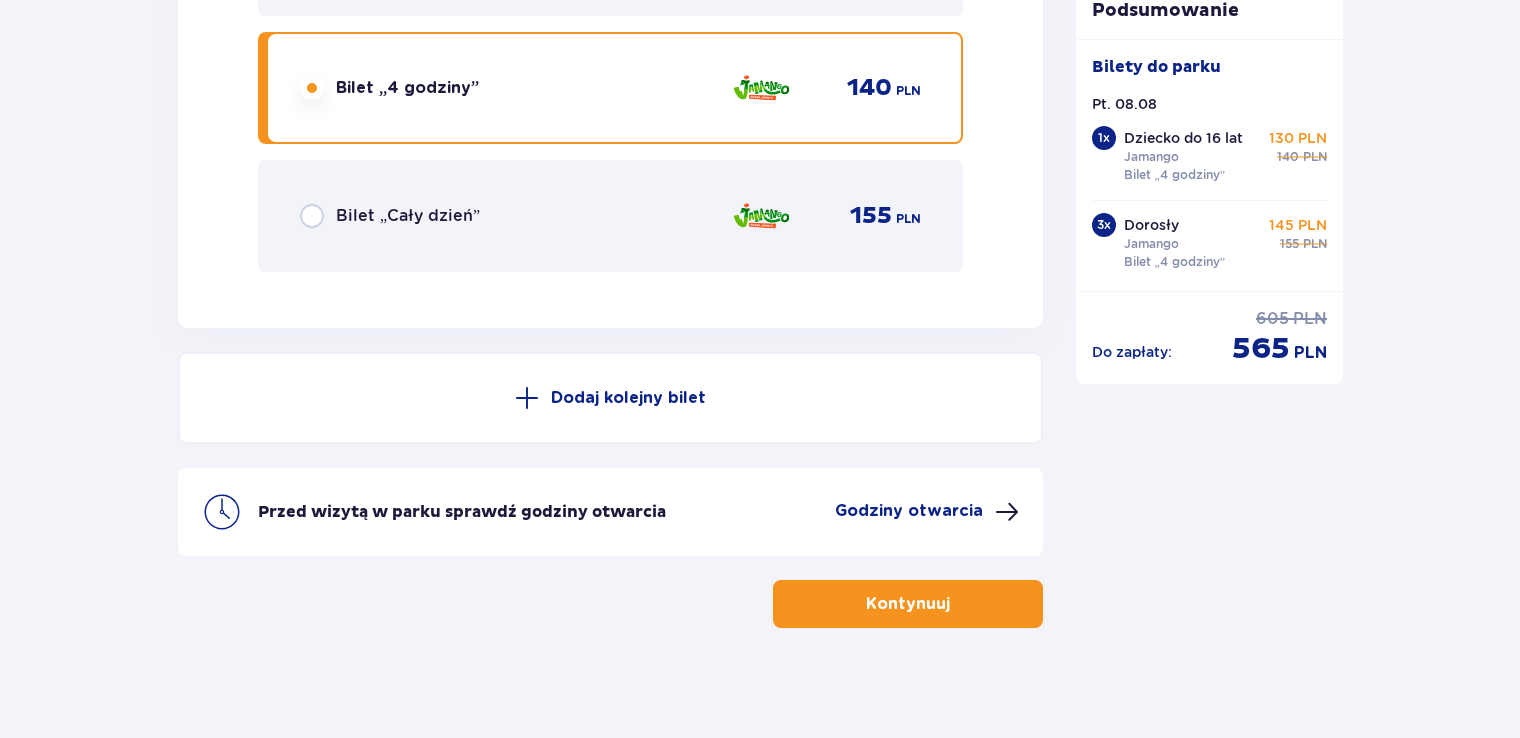 scroll, scrollTop: 6775, scrollLeft: 0, axis: vertical 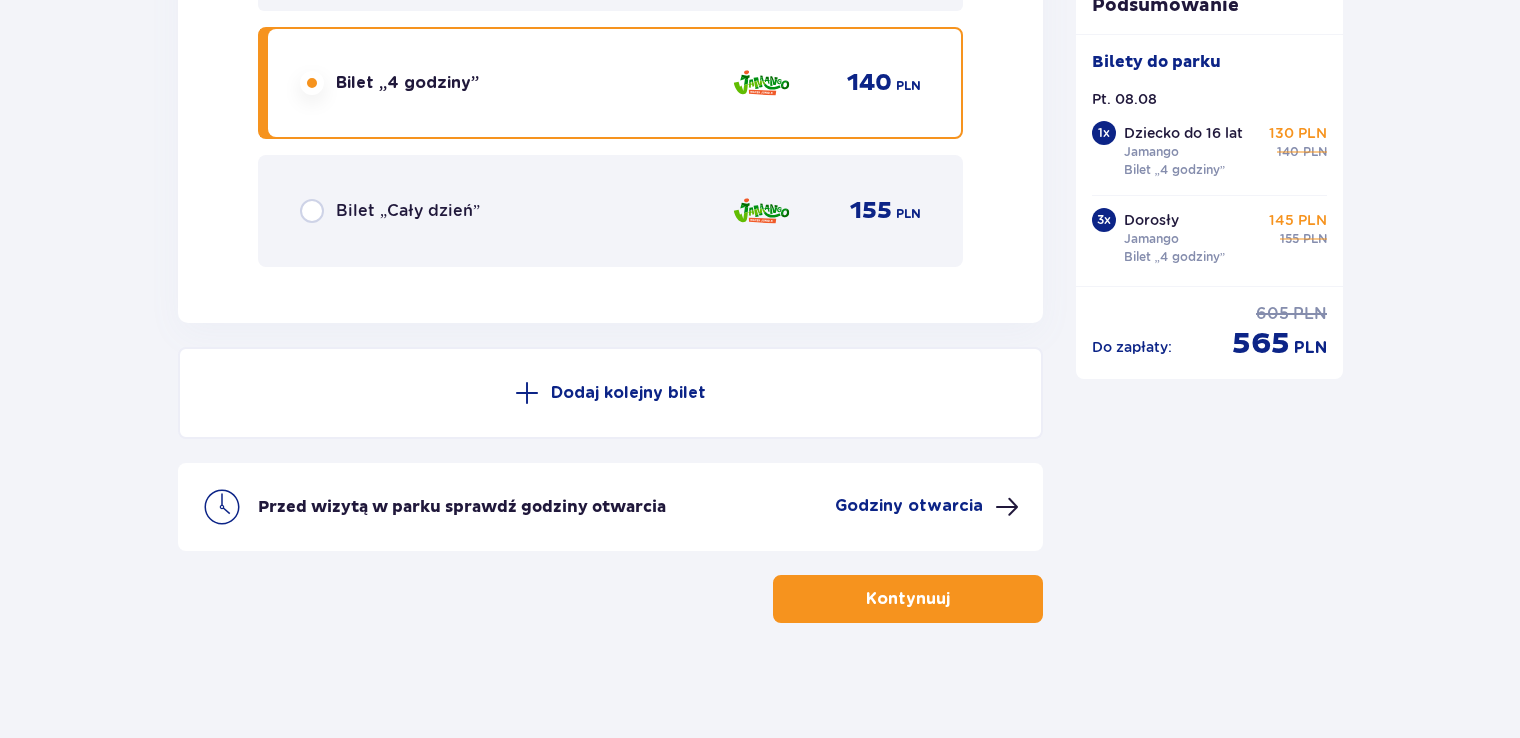 click at bounding box center [312, -1272] 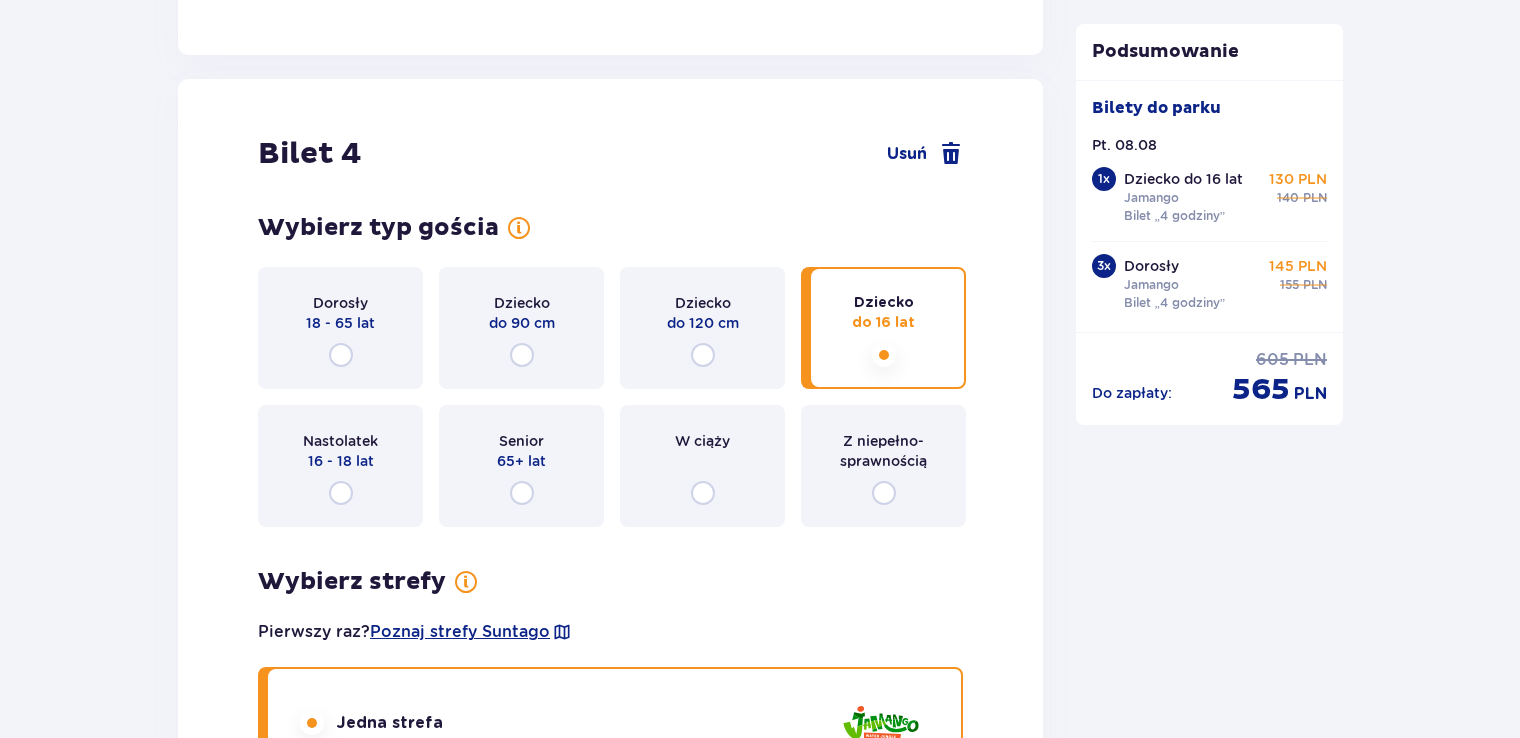 click at bounding box center [312, -1796] 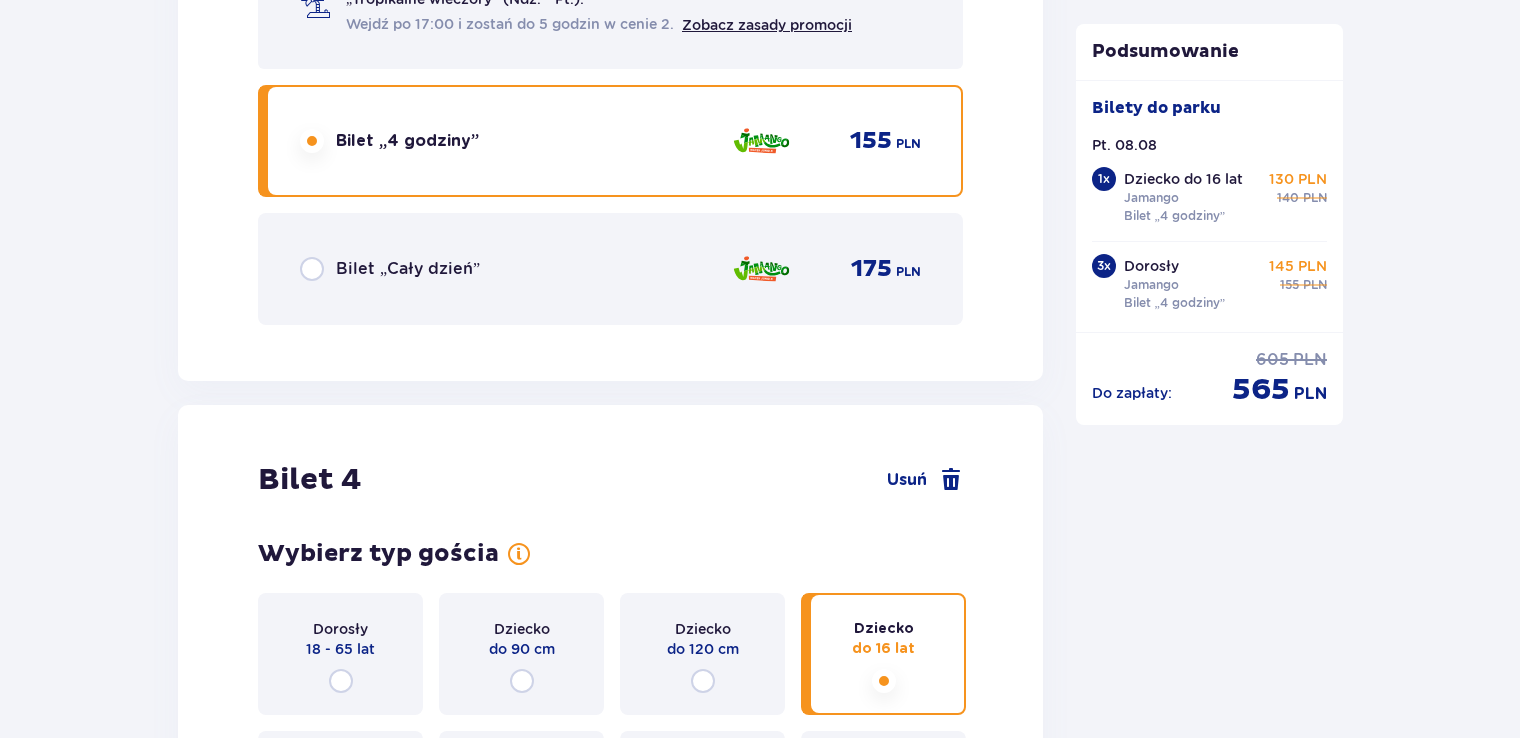 click at bounding box center [312, -3081] 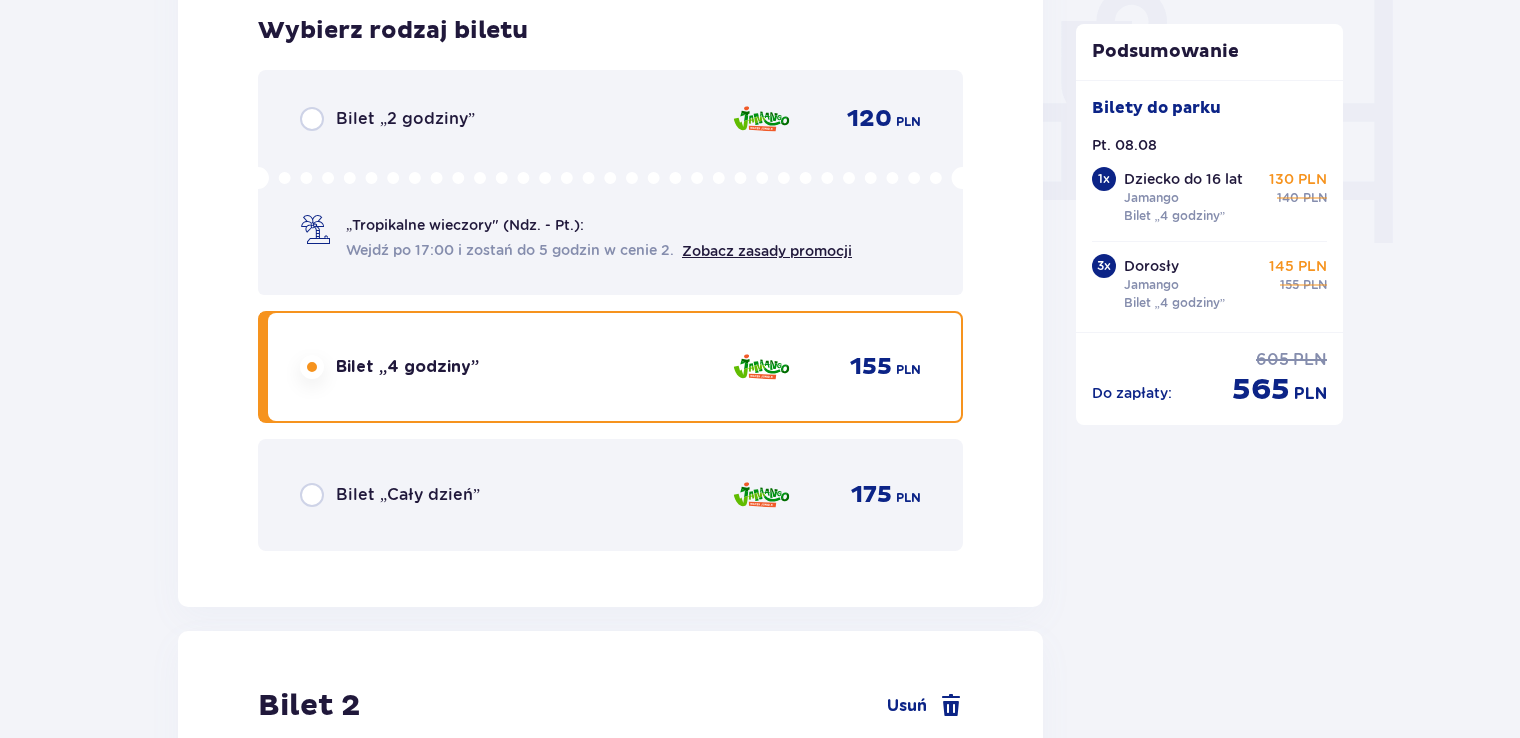scroll, scrollTop: 1910, scrollLeft: 0, axis: vertical 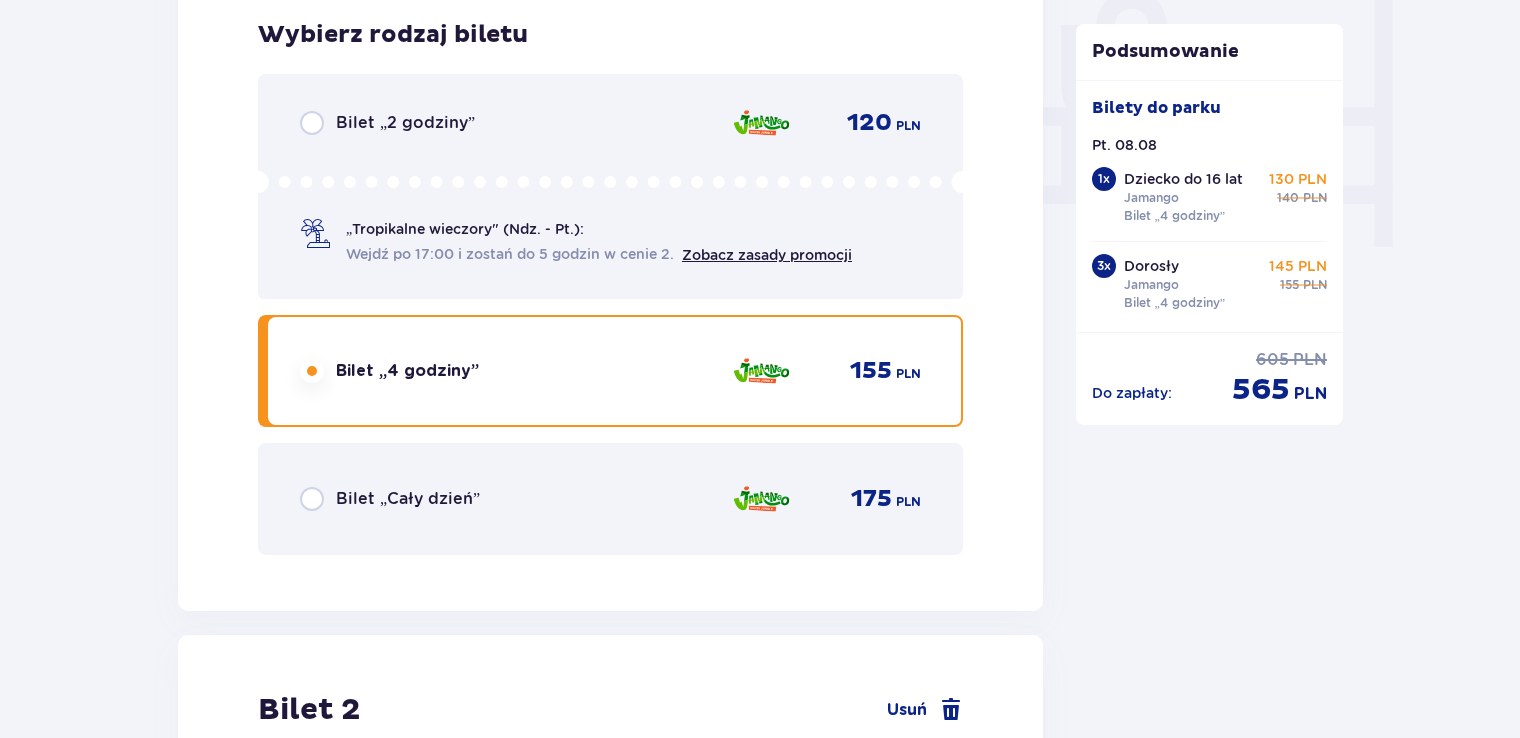 click at bounding box center (312, 4948) 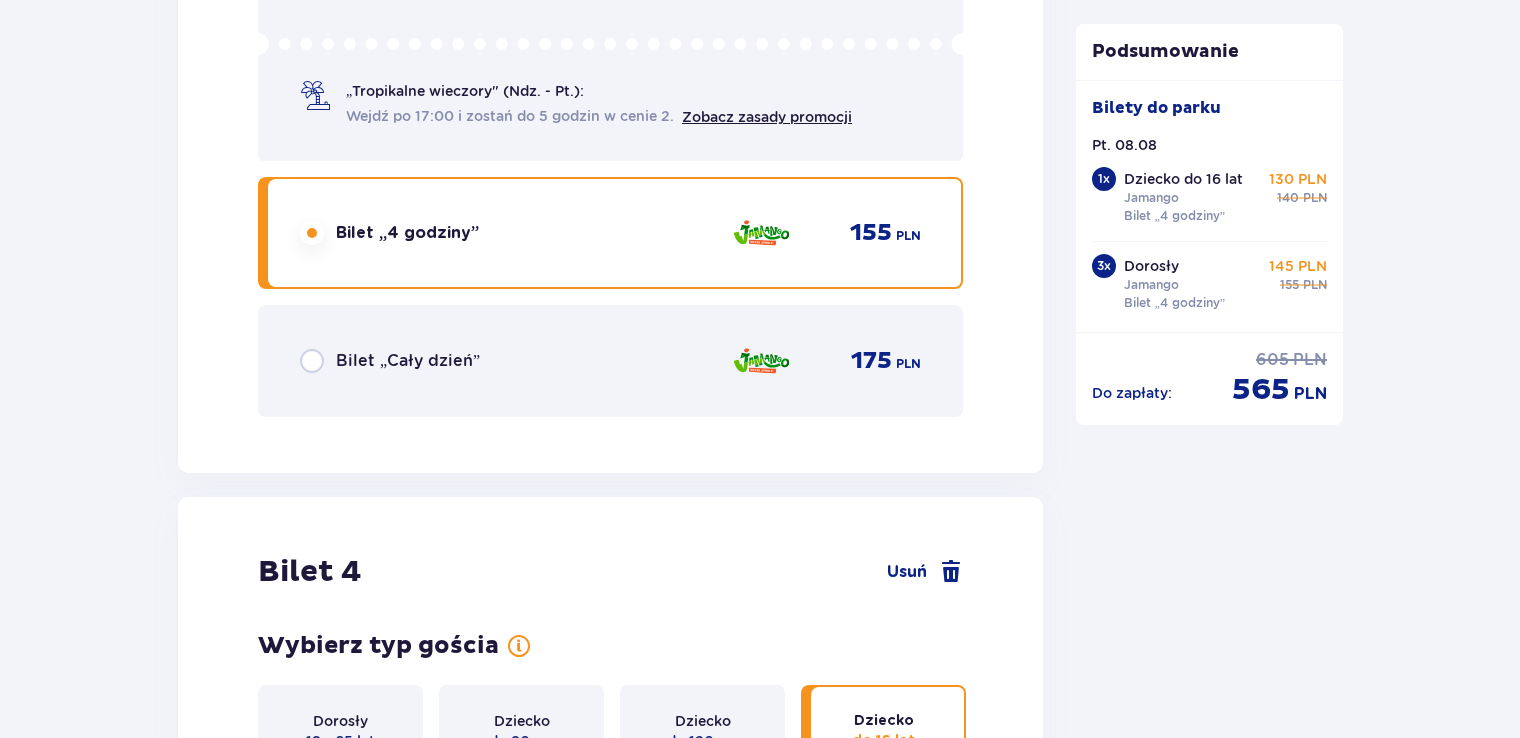 click at bounding box center (312, 233) 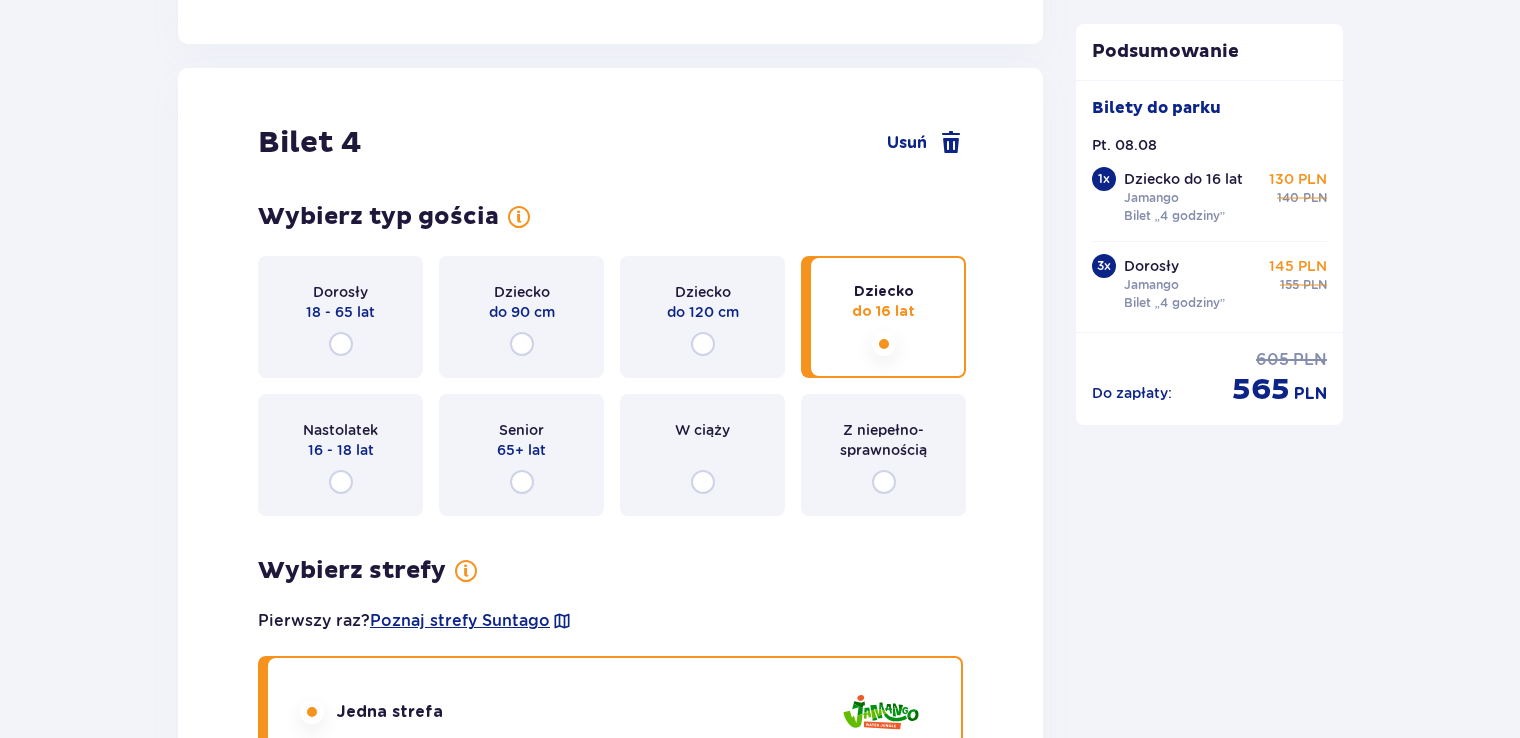 click at bounding box center (312, -3418) 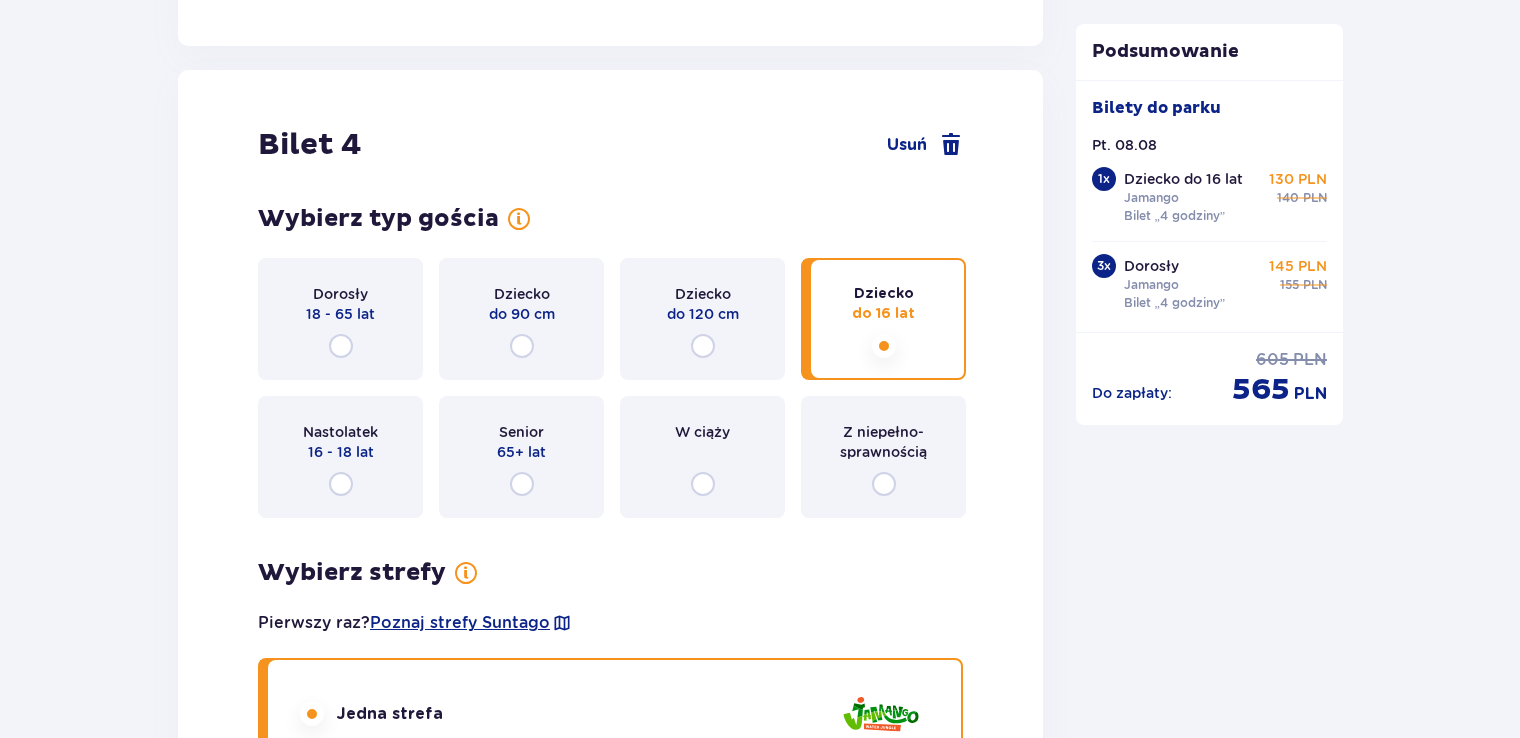 radio on "true" 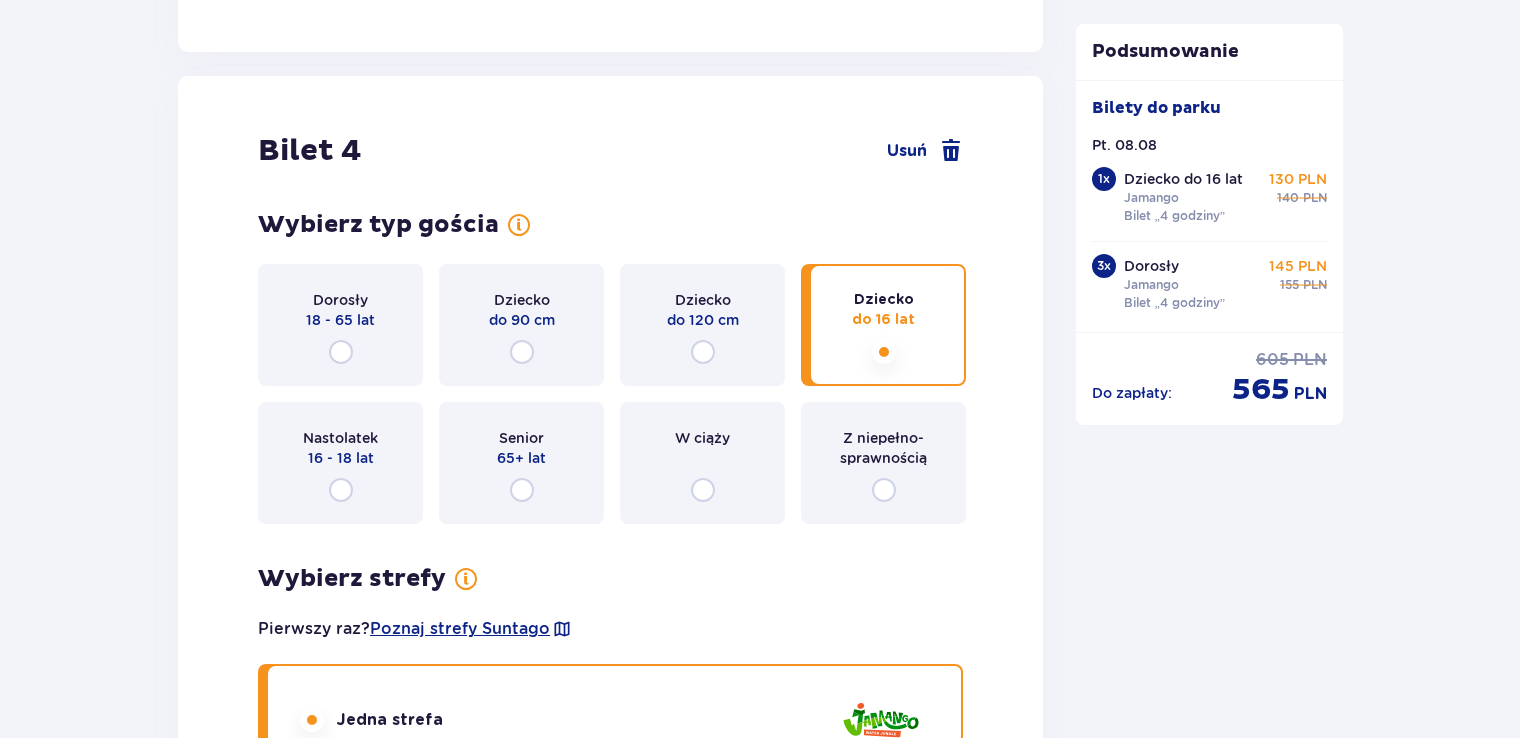 click at bounding box center [312, 1167] 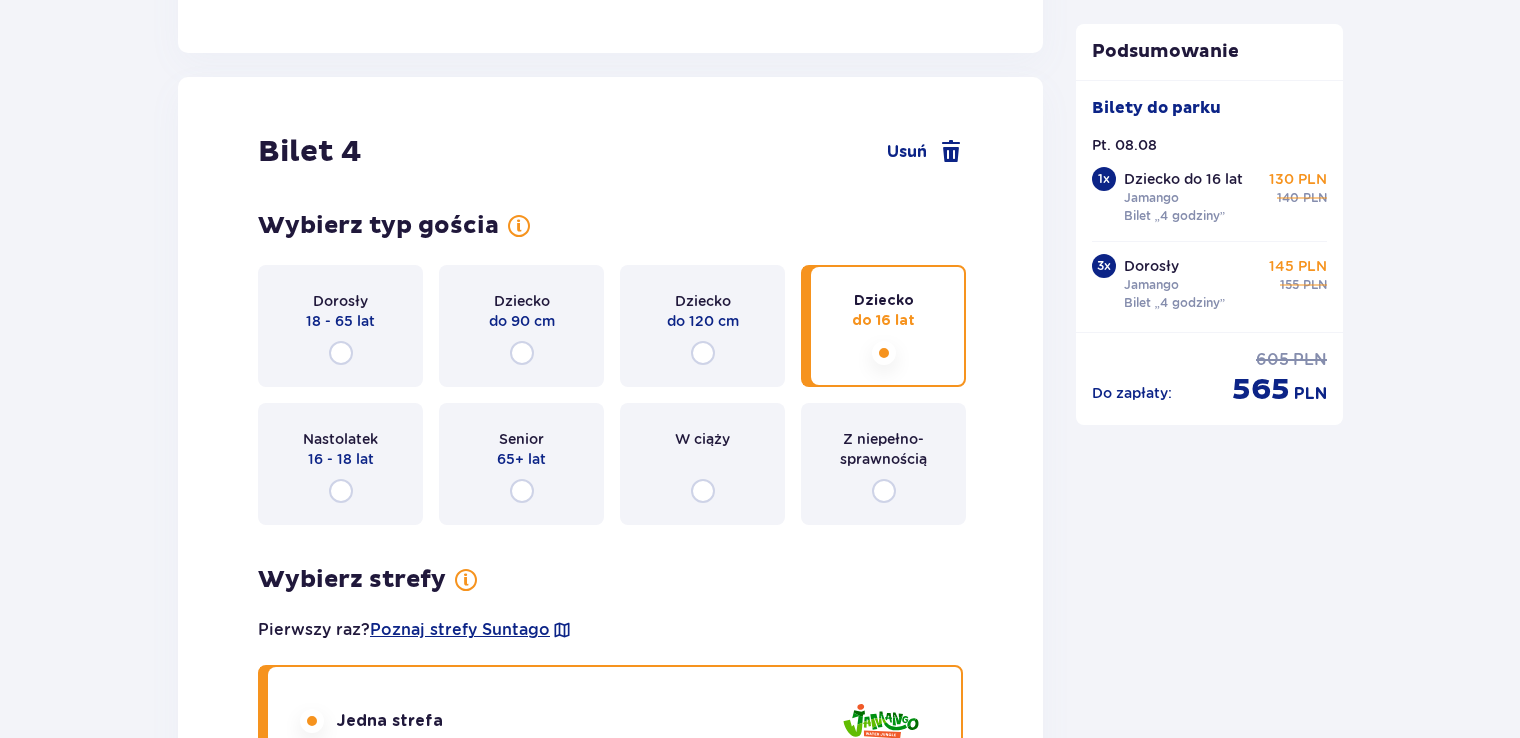 radio on "true" 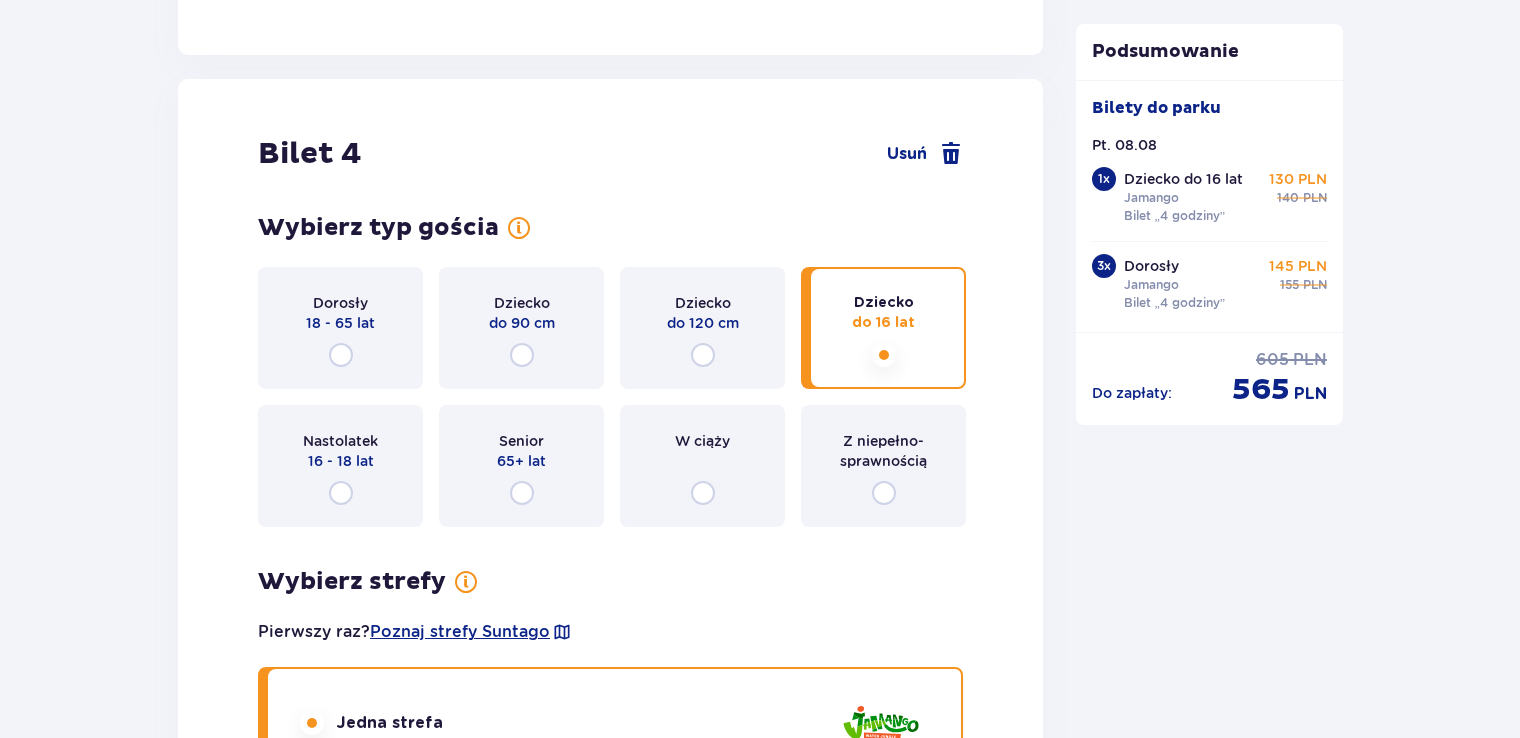 click at bounding box center (312, -185) 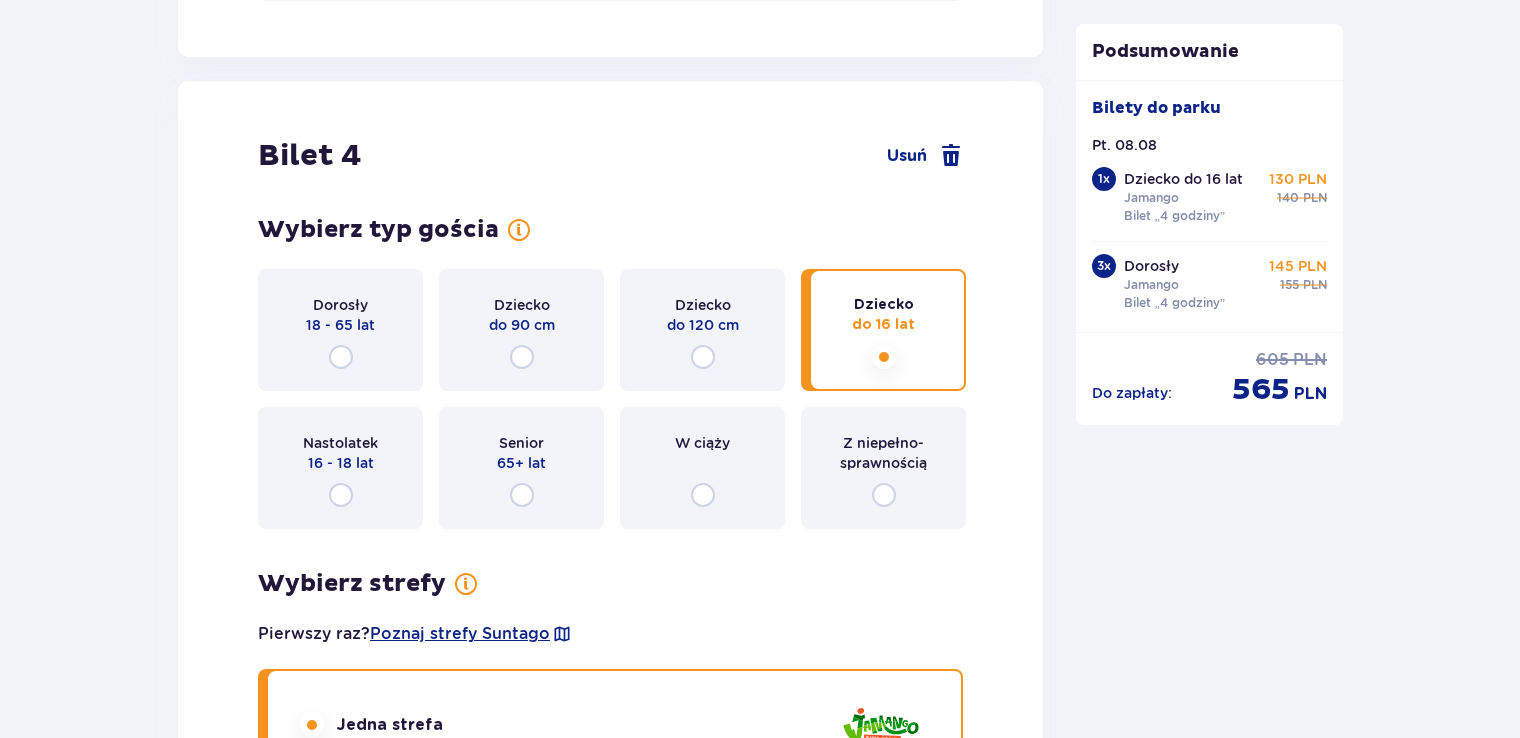 click at bounding box center [312, 1172] 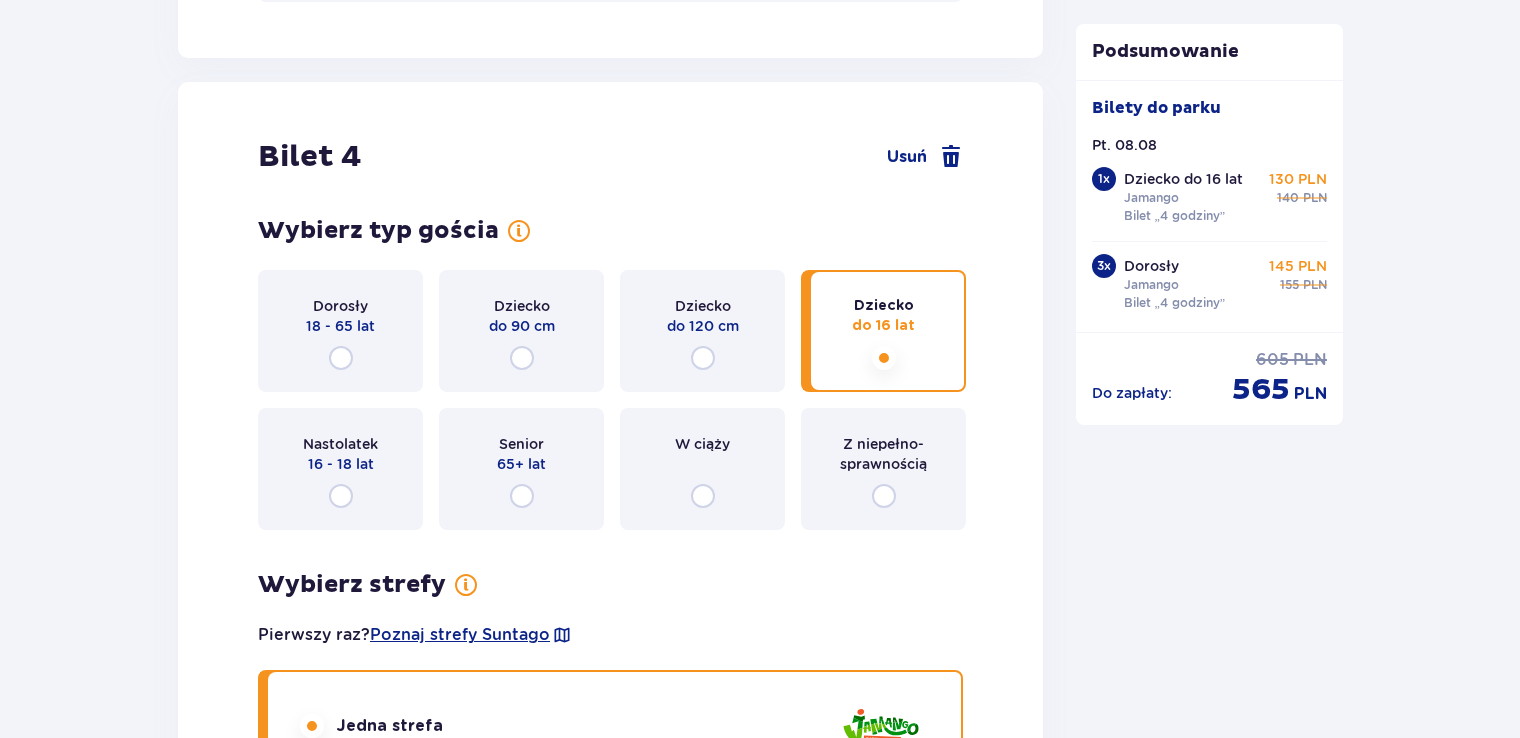 radio on "true" 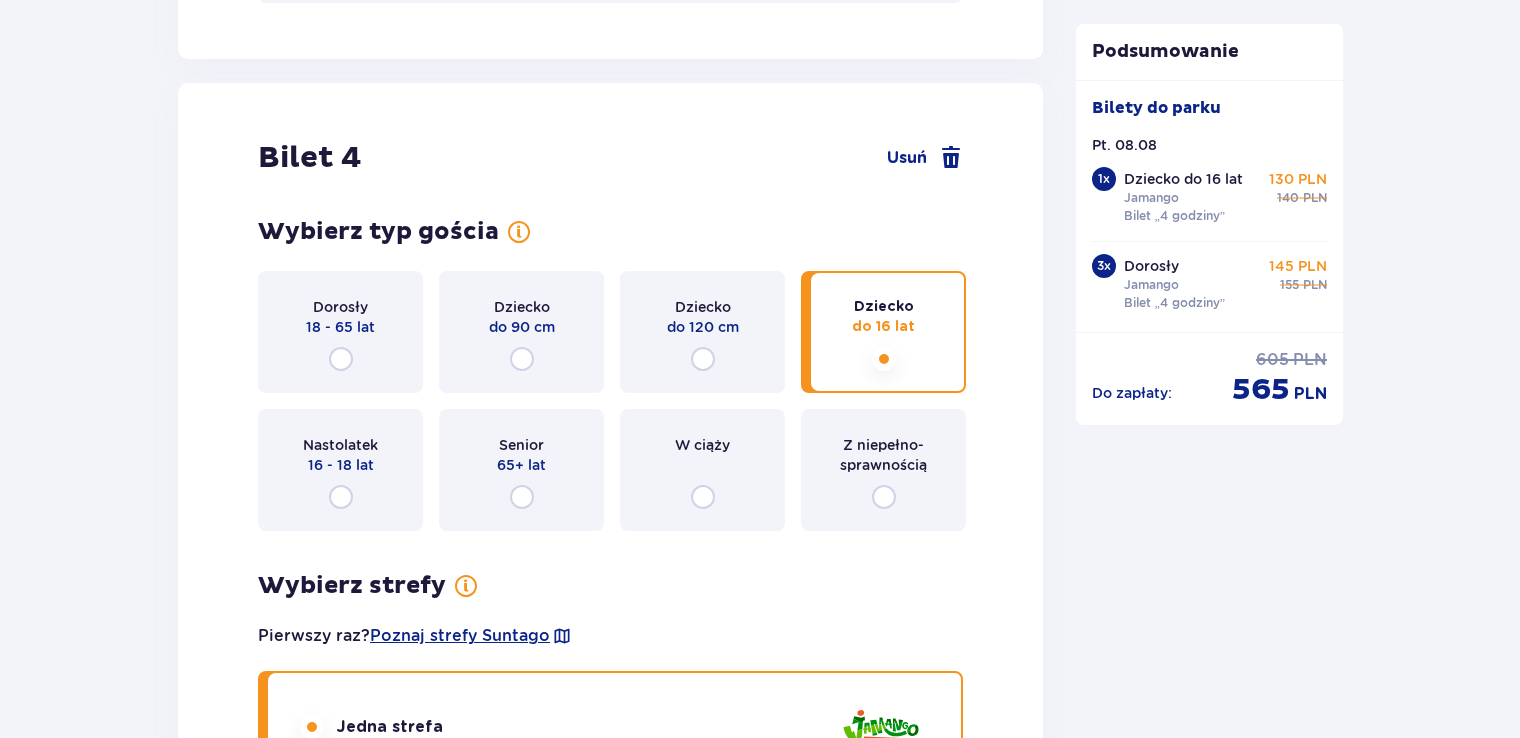 click at bounding box center (312, -181) 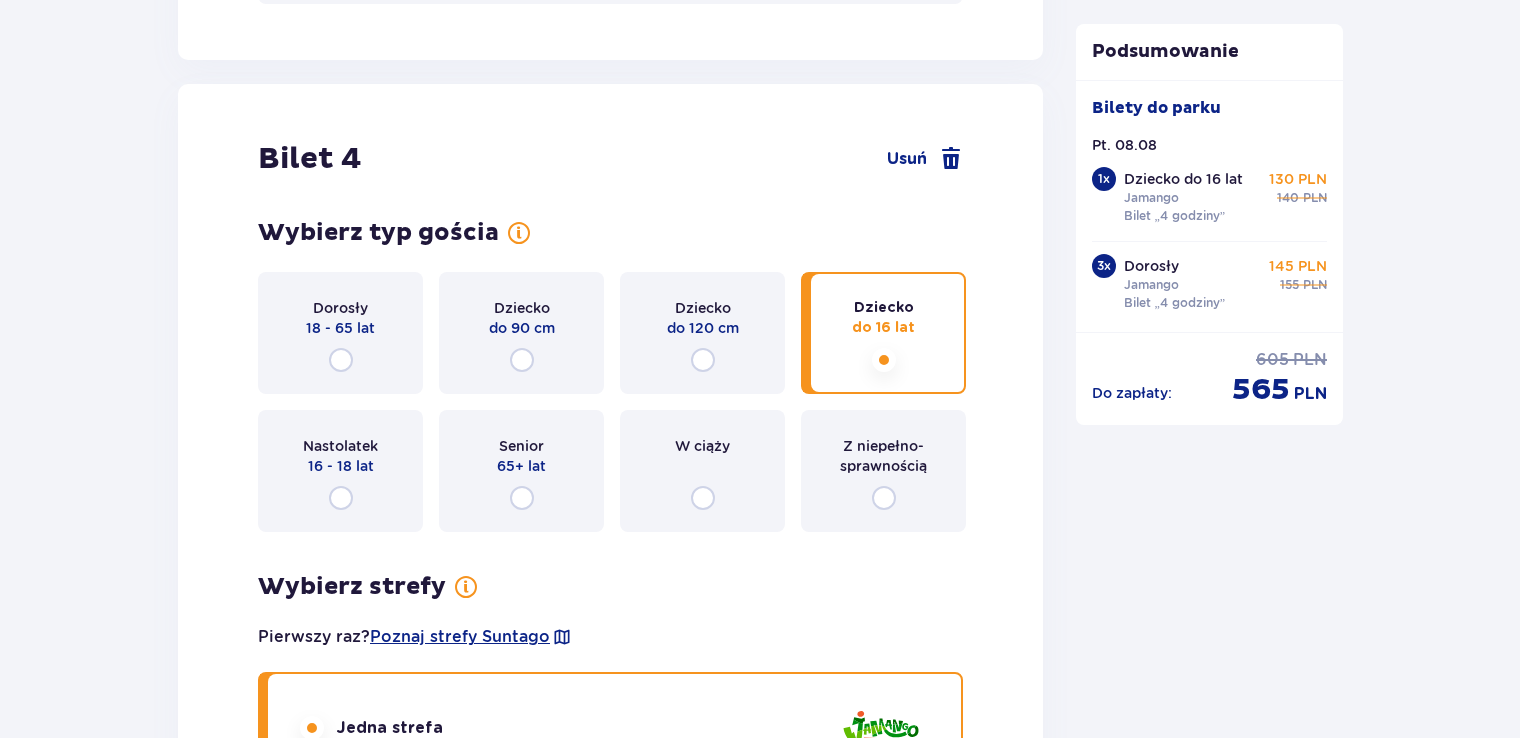 click at bounding box center [312, -1791] 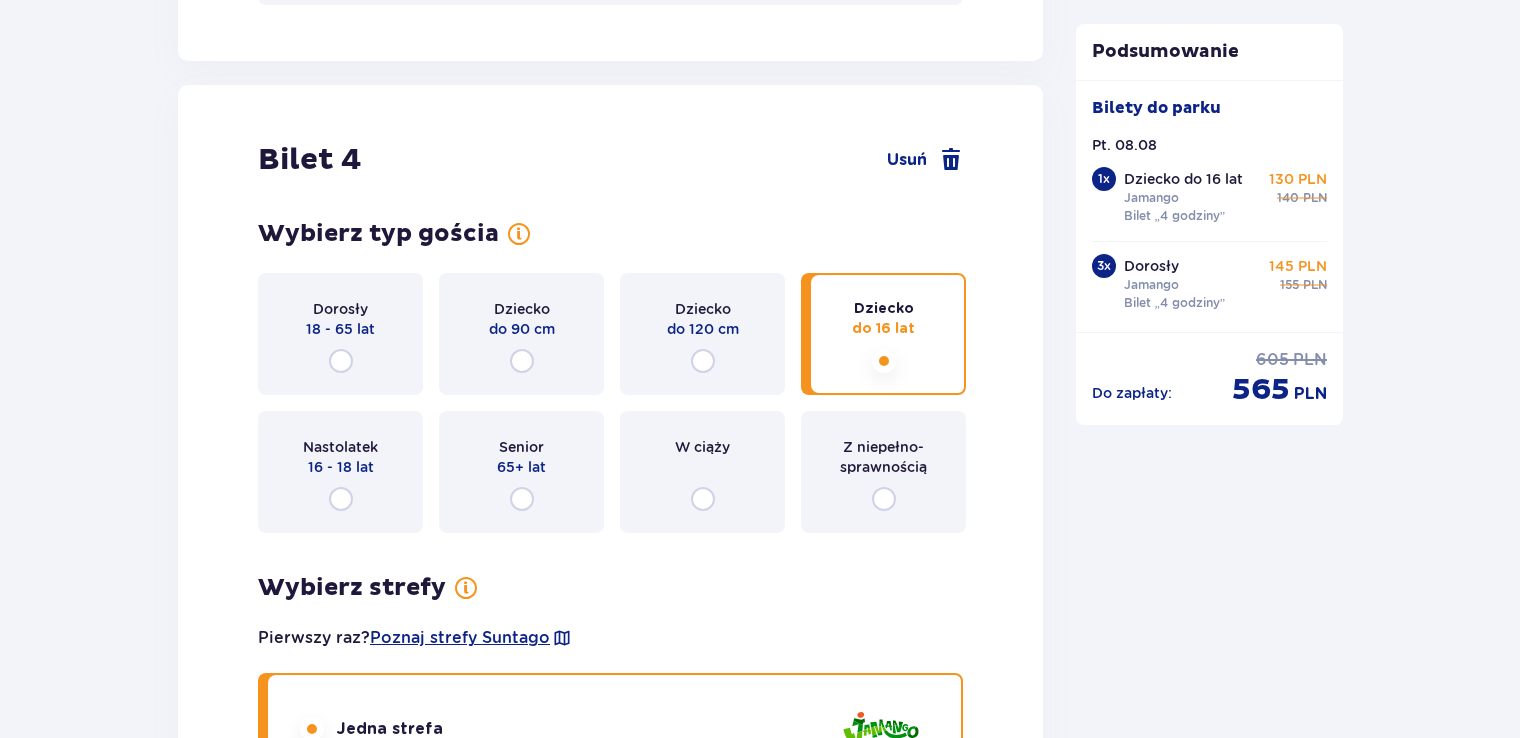 radio on "true" 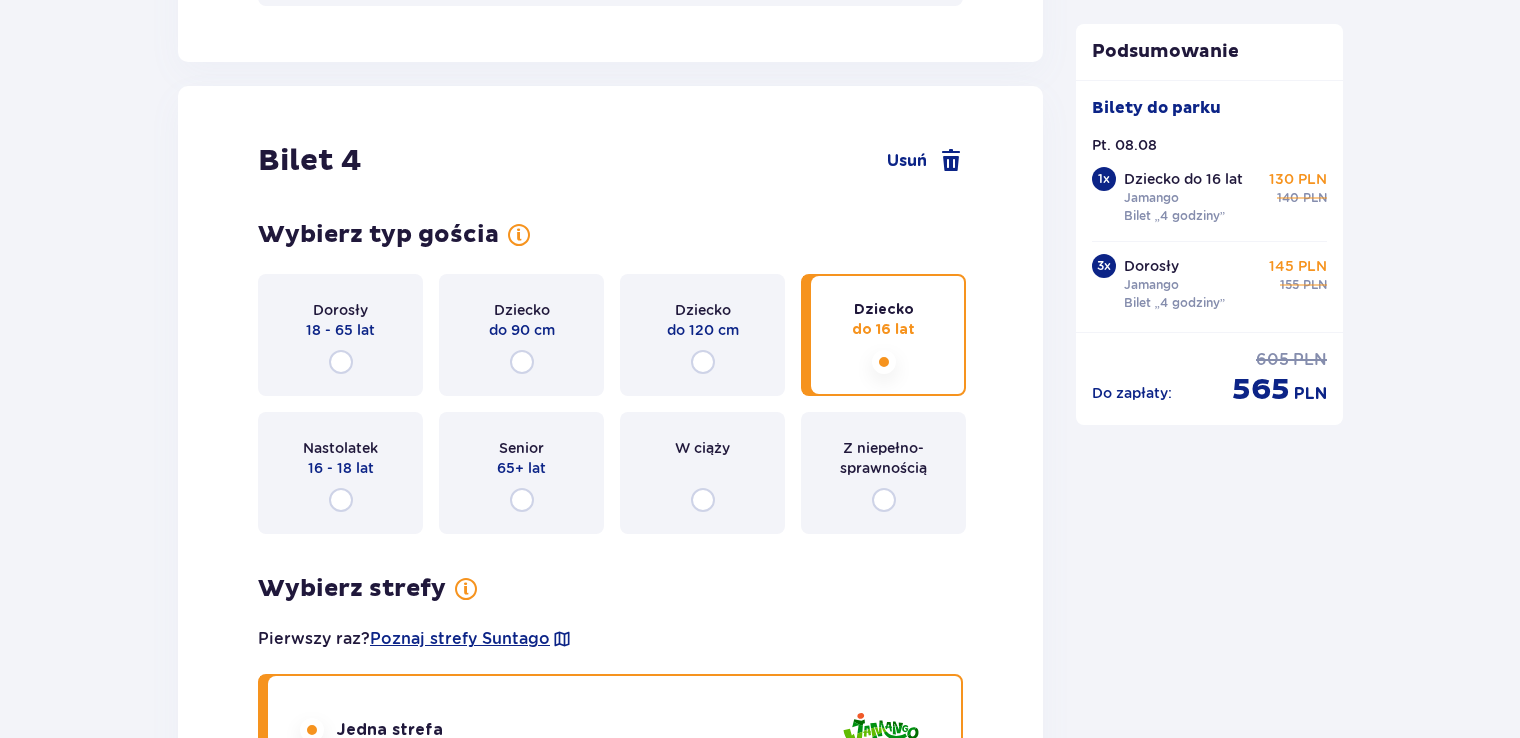 click at bounding box center (312, -3400) 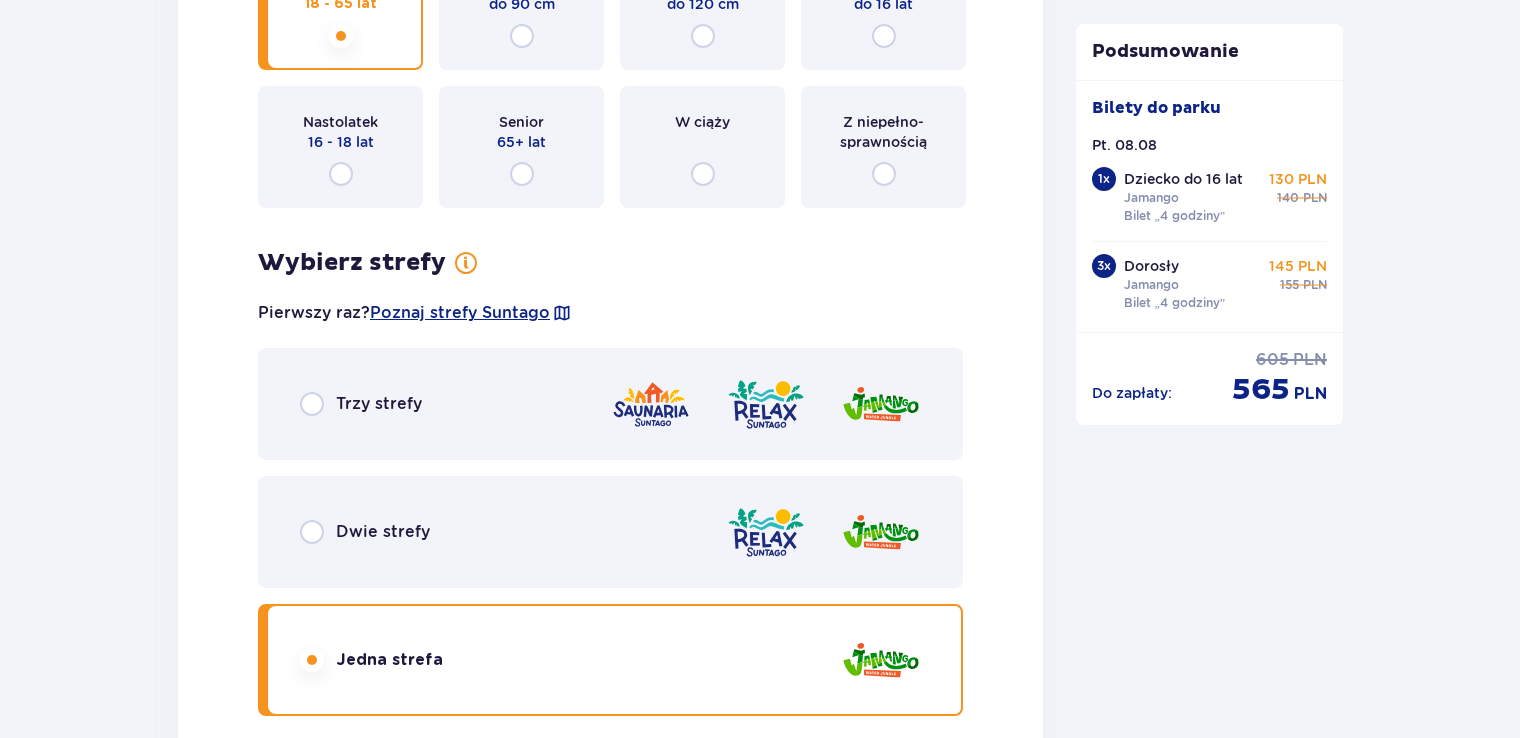 scroll, scrollTop: 1910, scrollLeft: 0, axis: vertical 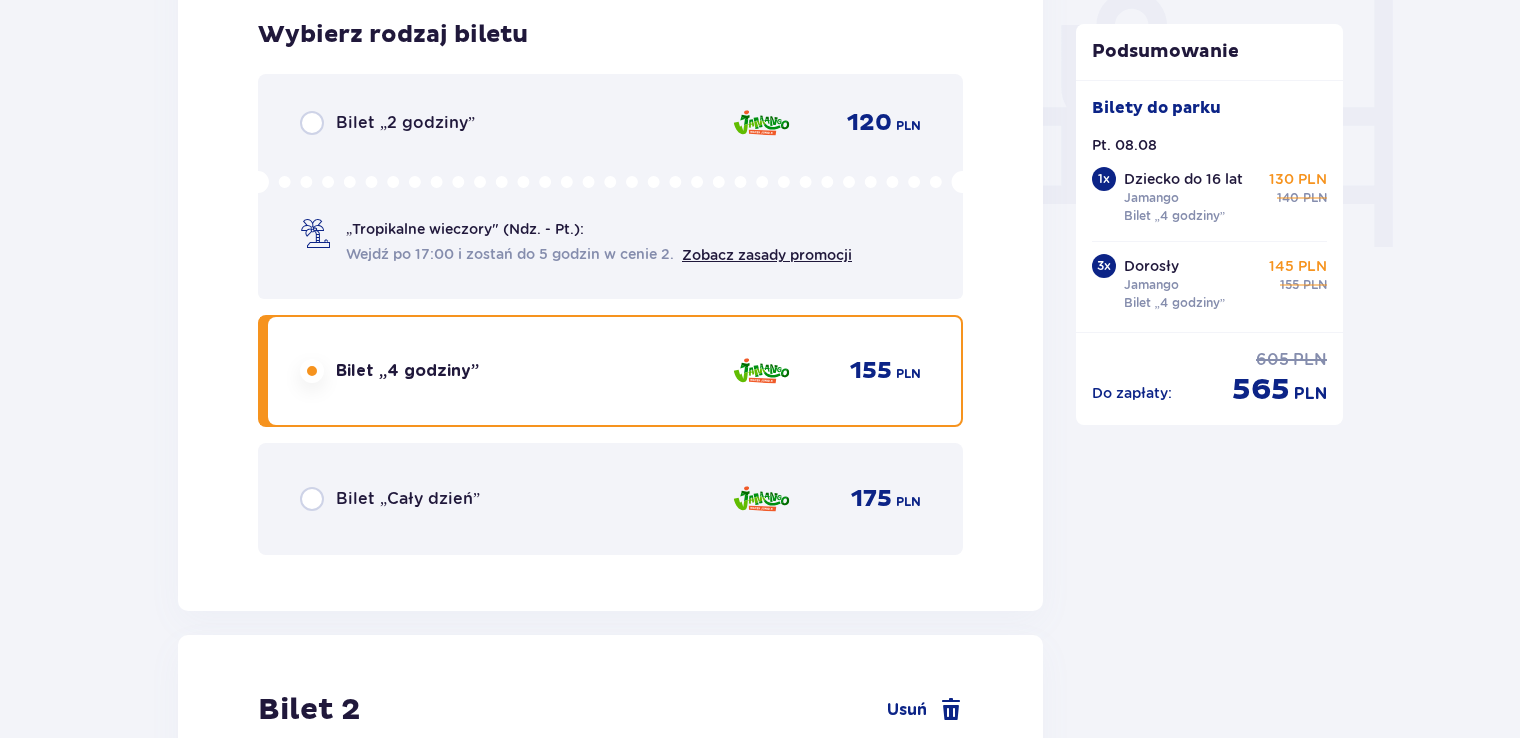 click at bounding box center (312, 4948) 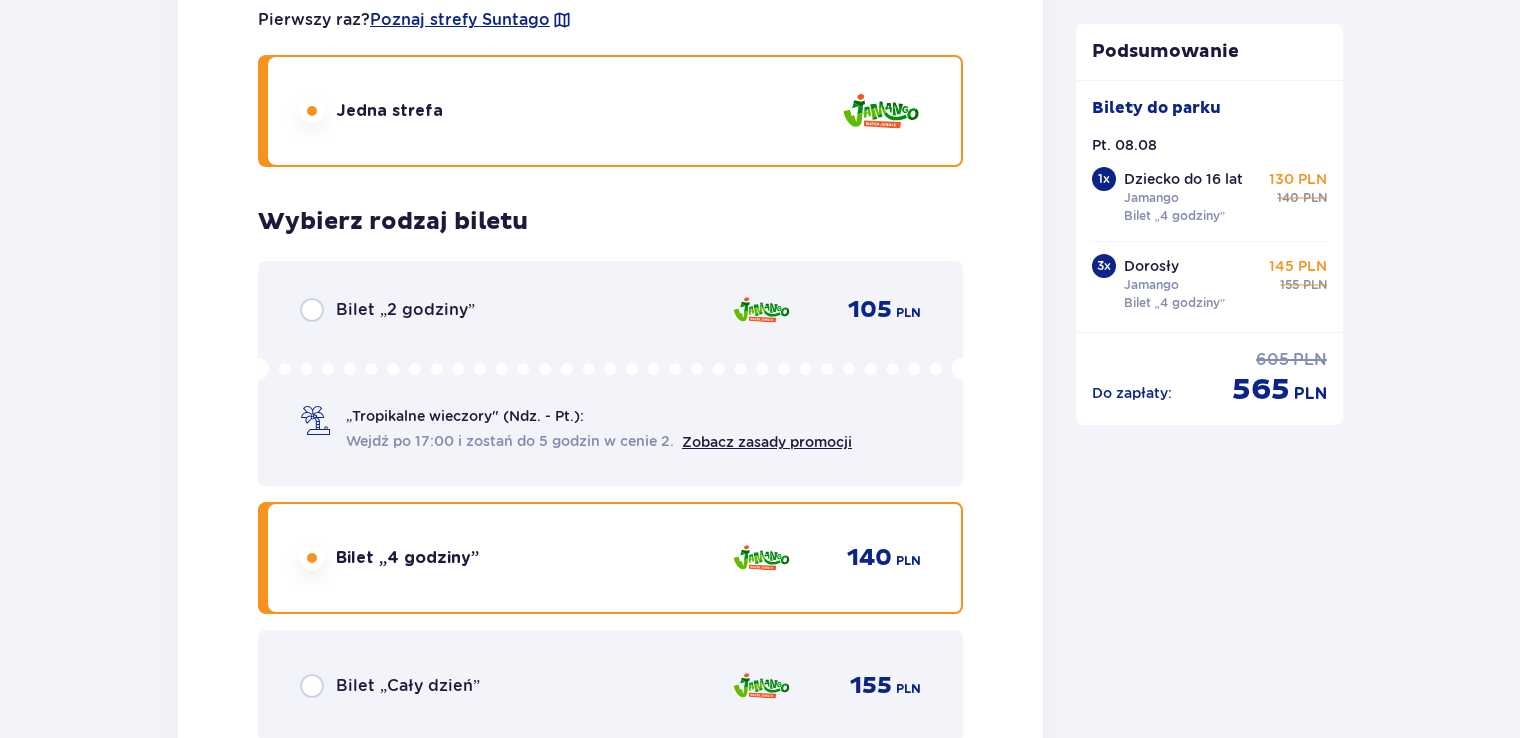 scroll, scrollTop: 6484, scrollLeft: 0, axis: vertical 